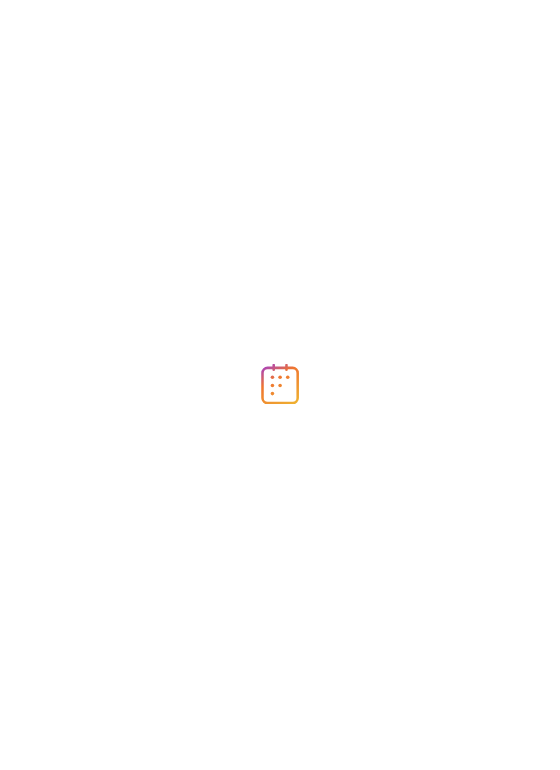 scroll, scrollTop: 0, scrollLeft: 0, axis: both 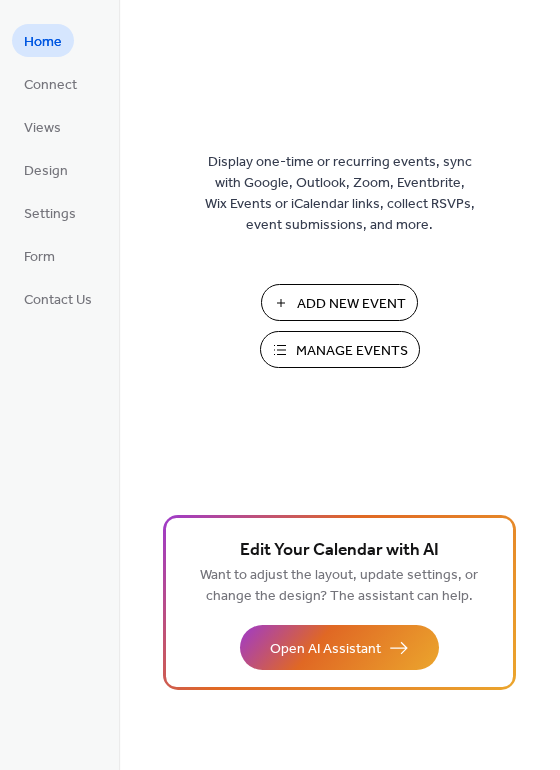 click on "Manage Events" at bounding box center [352, 351] 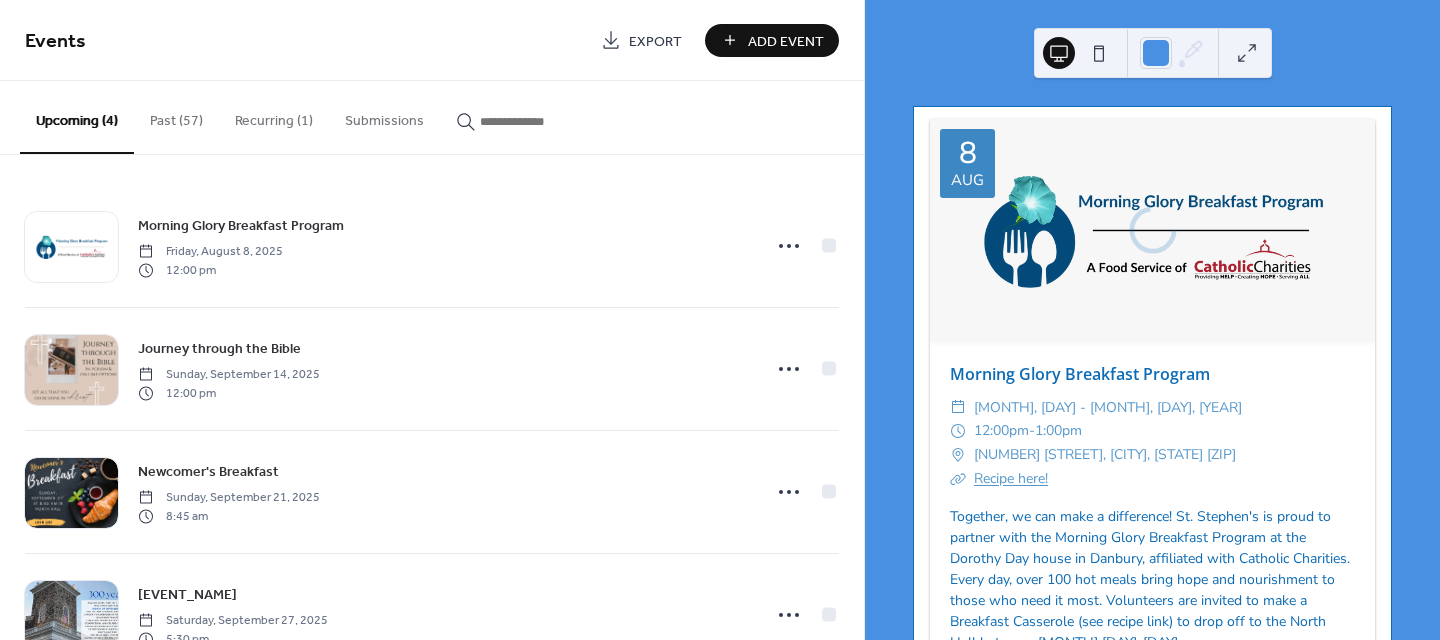 scroll, scrollTop: 0, scrollLeft: 0, axis: both 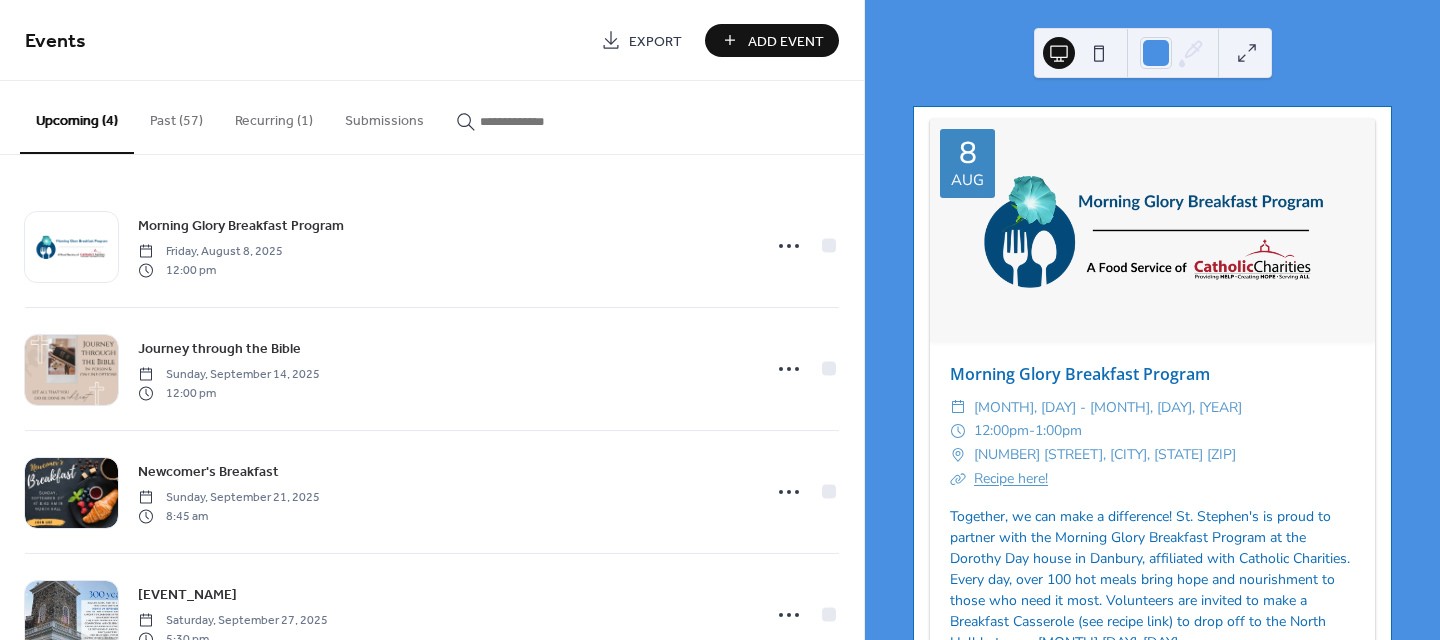 click on "Recurring (1)" at bounding box center (274, 116) 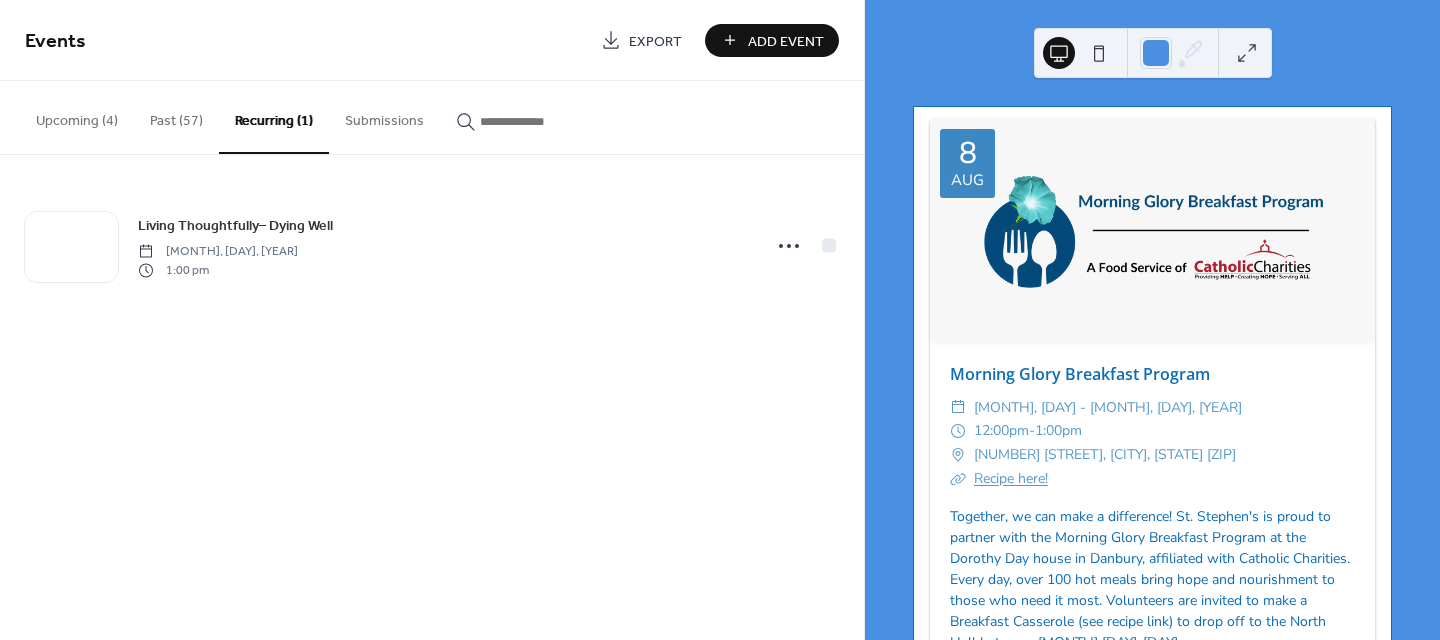 click on "Past (57)" at bounding box center [176, 116] 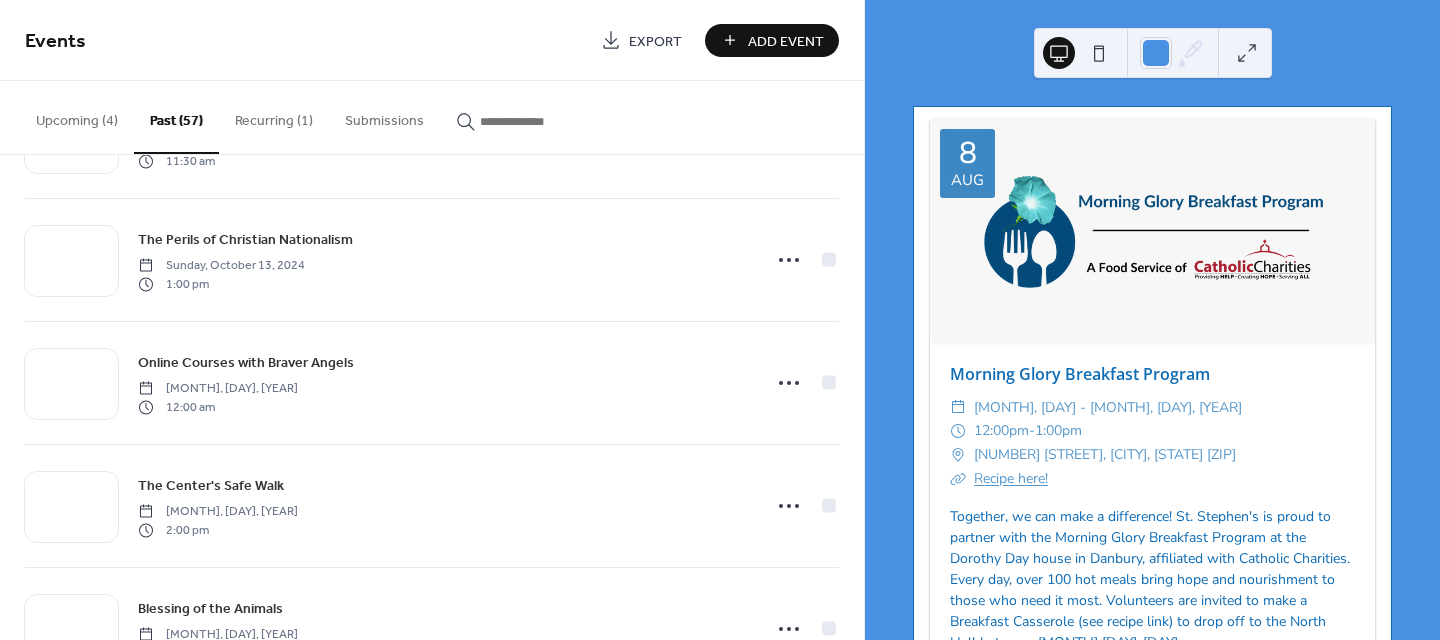 scroll, scrollTop: 6024, scrollLeft: 0, axis: vertical 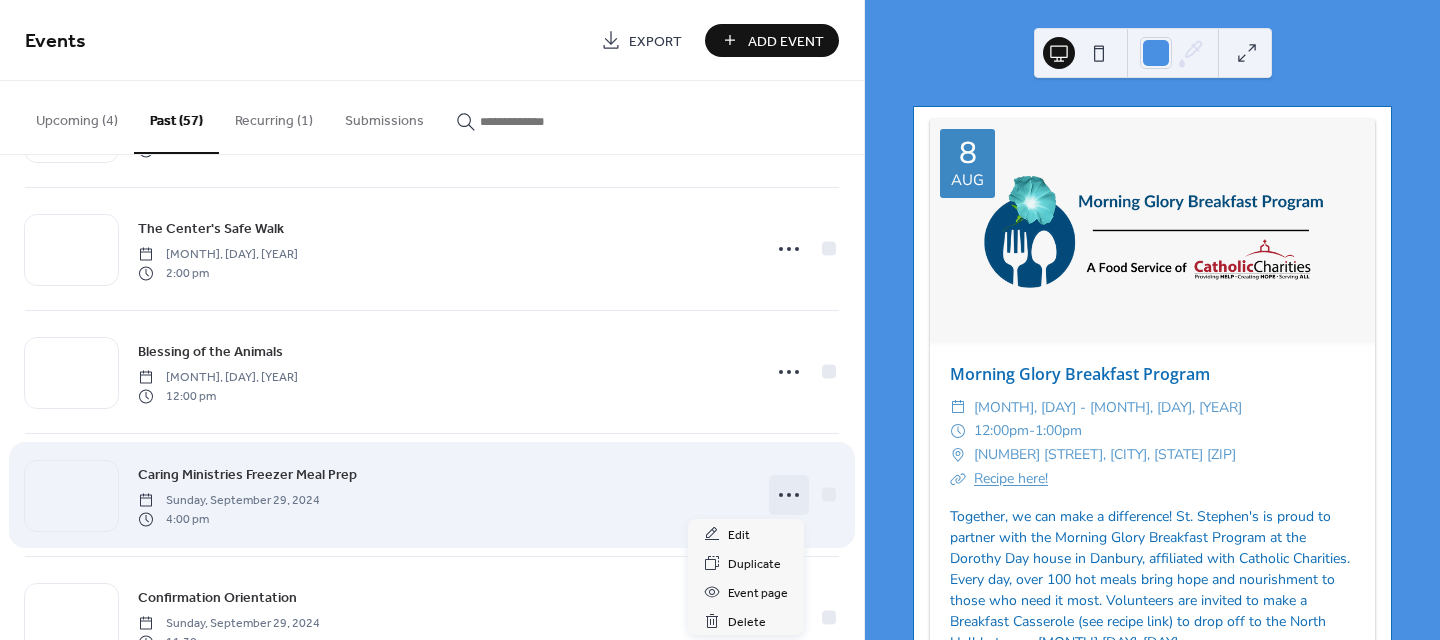 click 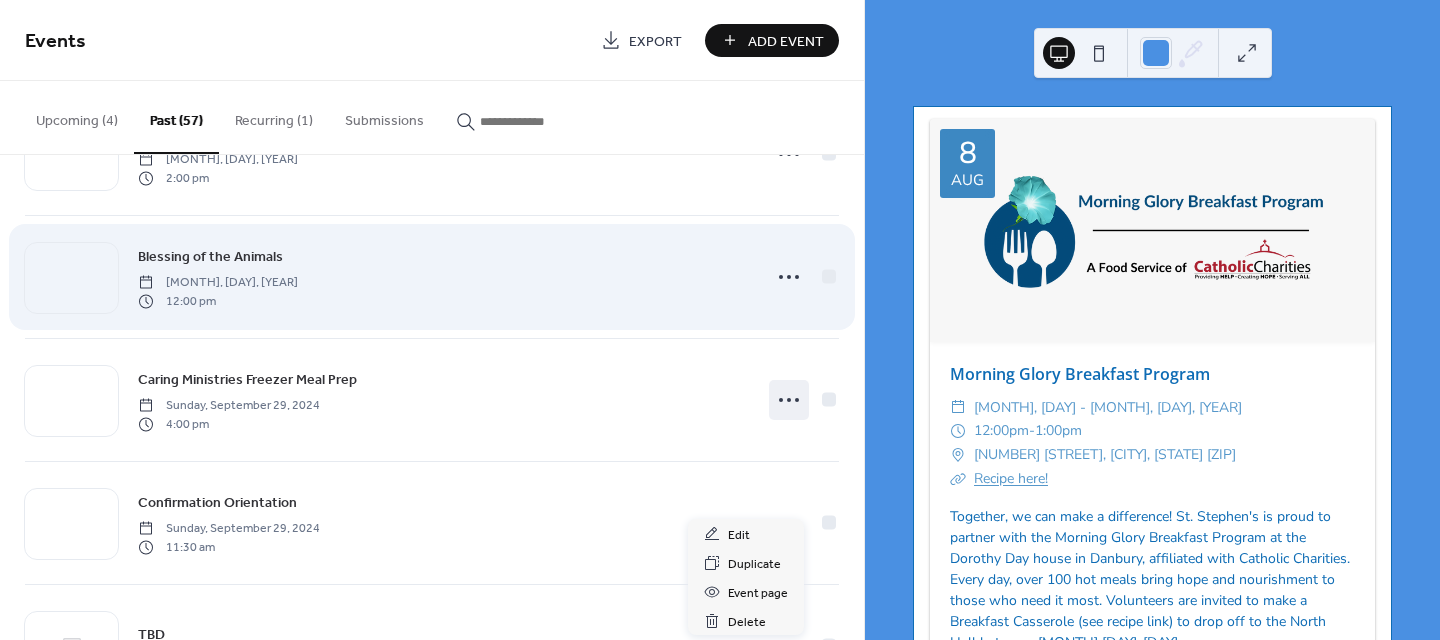 scroll, scrollTop: 6124, scrollLeft: 0, axis: vertical 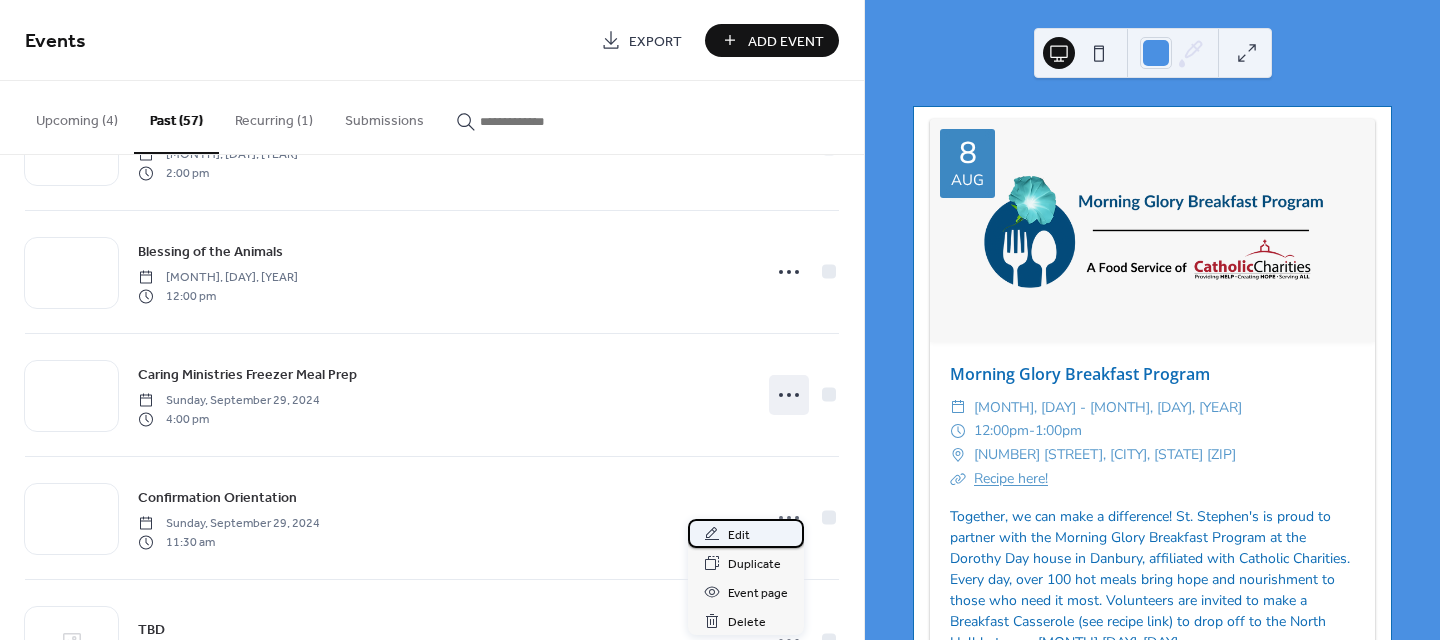 click on "Edit" at bounding box center (739, 535) 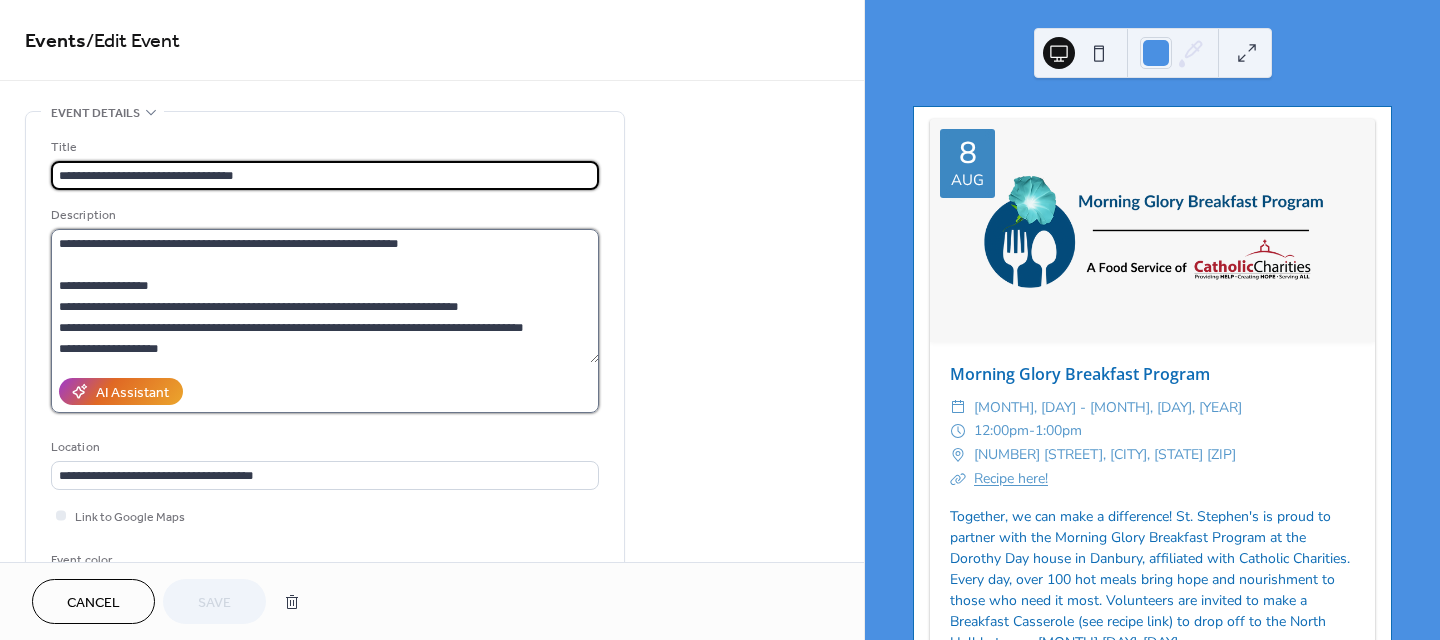 click on "**********" at bounding box center [325, 296] 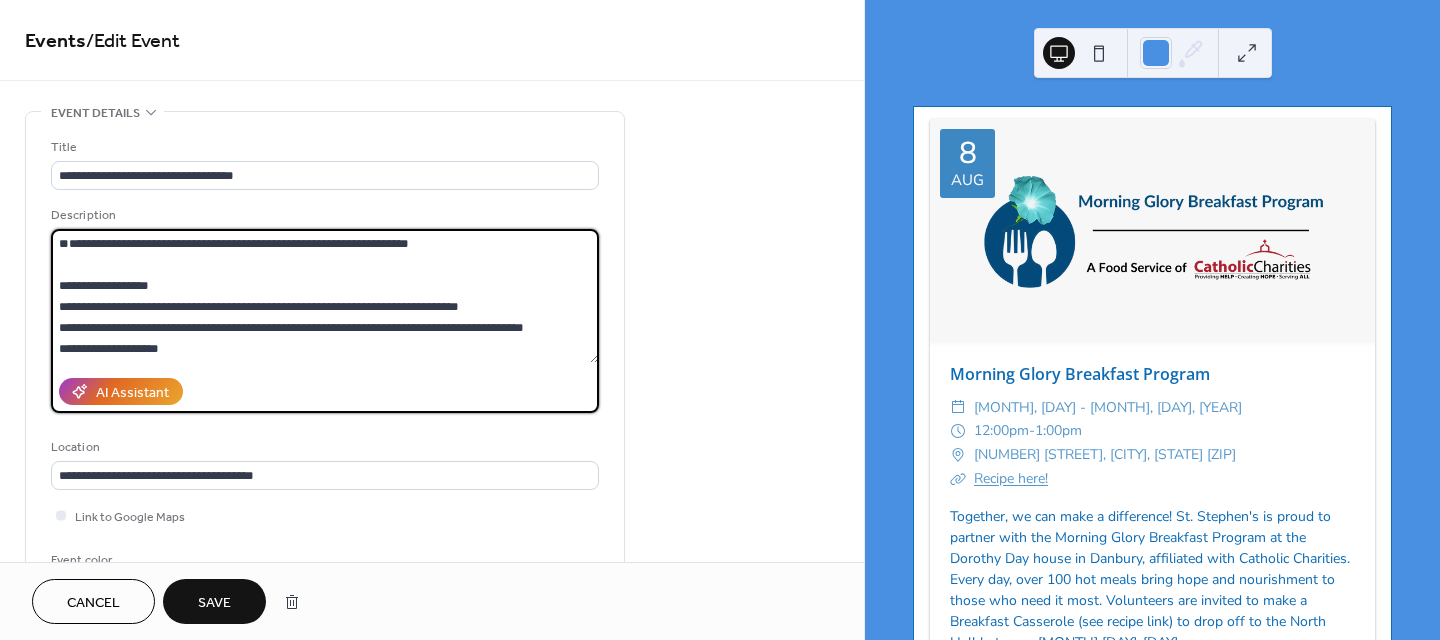 click on "**********" at bounding box center [325, 296] 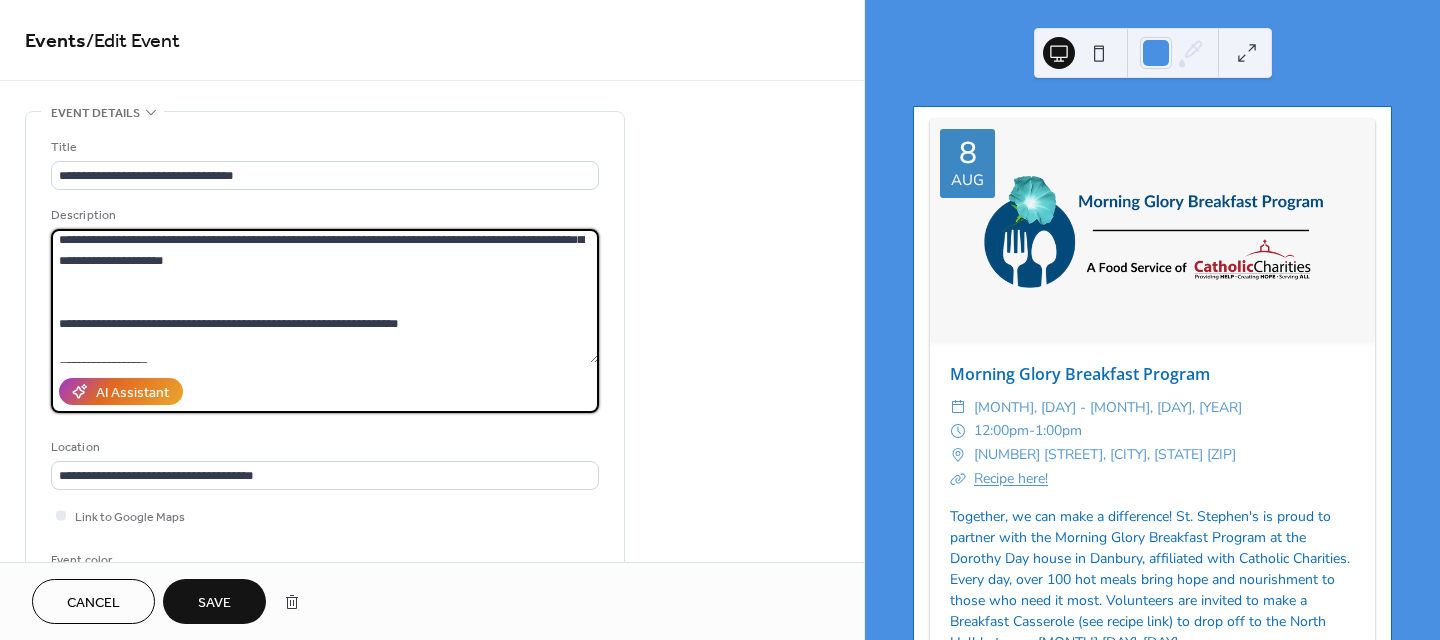 scroll, scrollTop: 100, scrollLeft: 0, axis: vertical 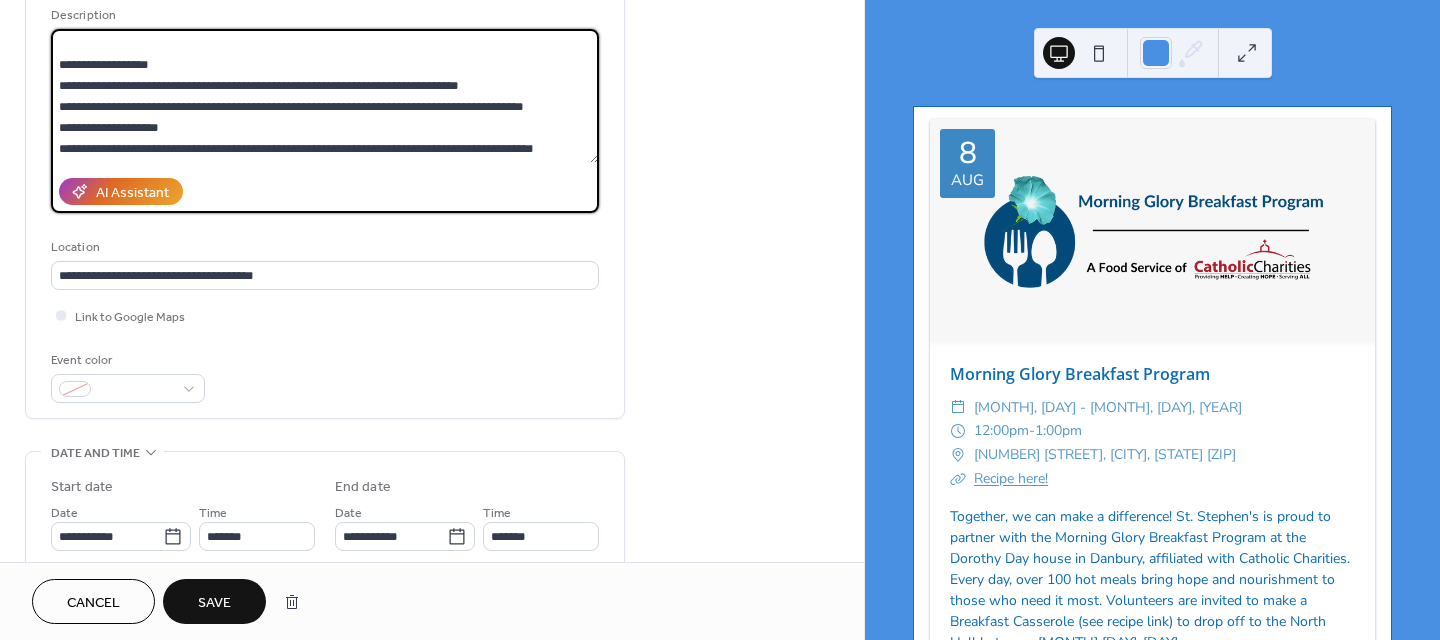drag, startPoint x: 59, startPoint y: 308, endPoint x: 526, endPoint y: 155, distance: 491.42447 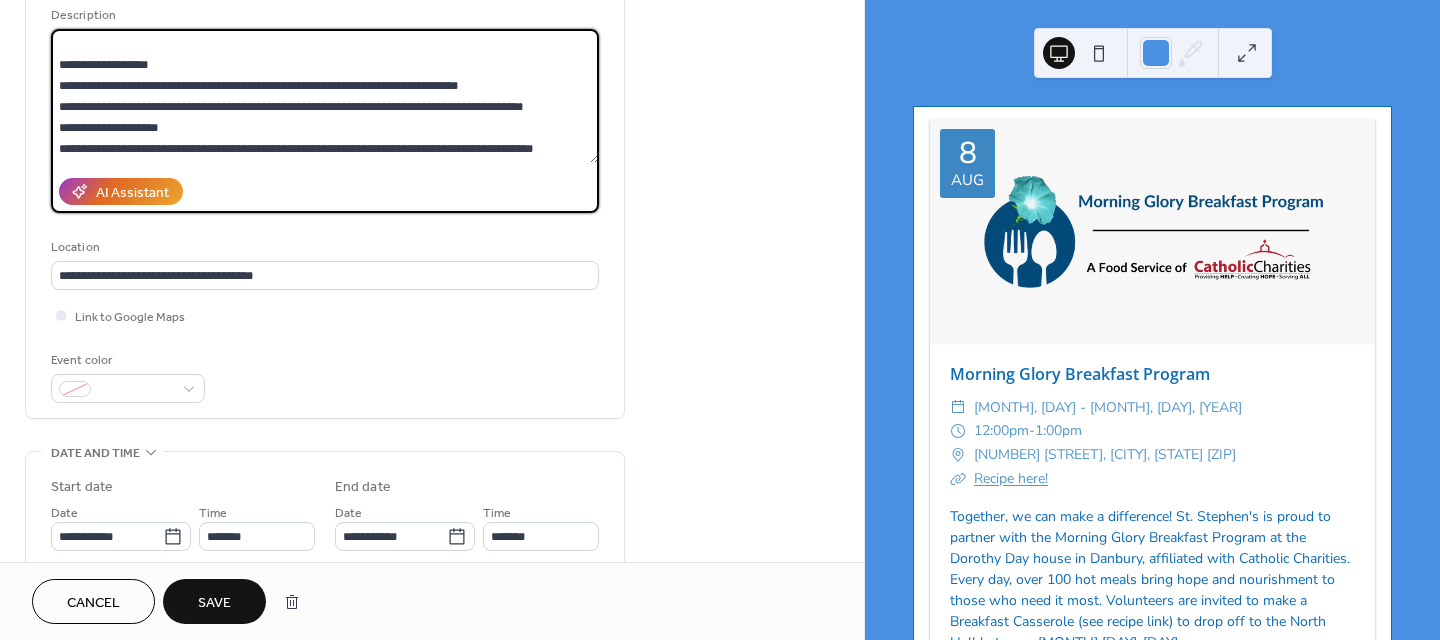click on "**********" at bounding box center (325, 96) 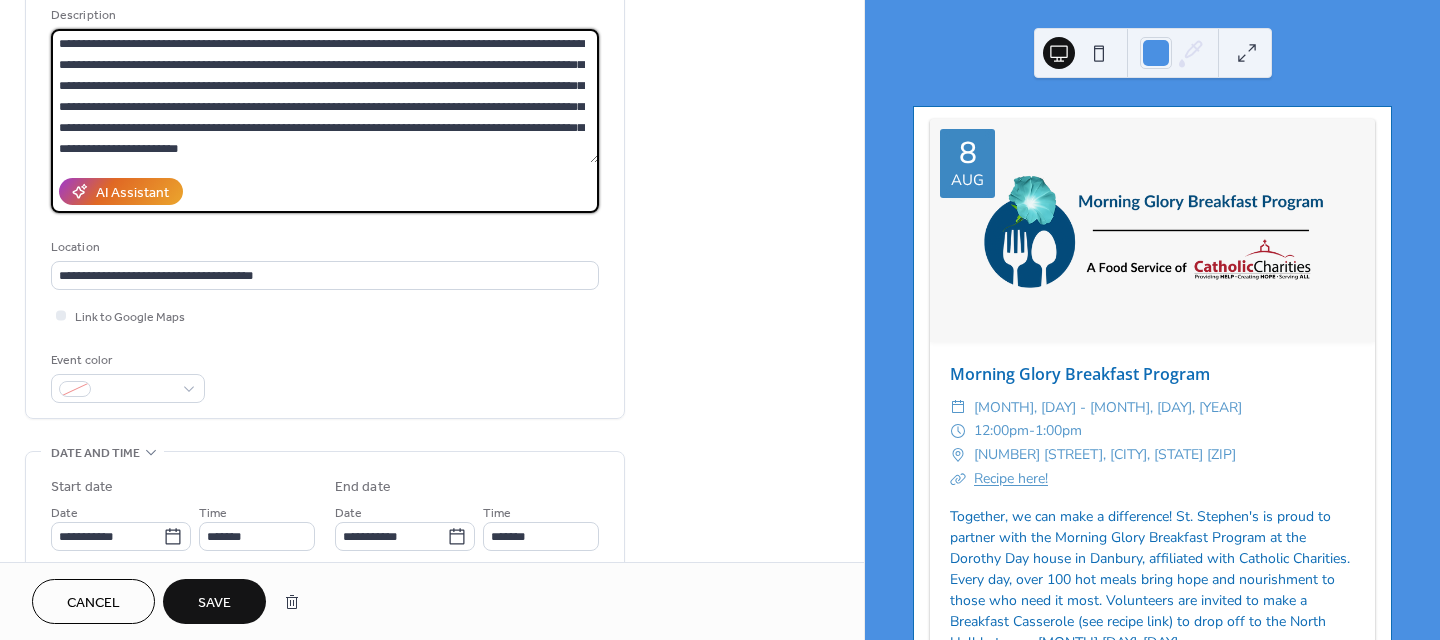 scroll, scrollTop: 63, scrollLeft: 0, axis: vertical 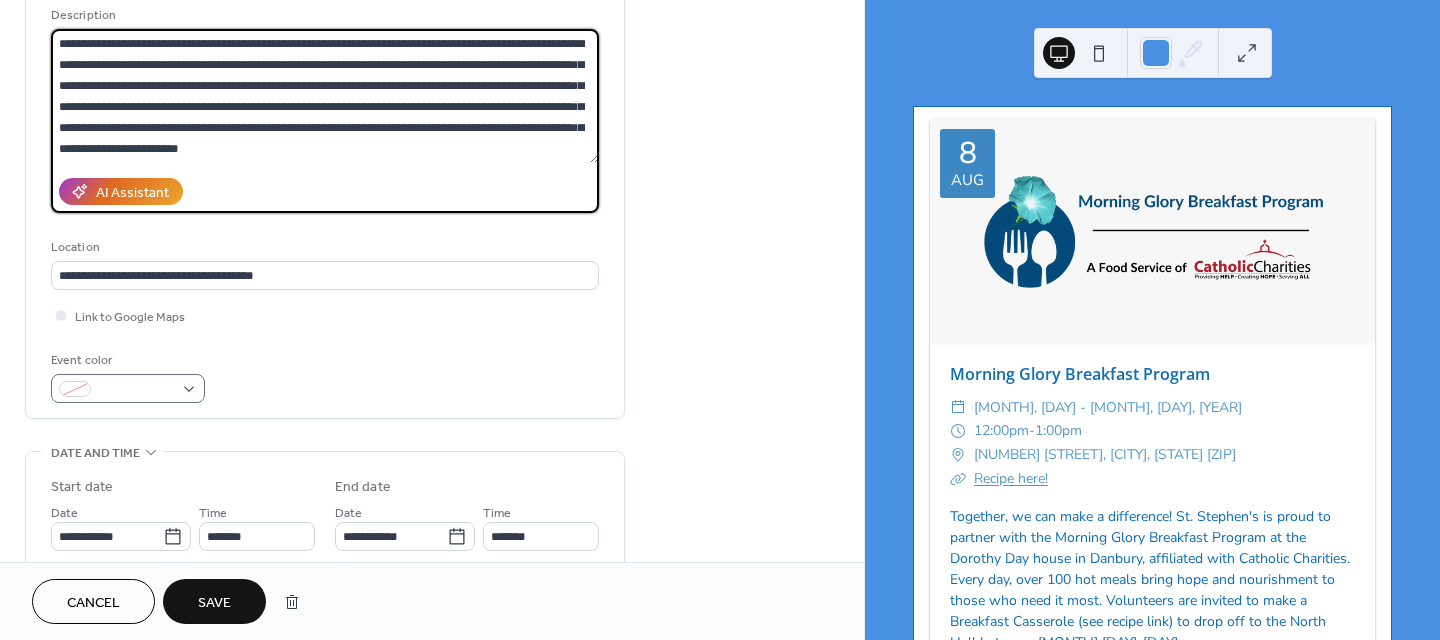type on "**********" 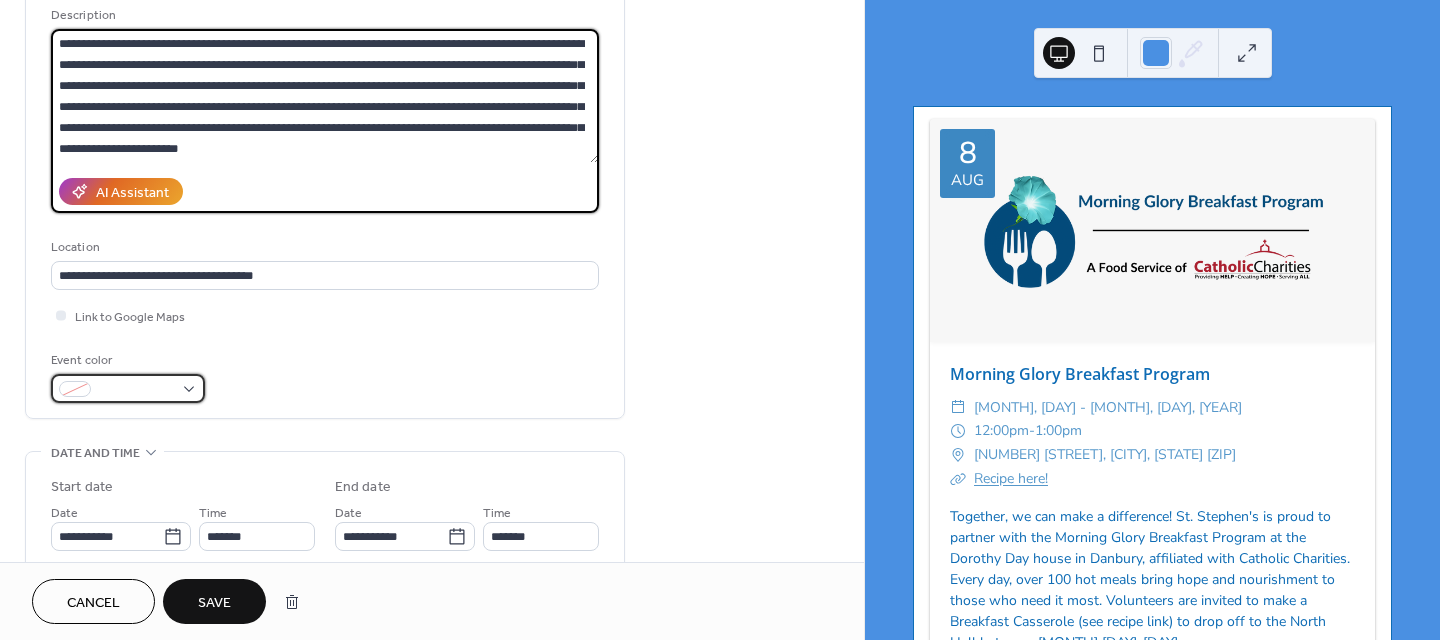 click at bounding box center (128, 388) 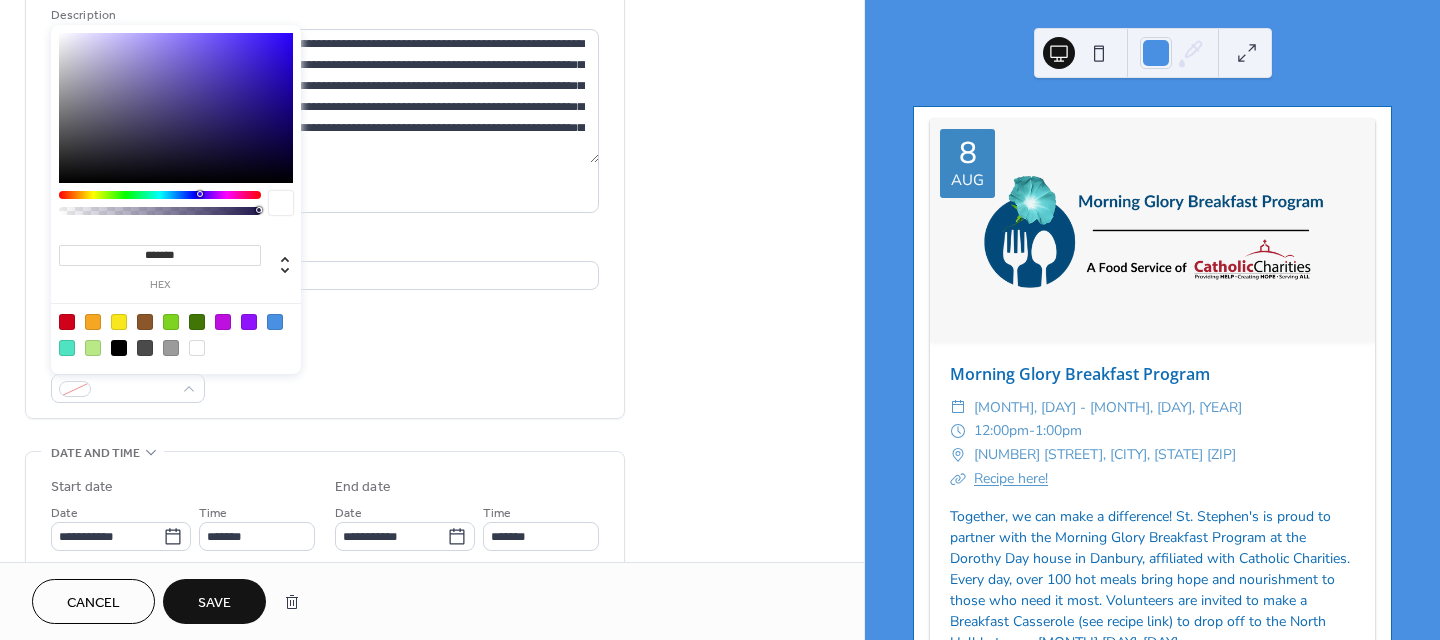 click at bounding box center (119, 322) 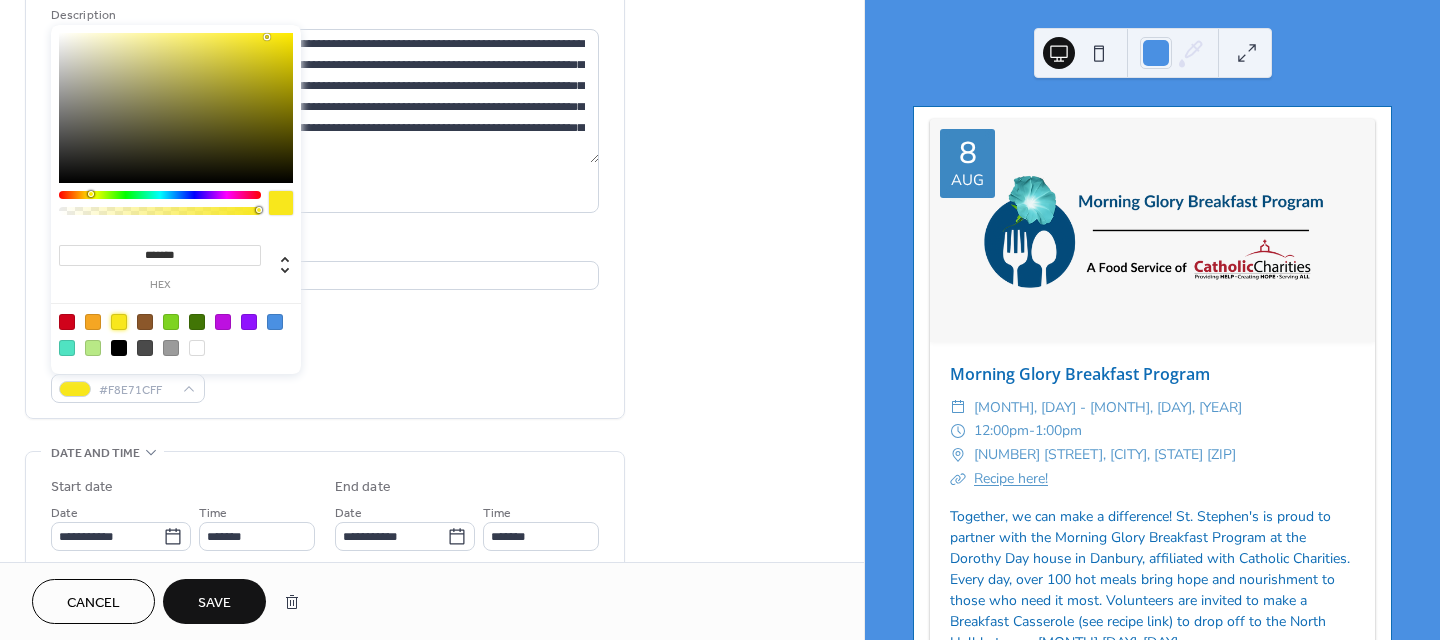 click on "**********" at bounding box center [325, 170] 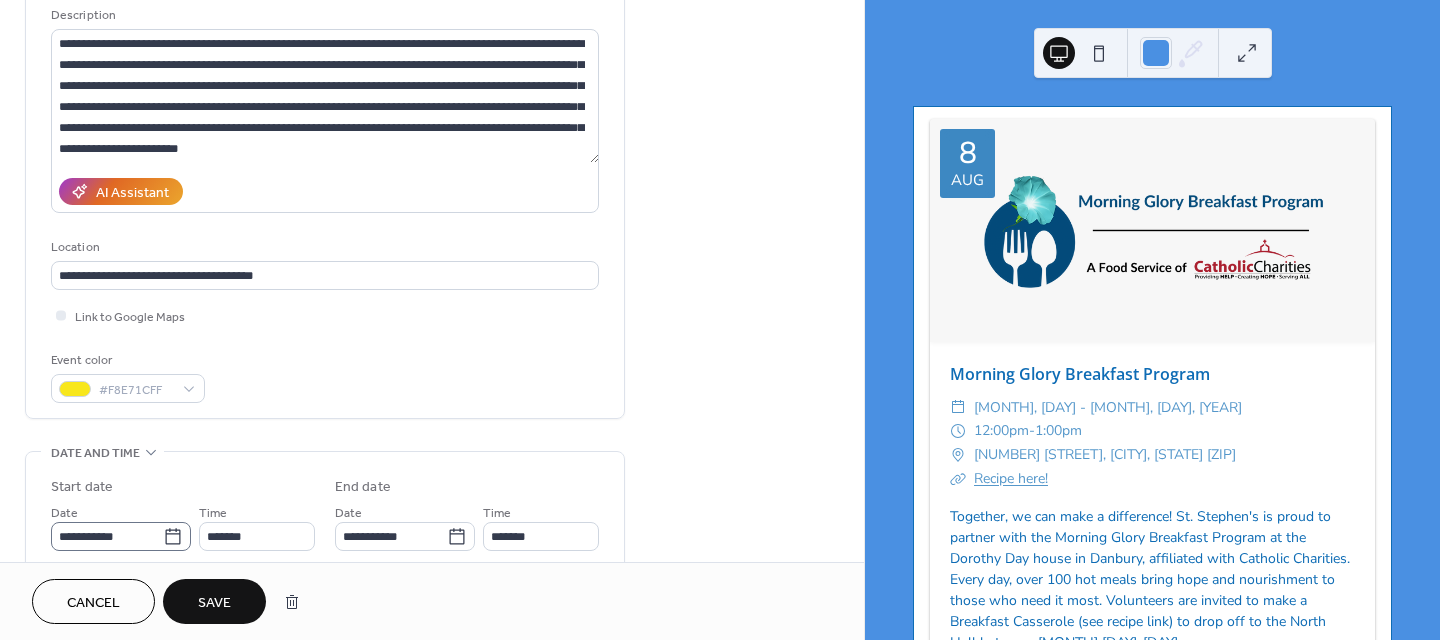 click 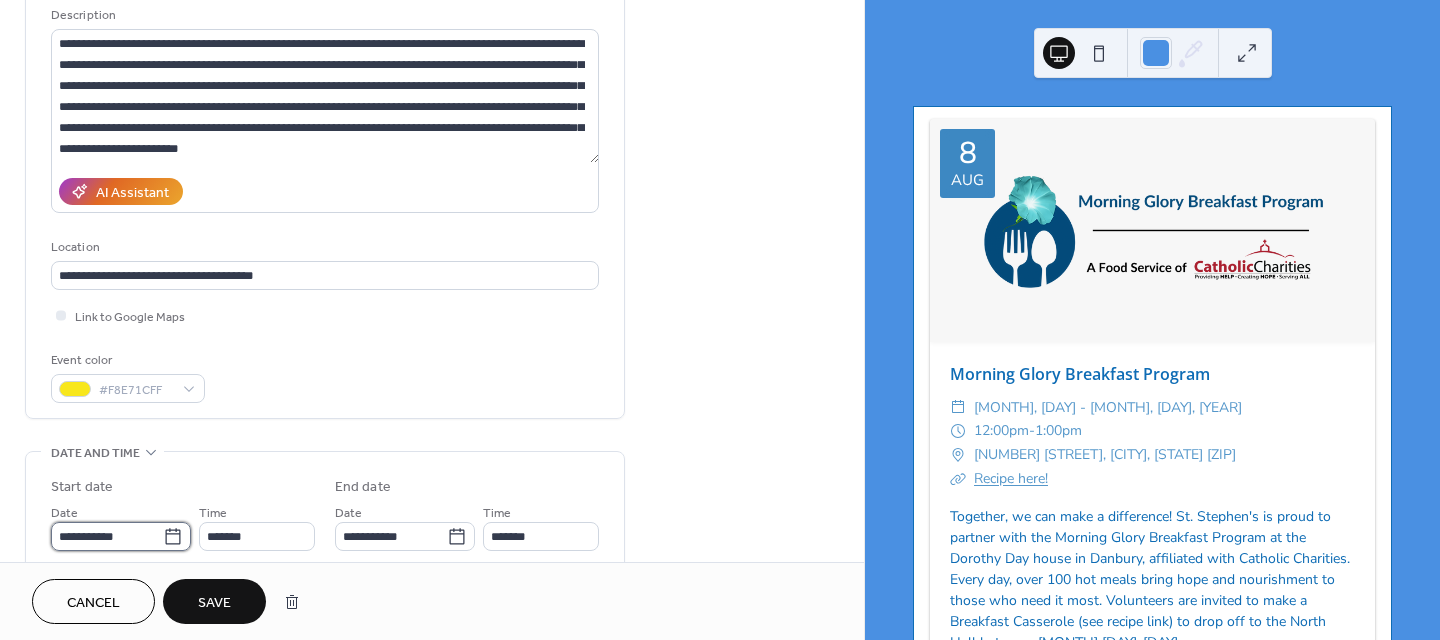 click on "**********" at bounding box center [107, 536] 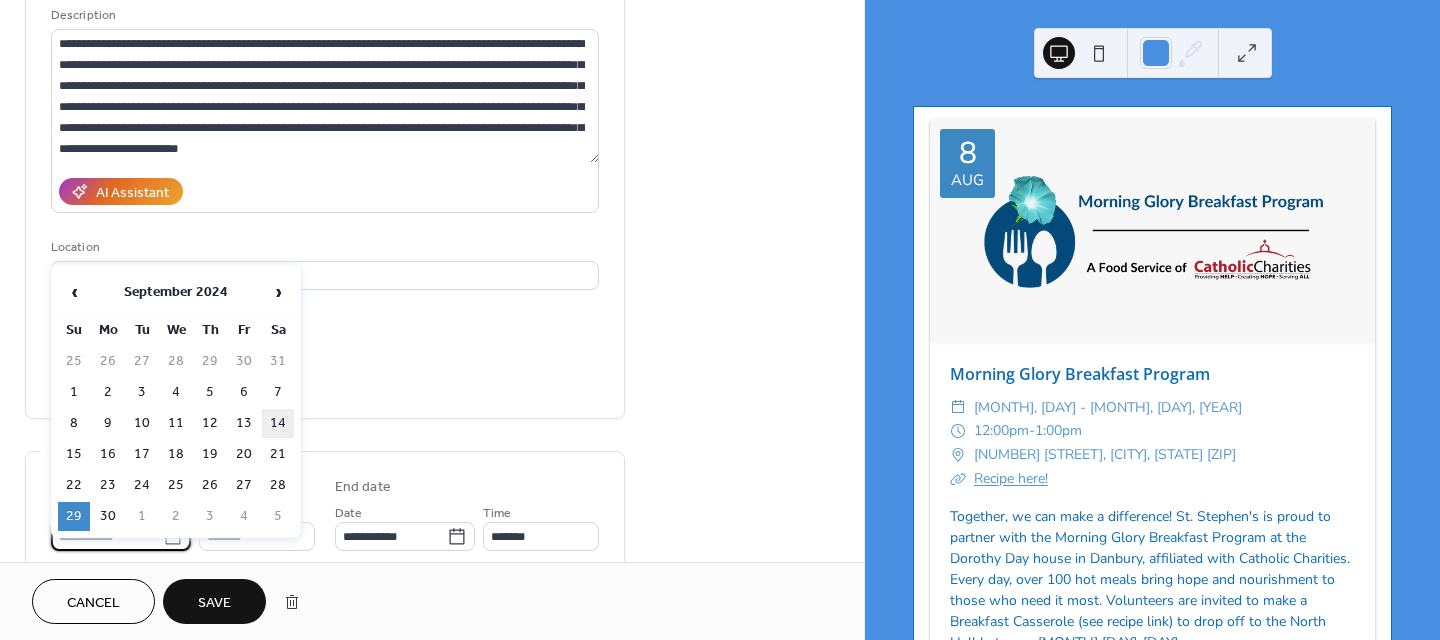click on "14" at bounding box center [278, 423] 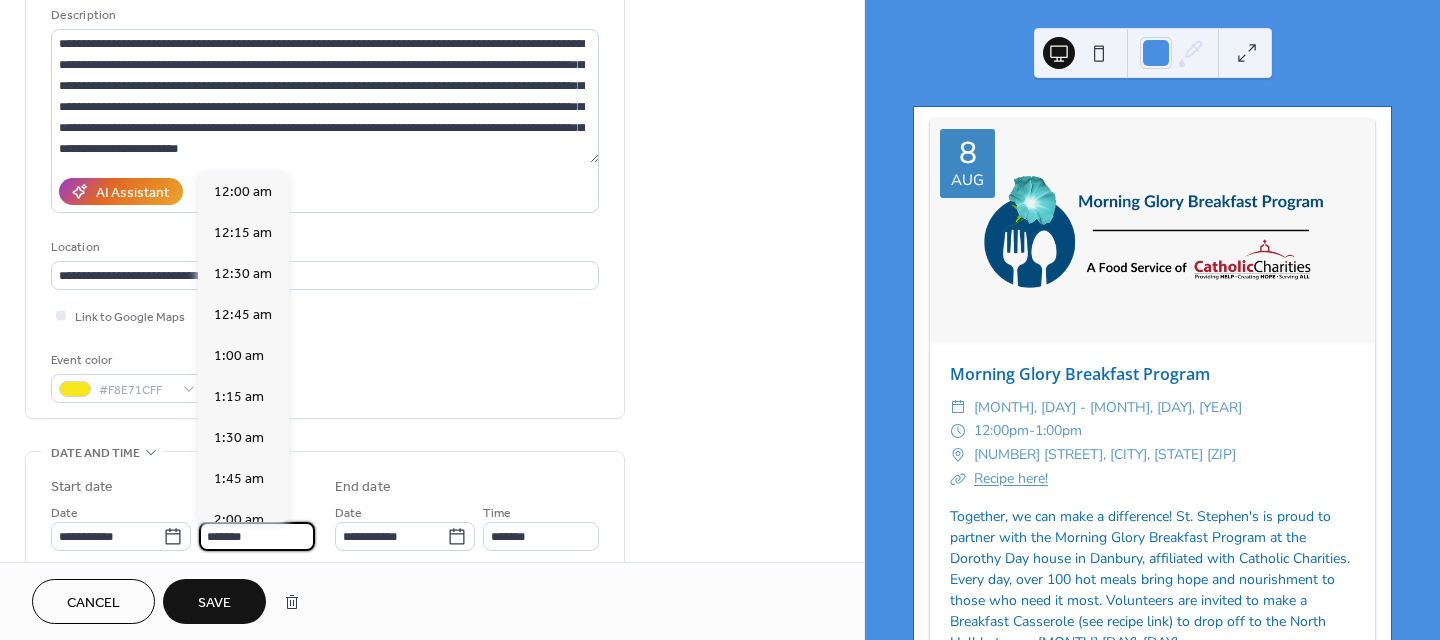 scroll, scrollTop: 2624, scrollLeft: 0, axis: vertical 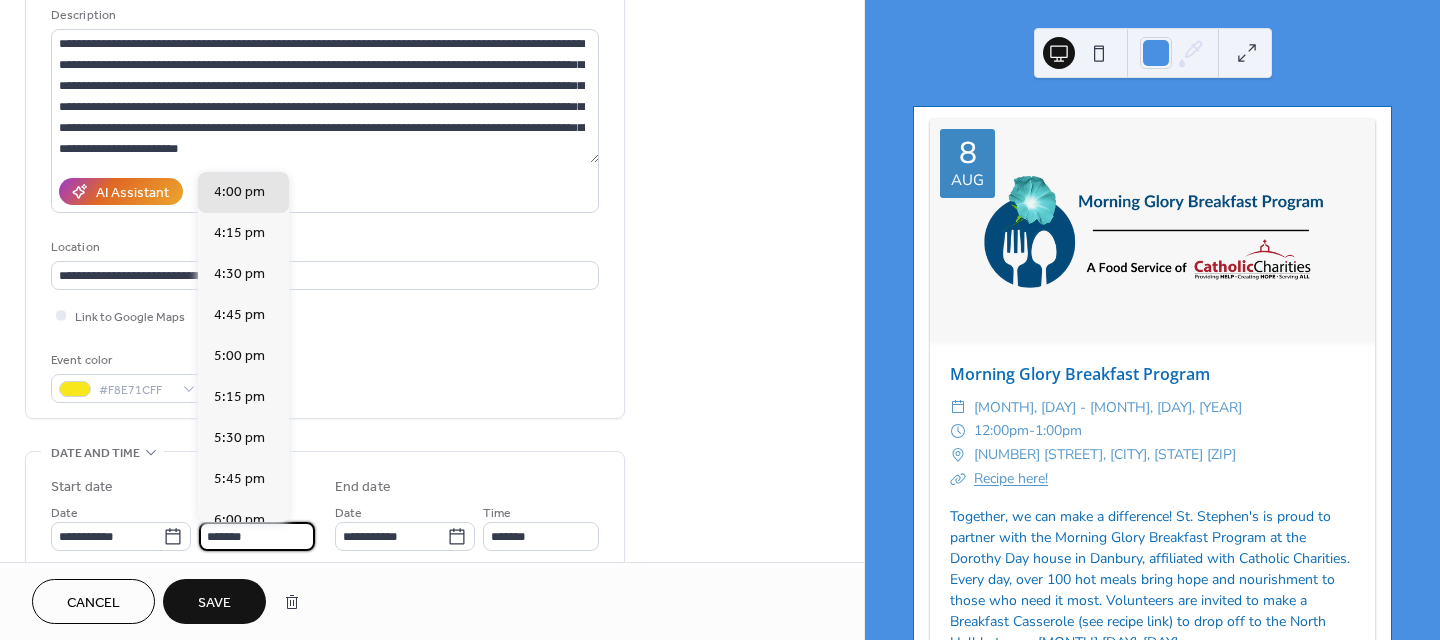 click on "*******" at bounding box center [257, 536] 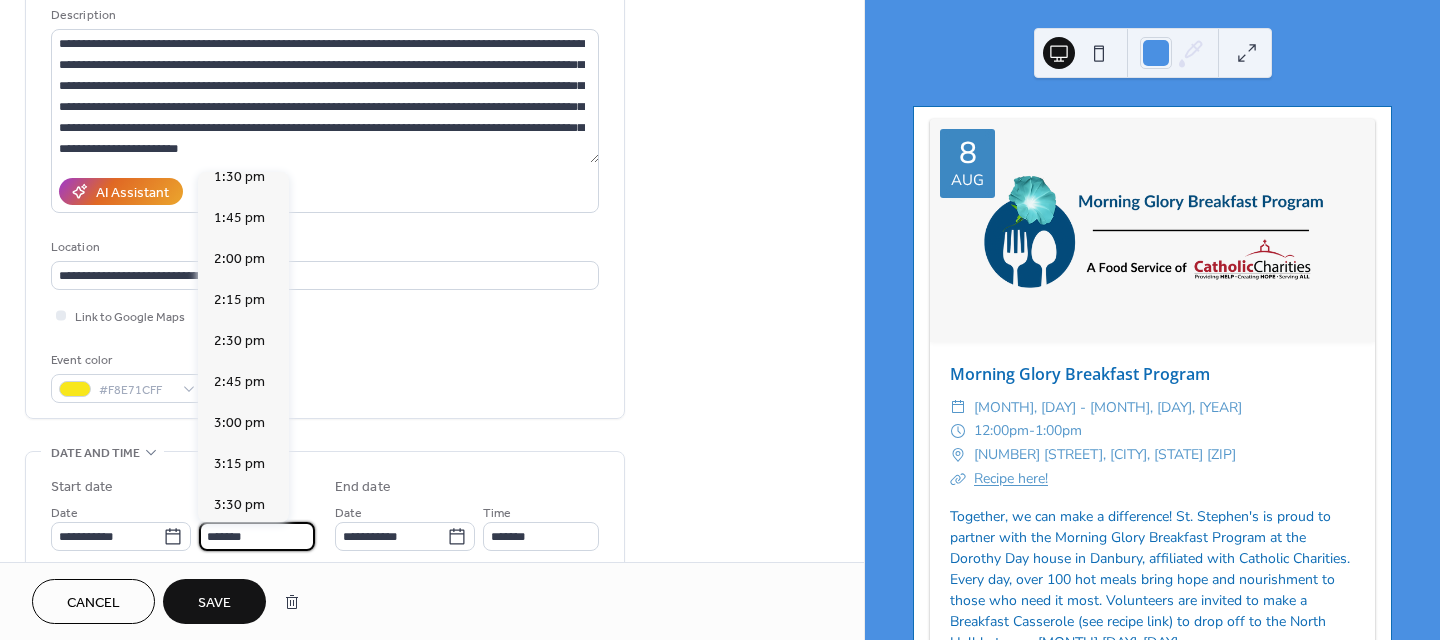 scroll, scrollTop: 2224, scrollLeft: 0, axis: vertical 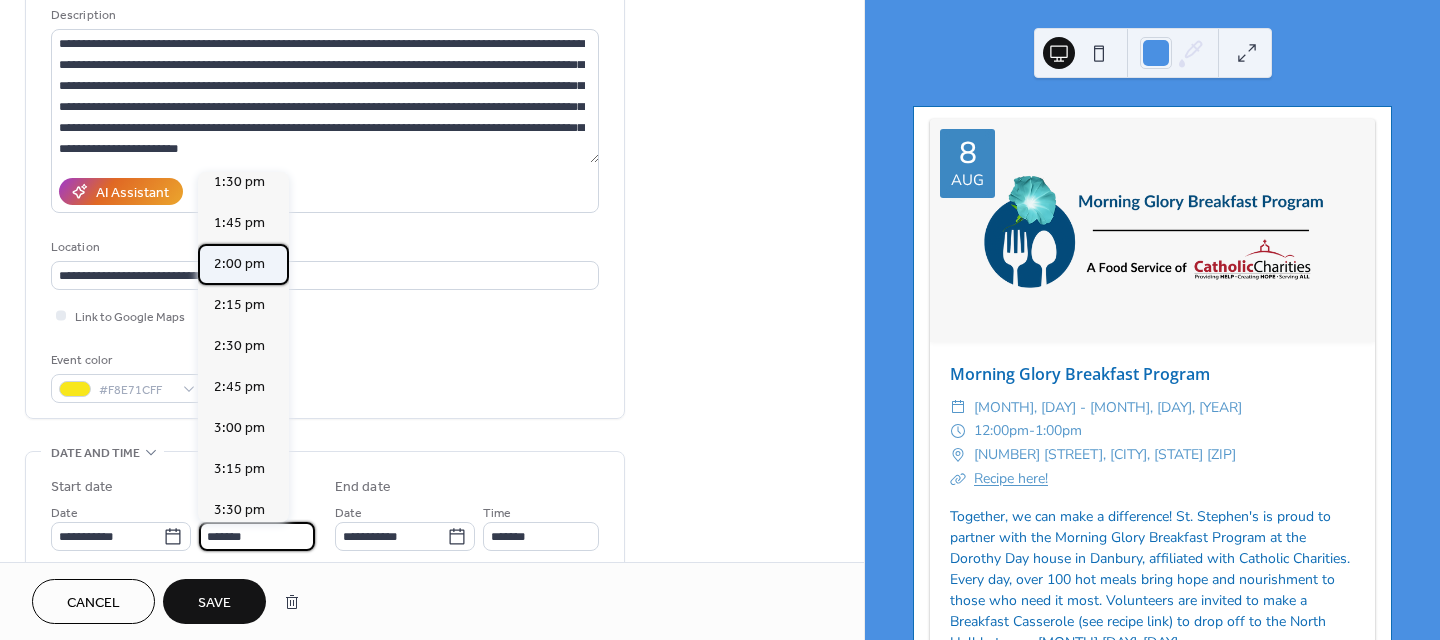 click on "2:00 pm" at bounding box center [239, 264] 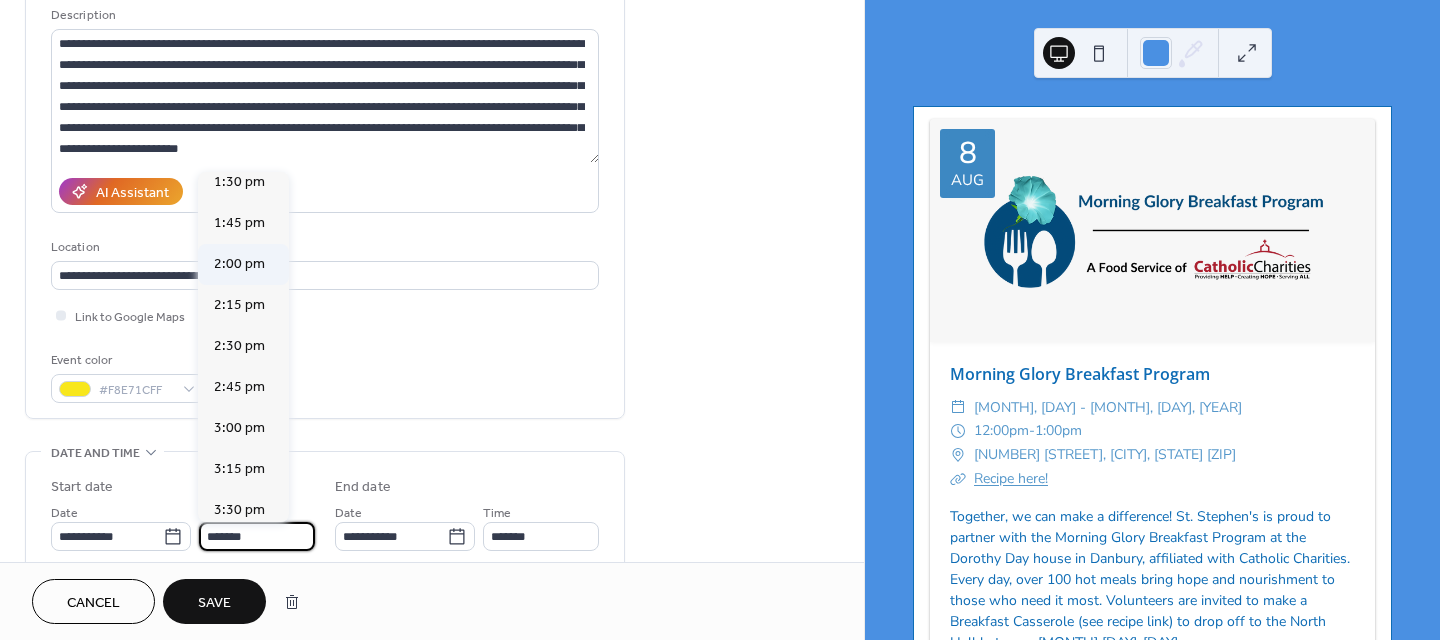 type on "*******" 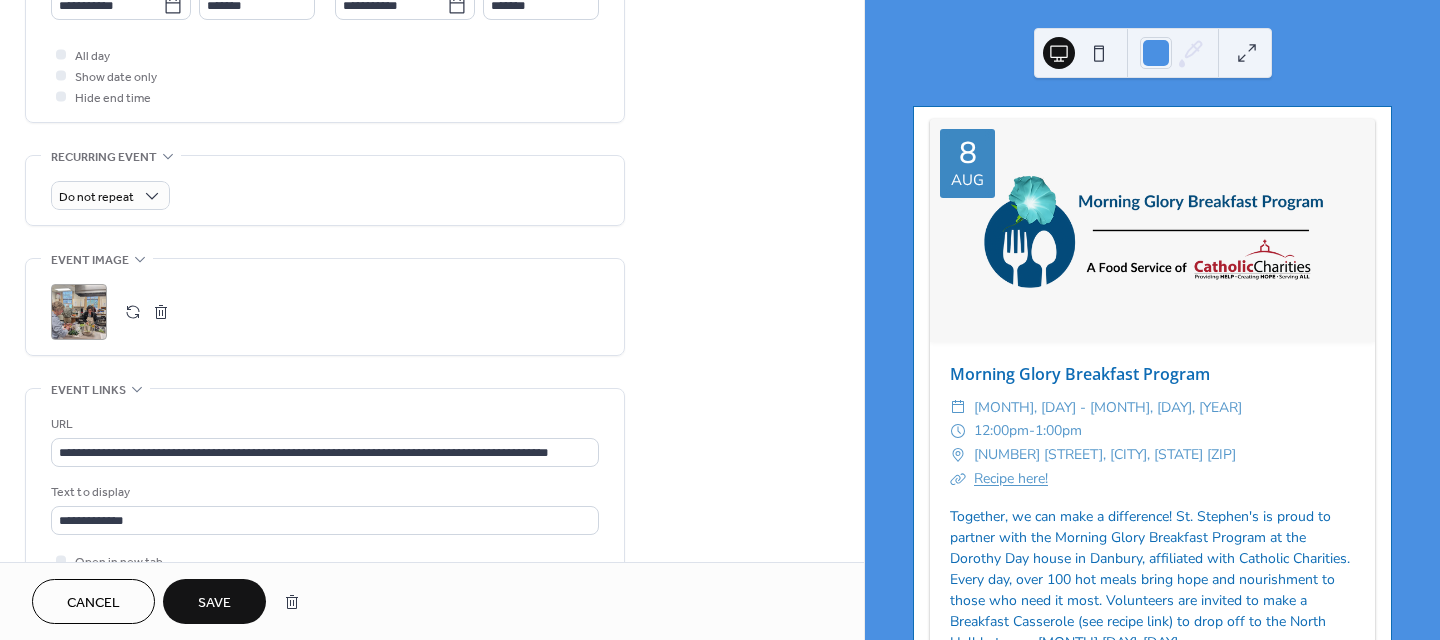scroll, scrollTop: 800, scrollLeft: 0, axis: vertical 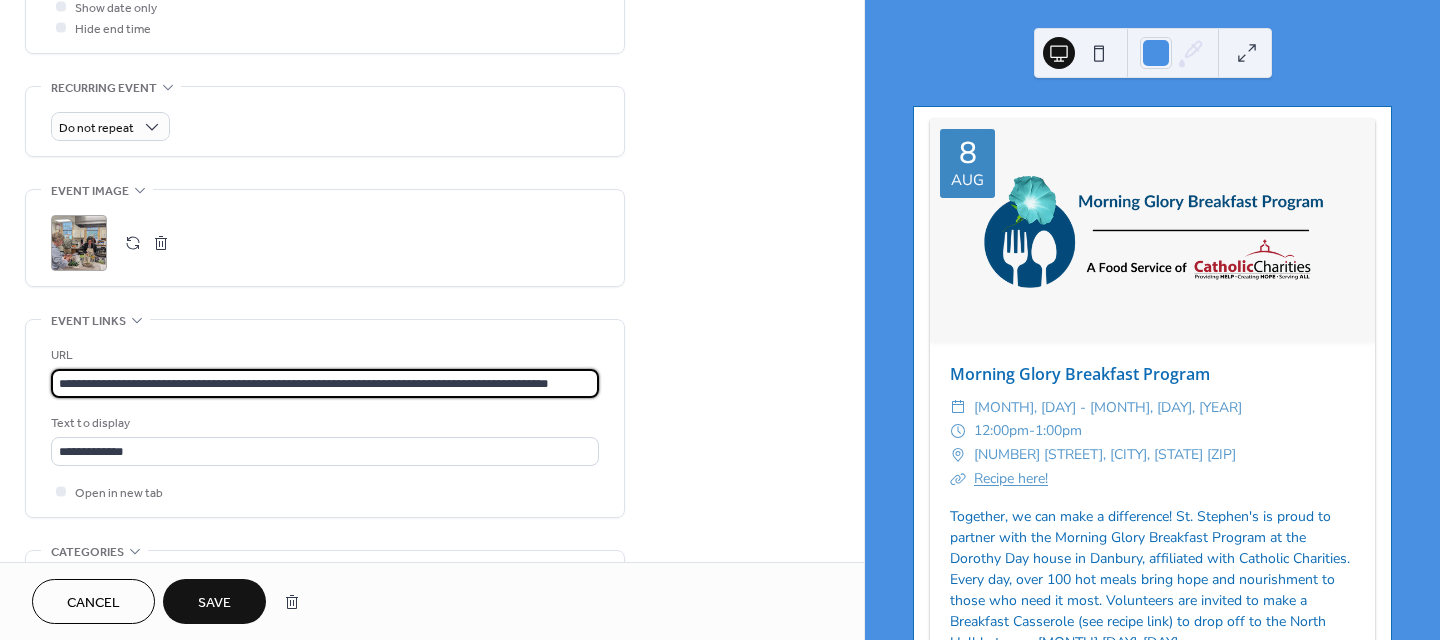 drag, startPoint x: 61, startPoint y: 383, endPoint x: 673, endPoint y: 382, distance: 612.0008 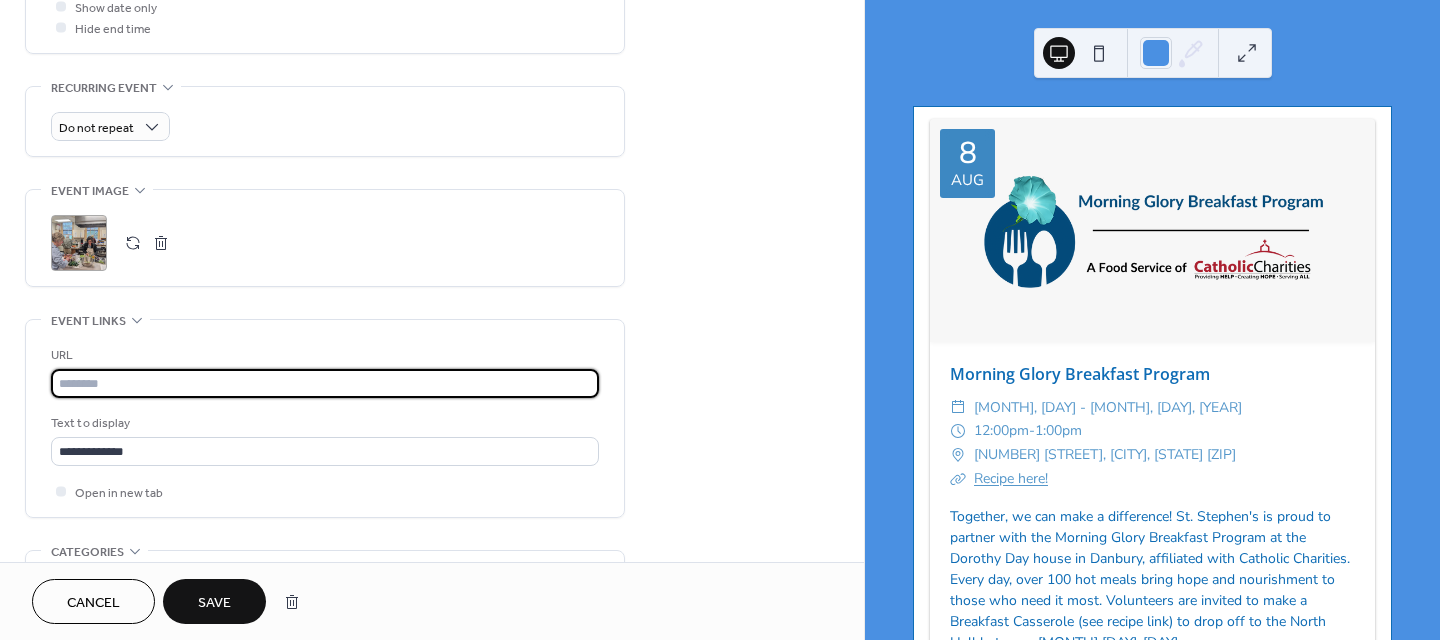 scroll, scrollTop: 0, scrollLeft: 0, axis: both 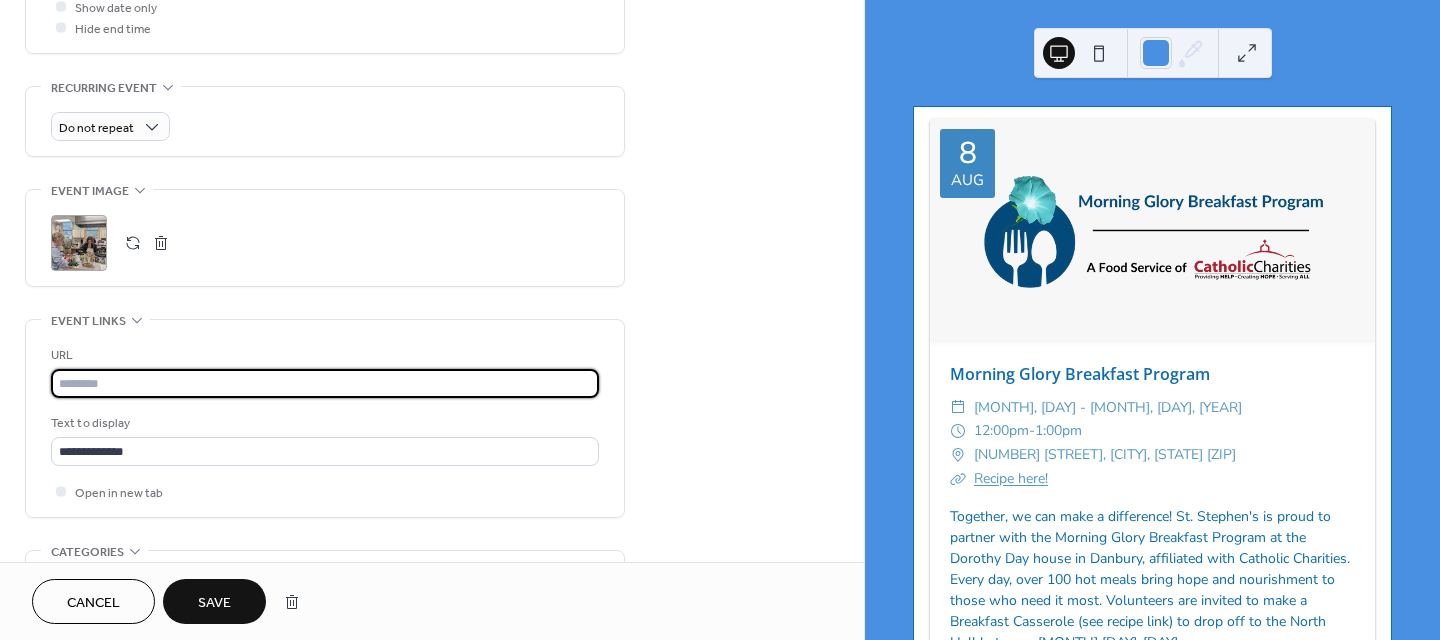 paste on "**********" 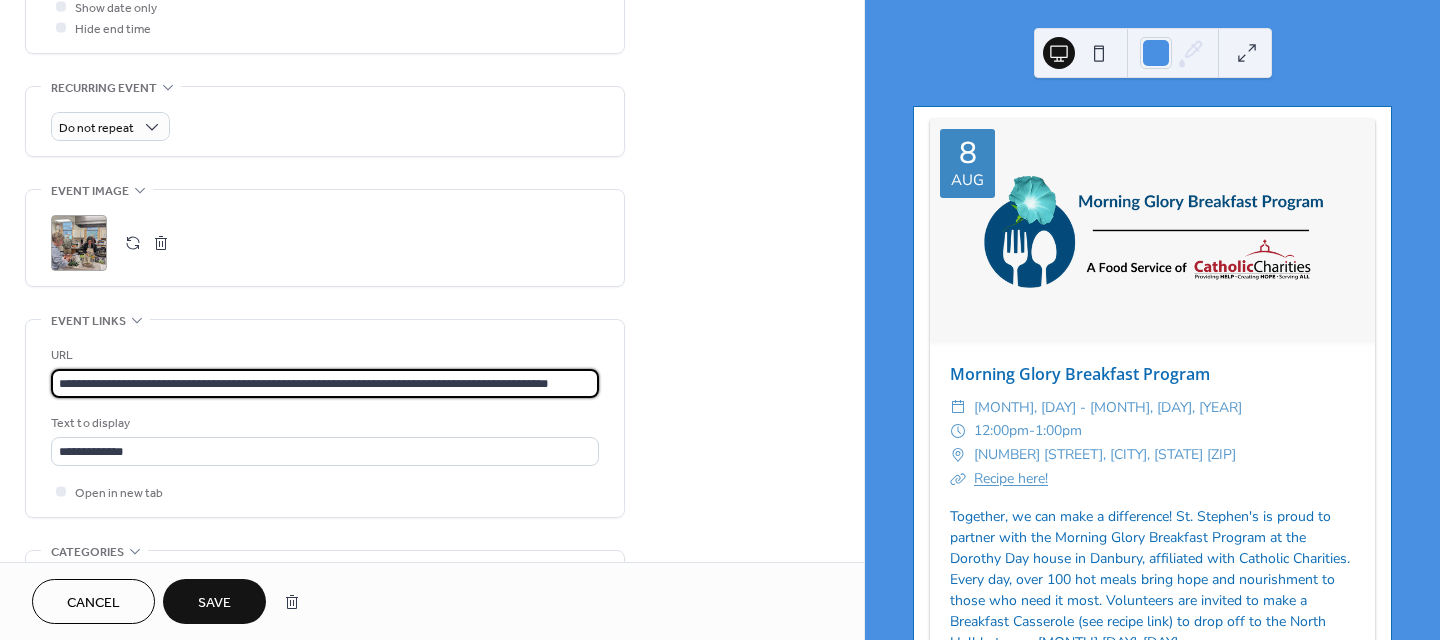 scroll, scrollTop: 0, scrollLeft: 47, axis: horizontal 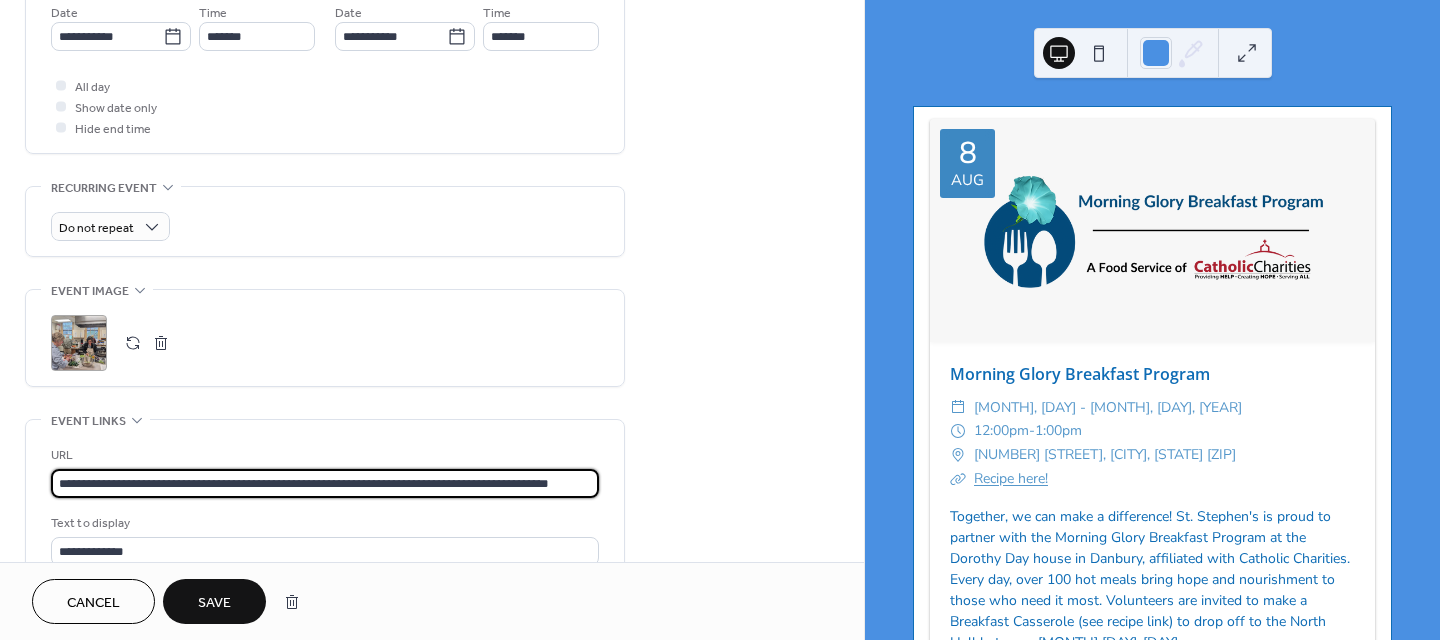 type on "**********" 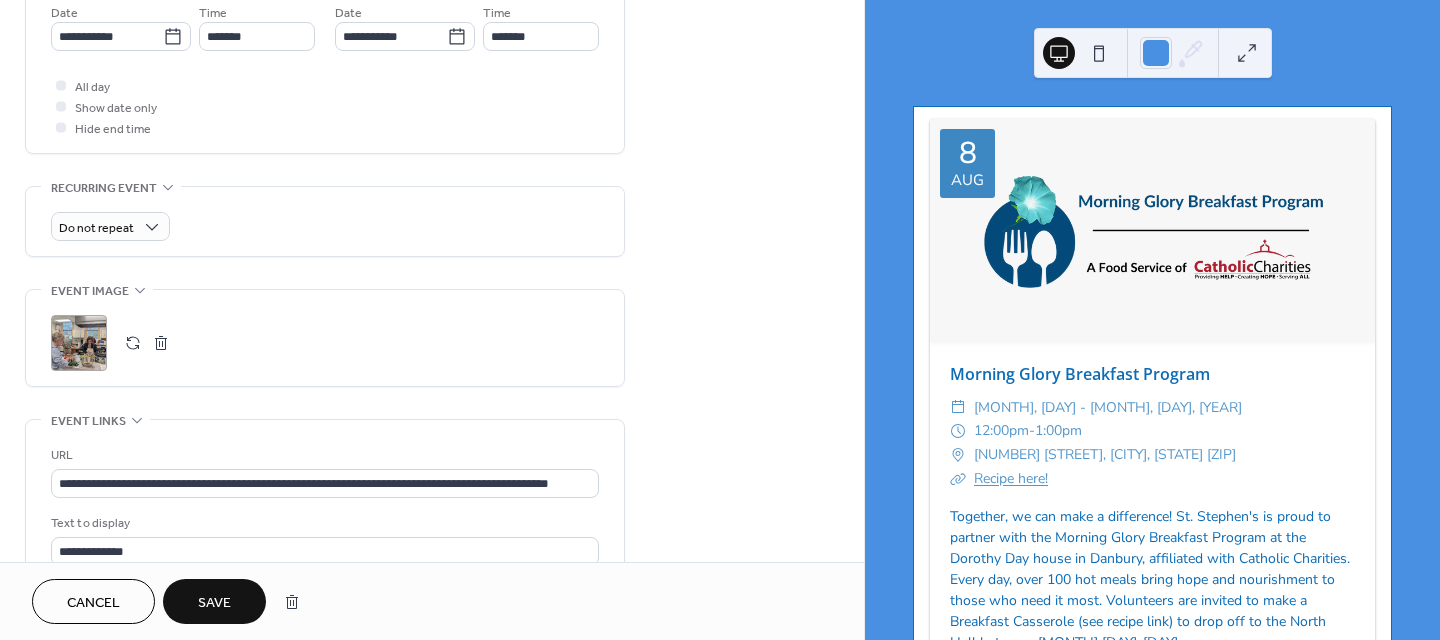 scroll, scrollTop: 0, scrollLeft: 0, axis: both 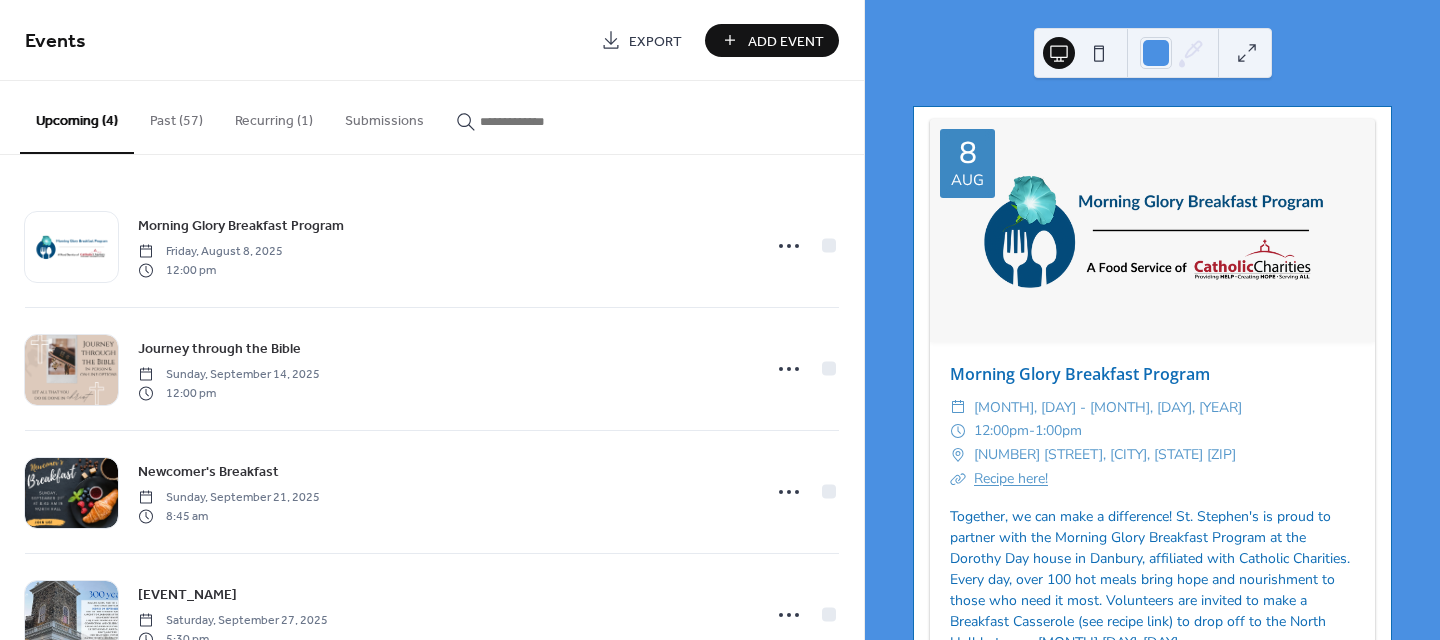 click on "Add Event" at bounding box center (786, 41) 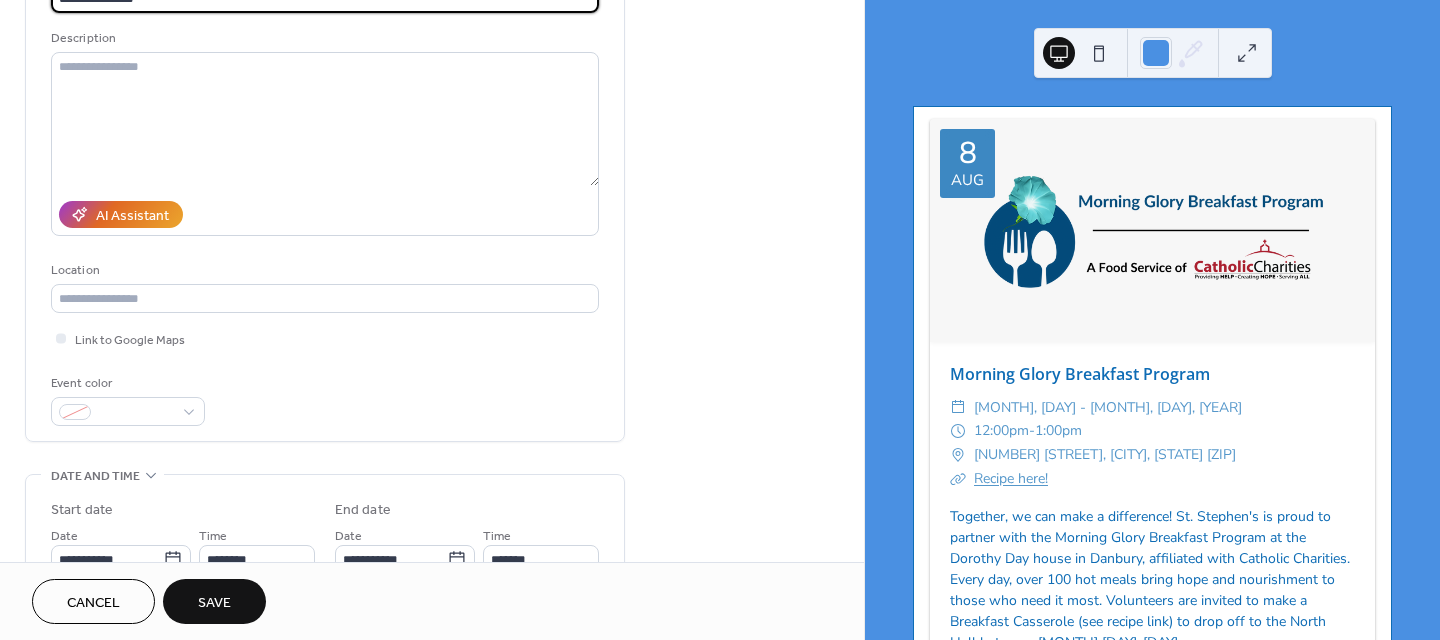 scroll, scrollTop: 200, scrollLeft: 0, axis: vertical 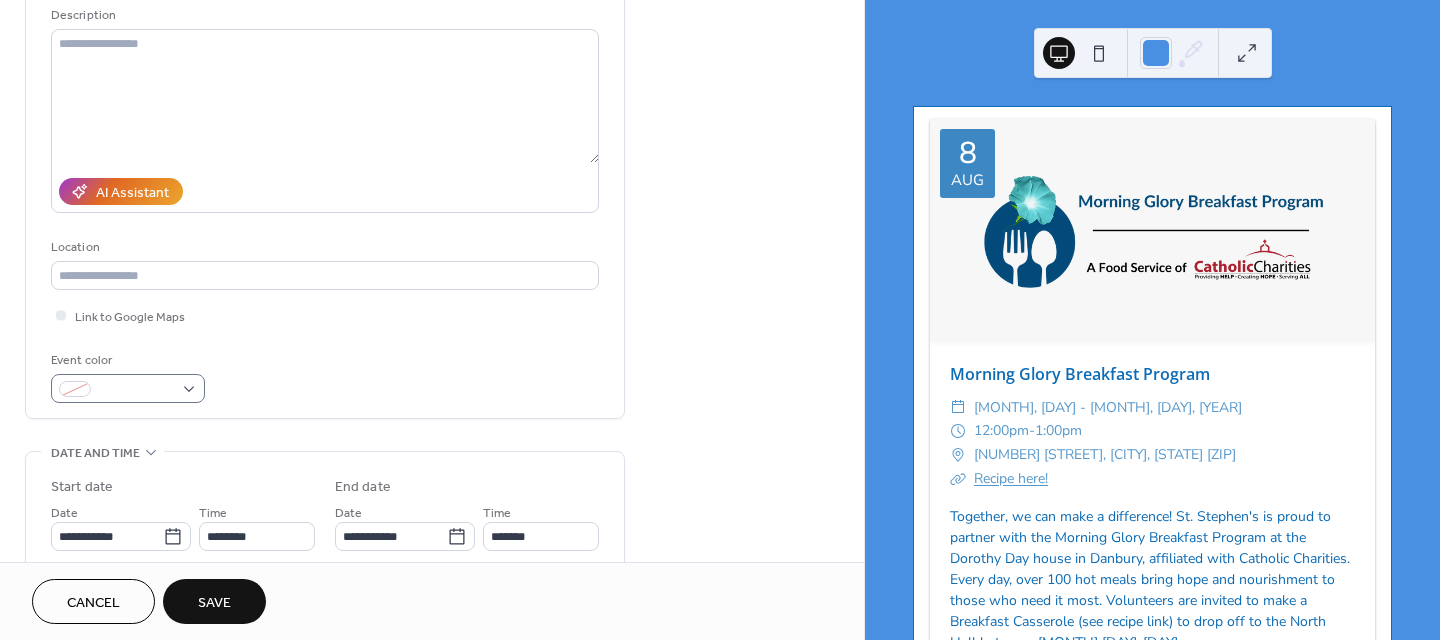 type on "**********" 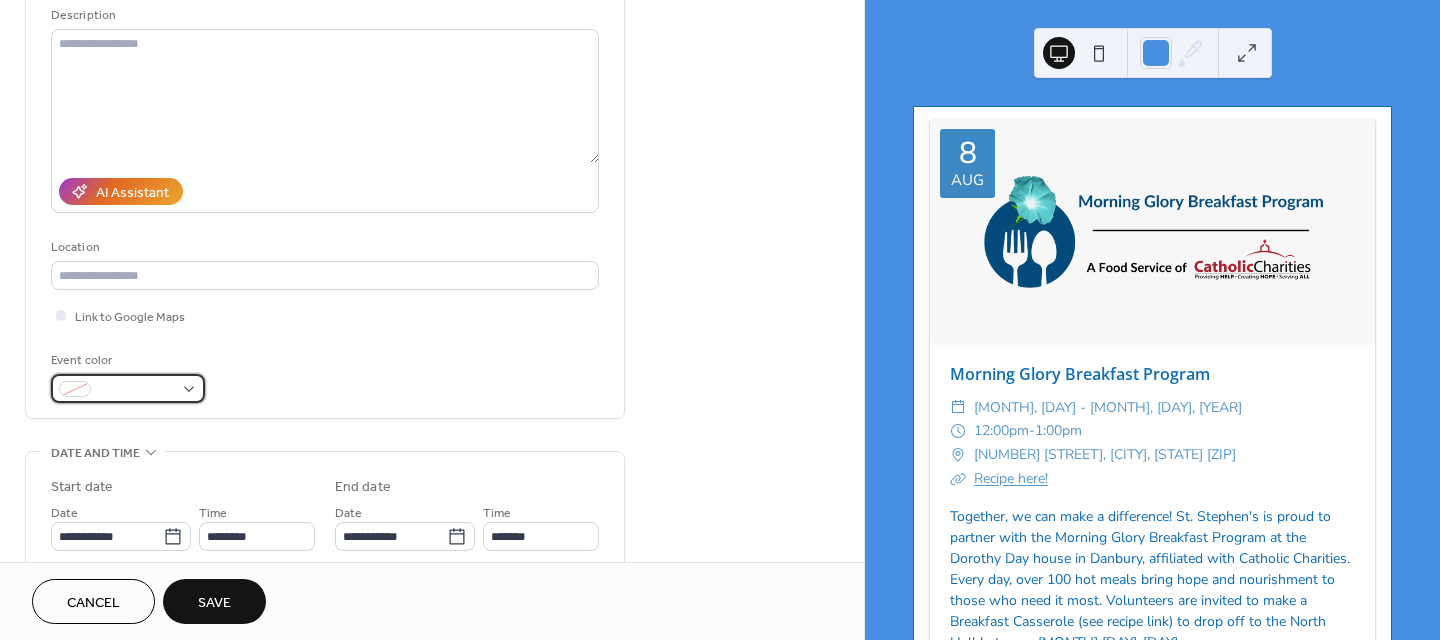 click at bounding box center [128, 388] 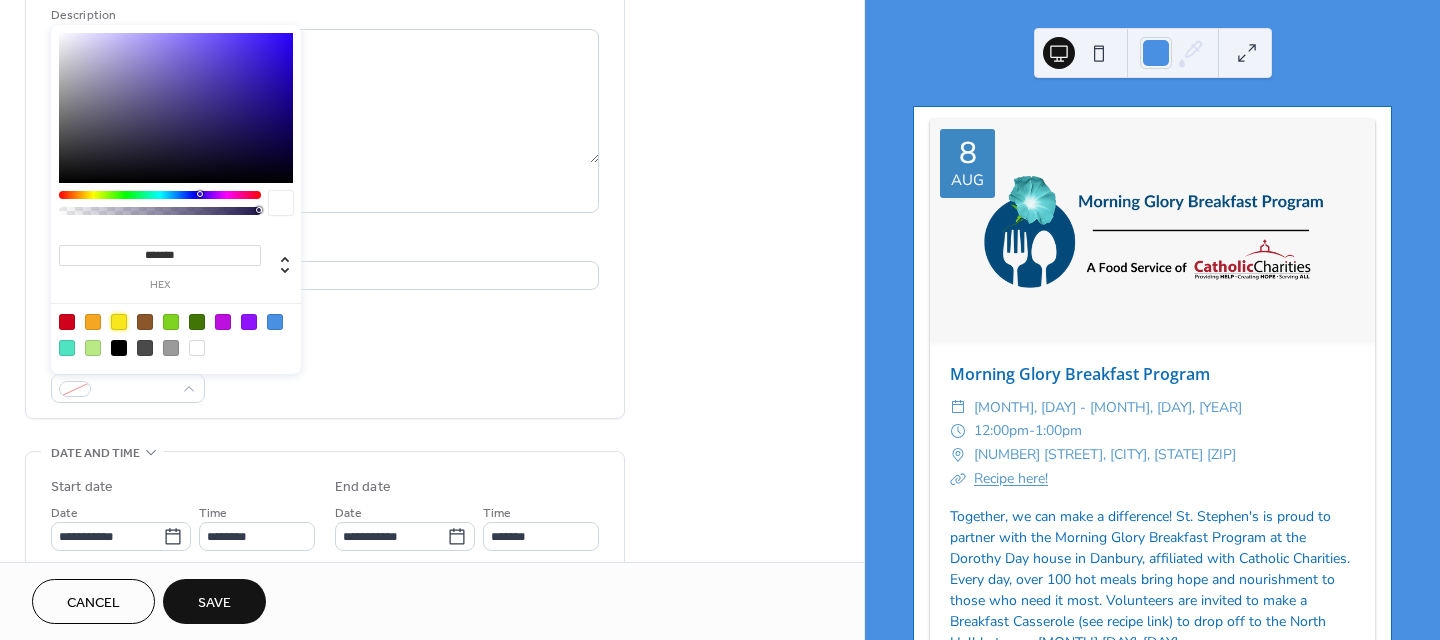 click at bounding box center (119, 322) 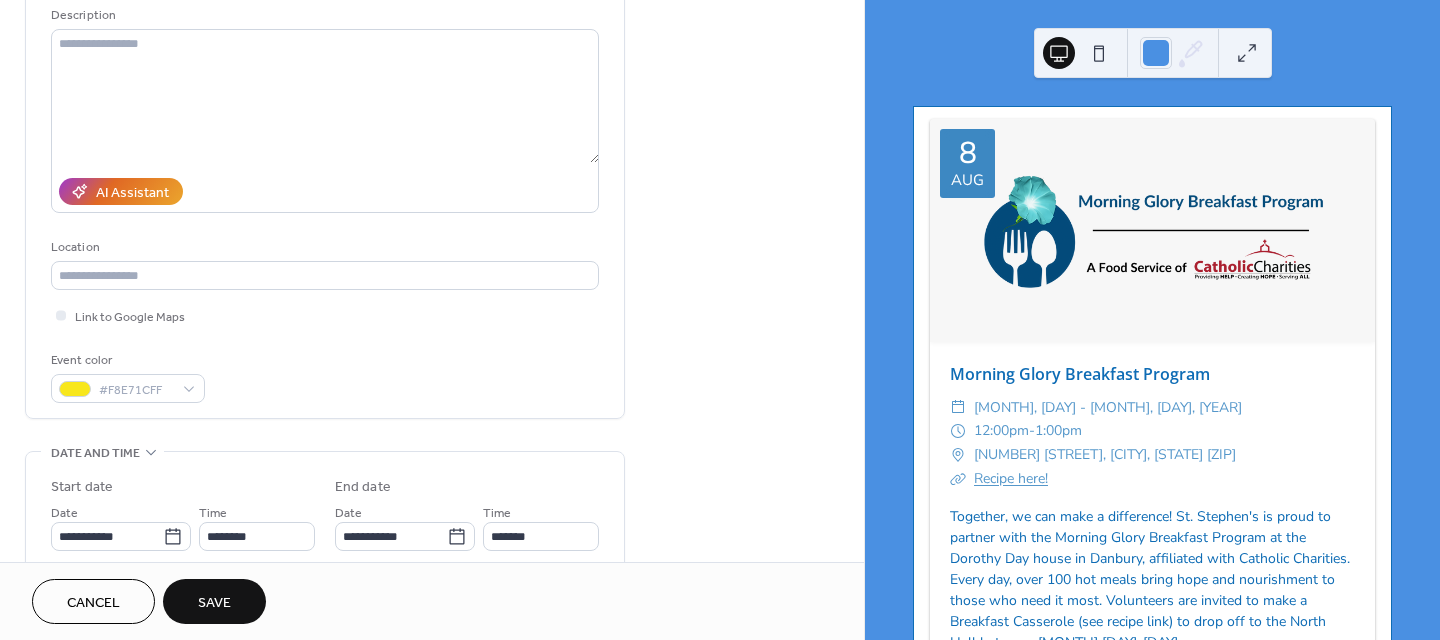 click on "**********" at bounding box center [325, 170] 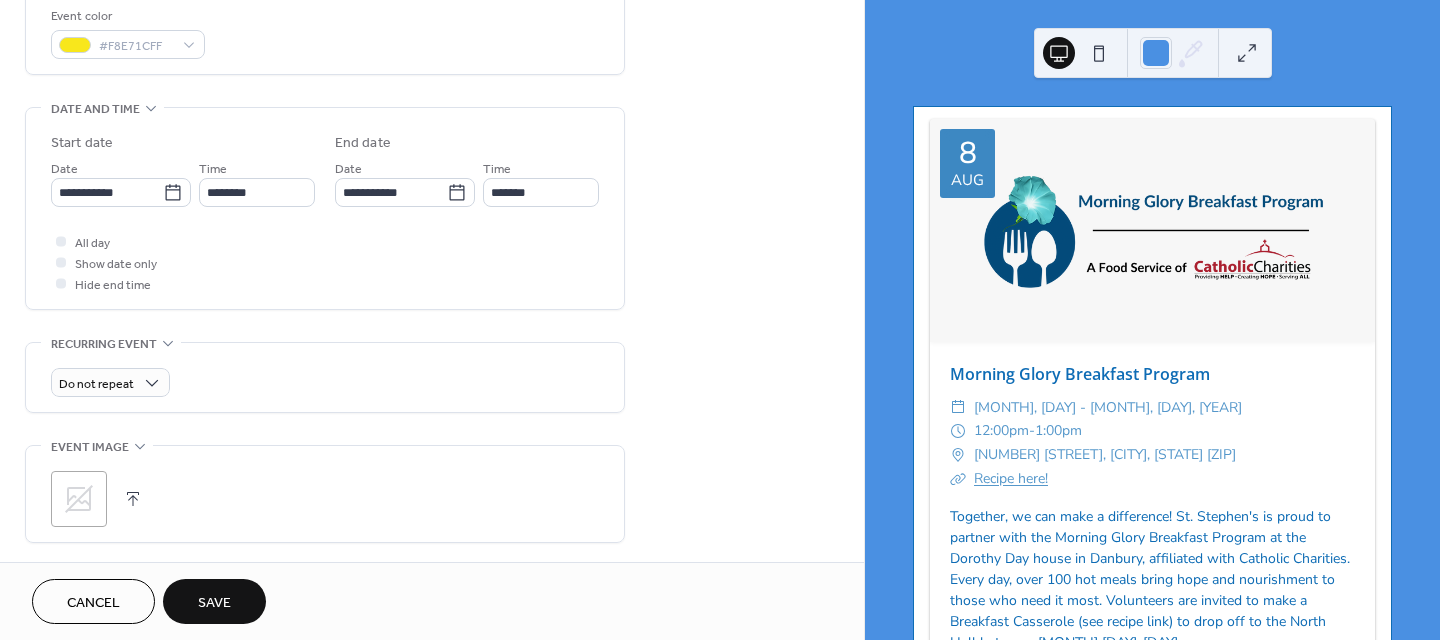 scroll, scrollTop: 600, scrollLeft: 0, axis: vertical 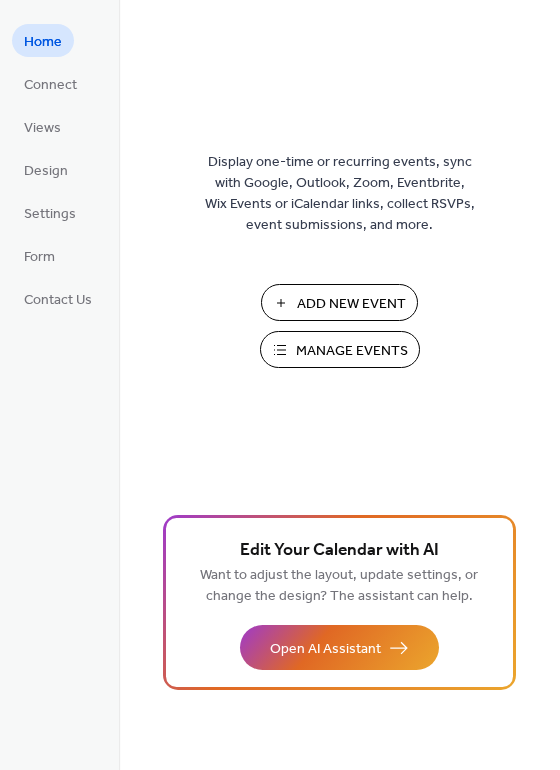 click on "Manage Events" at bounding box center [352, 351] 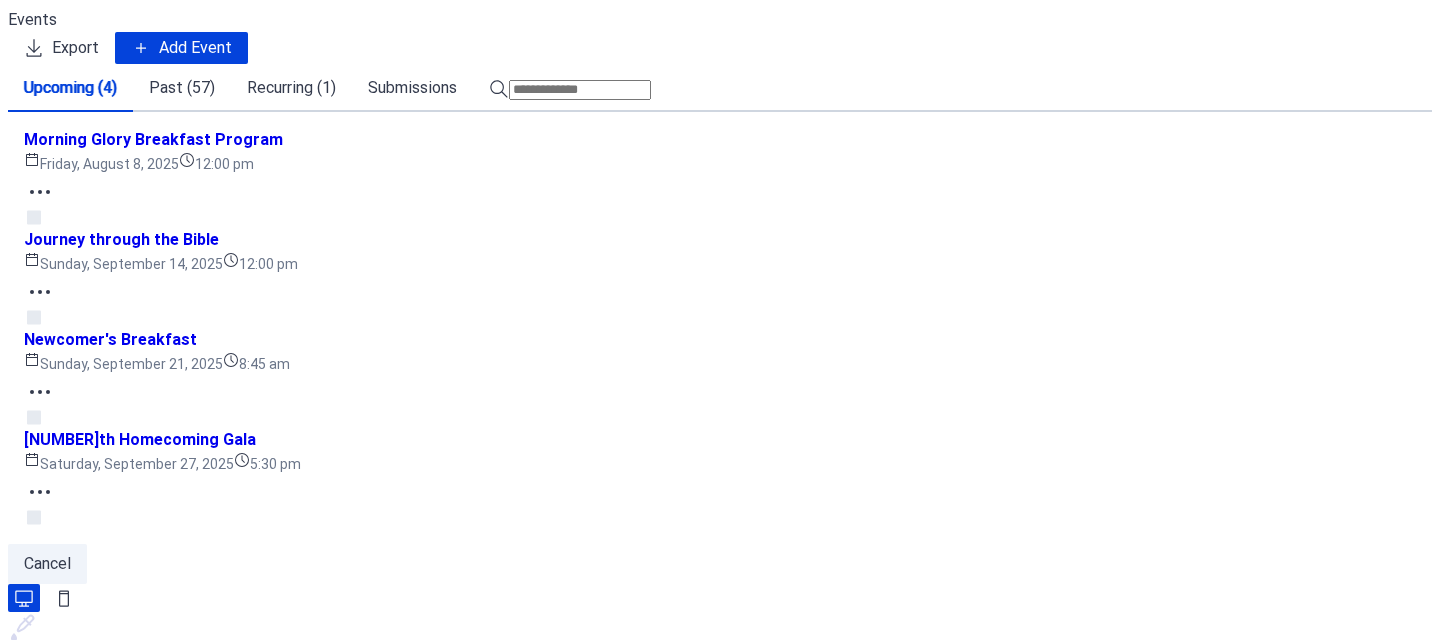 scroll, scrollTop: 0, scrollLeft: 0, axis: both 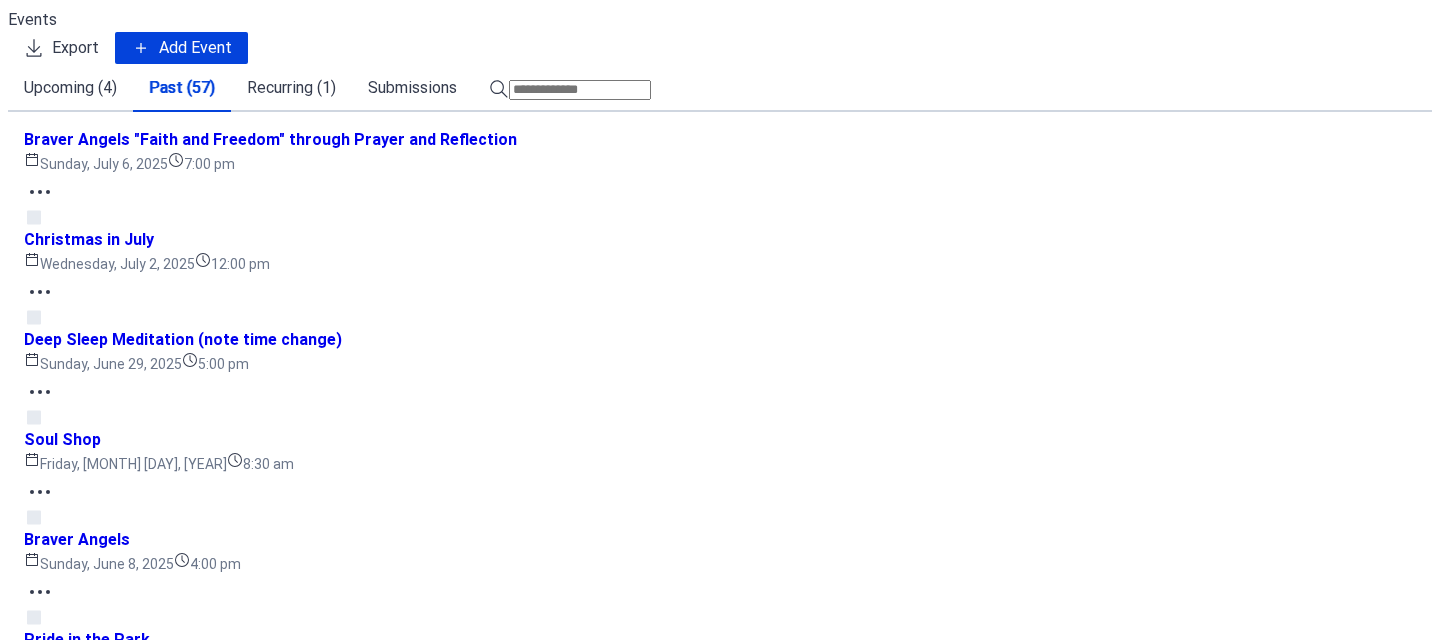click 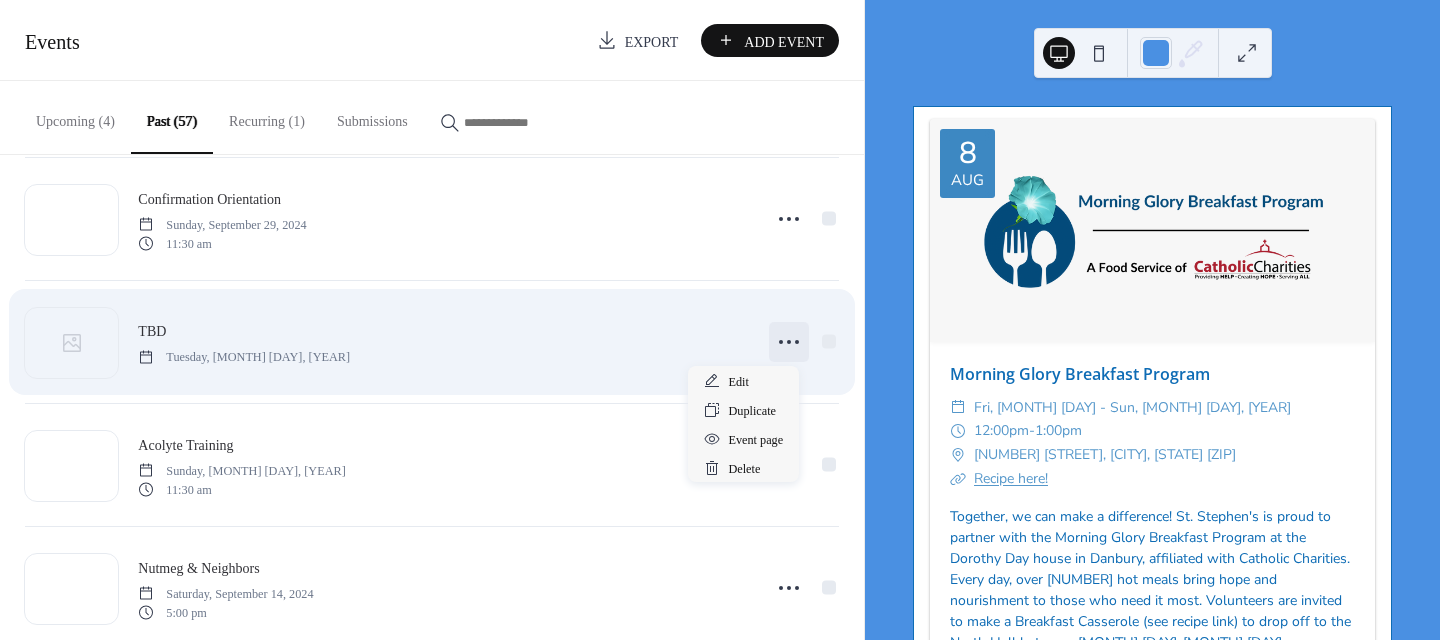 click 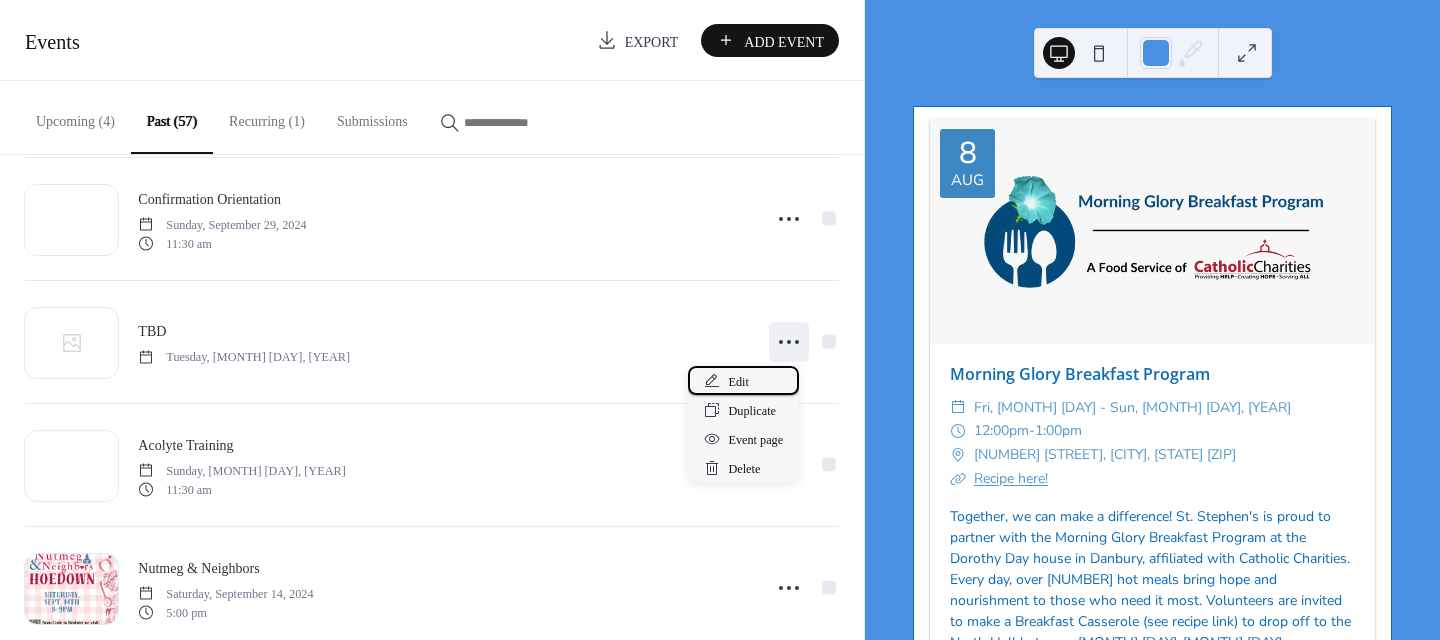 click on "Edit" at bounding box center (738, 382) 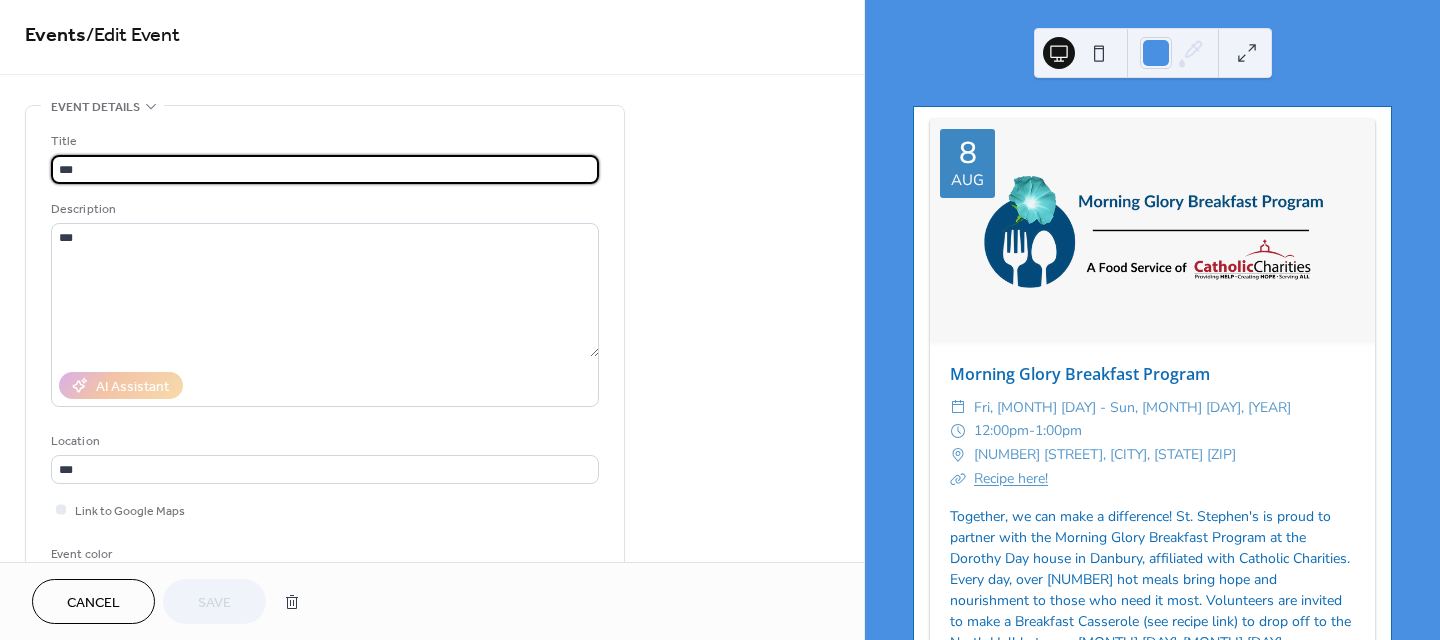 scroll, scrollTop: 0, scrollLeft: 0, axis: both 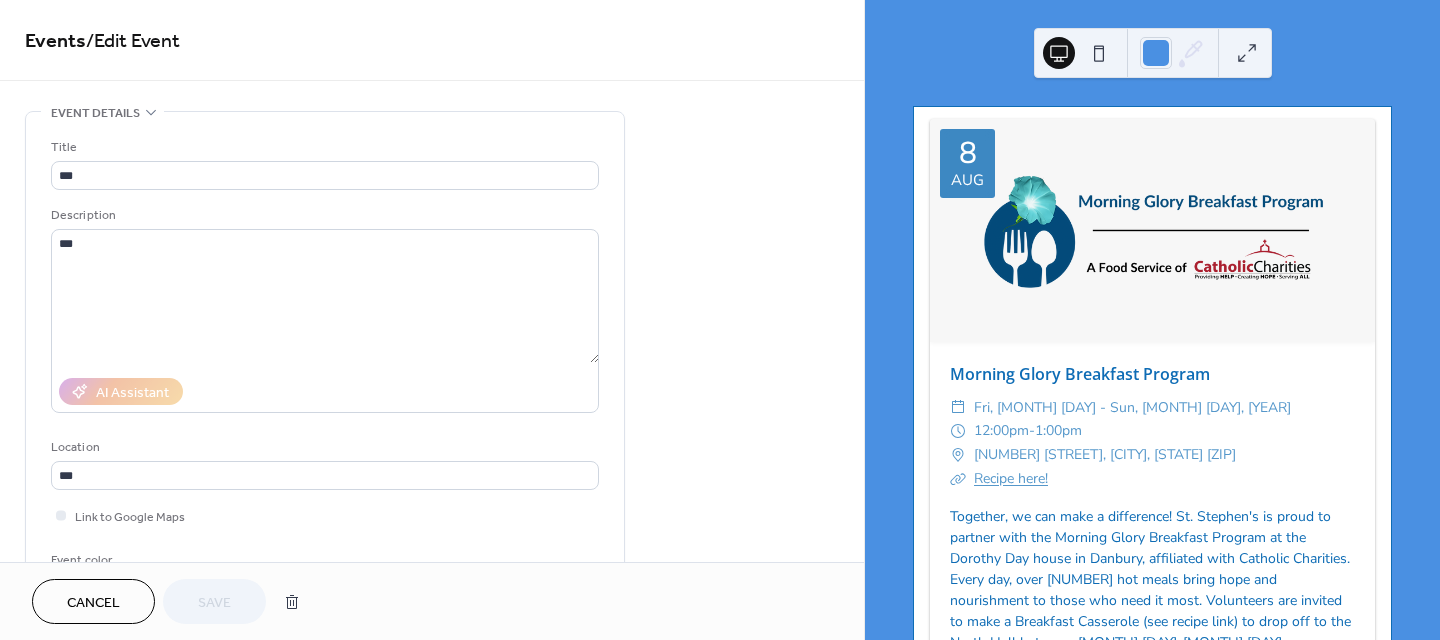 click on "Cancel" at bounding box center [93, 603] 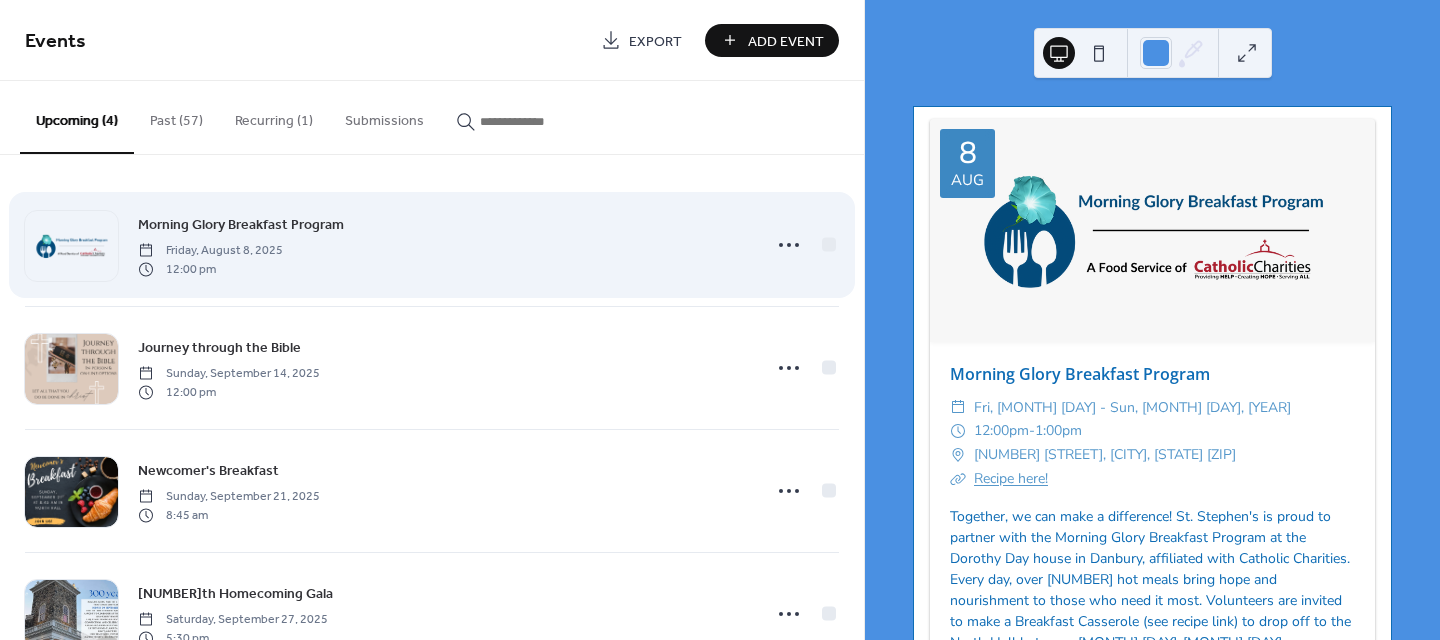 scroll, scrollTop: 0, scrollLeft: 0, axis: both 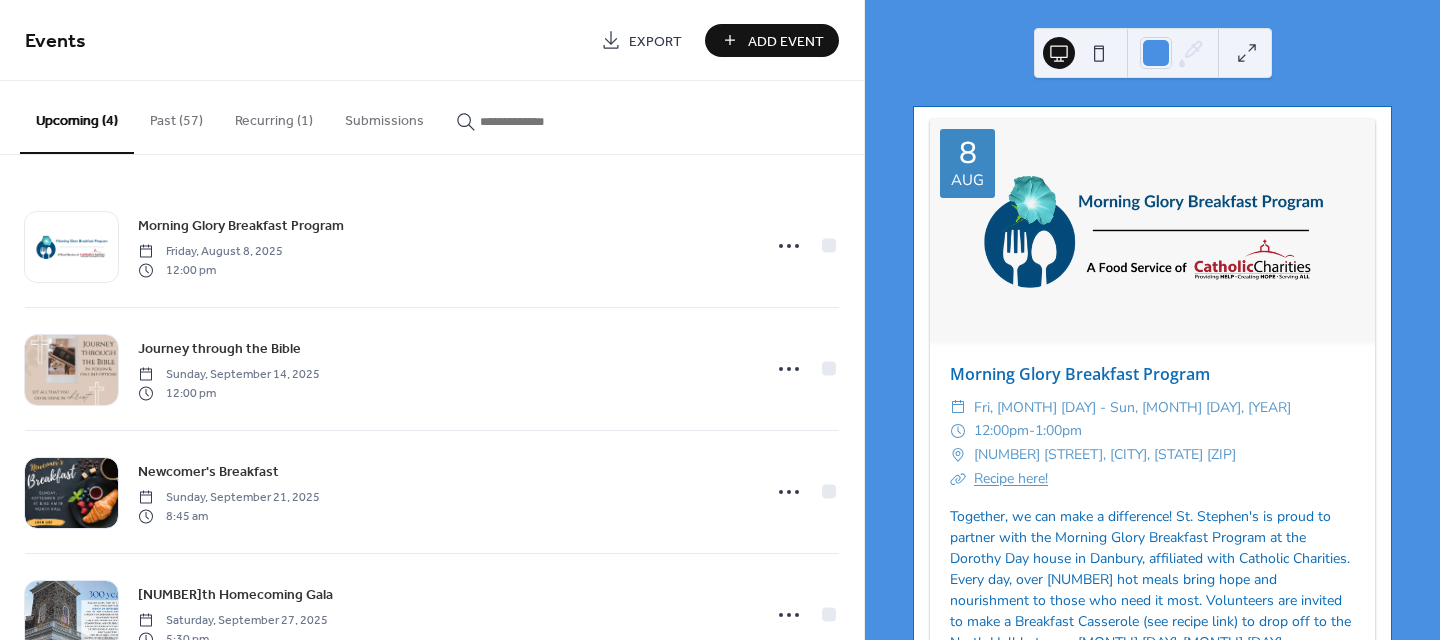 click on "Past (57)" at bounding box center [176, 116] 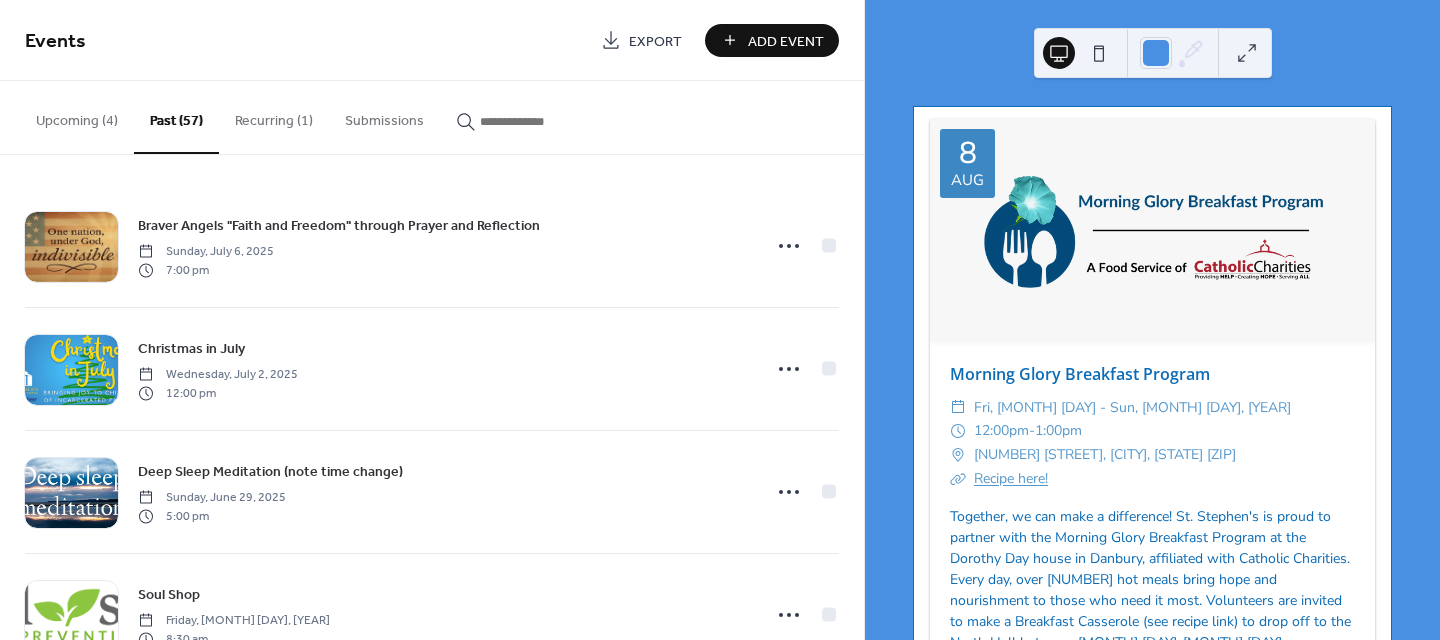 click on "Submissions" at bounding box center [384, 116] 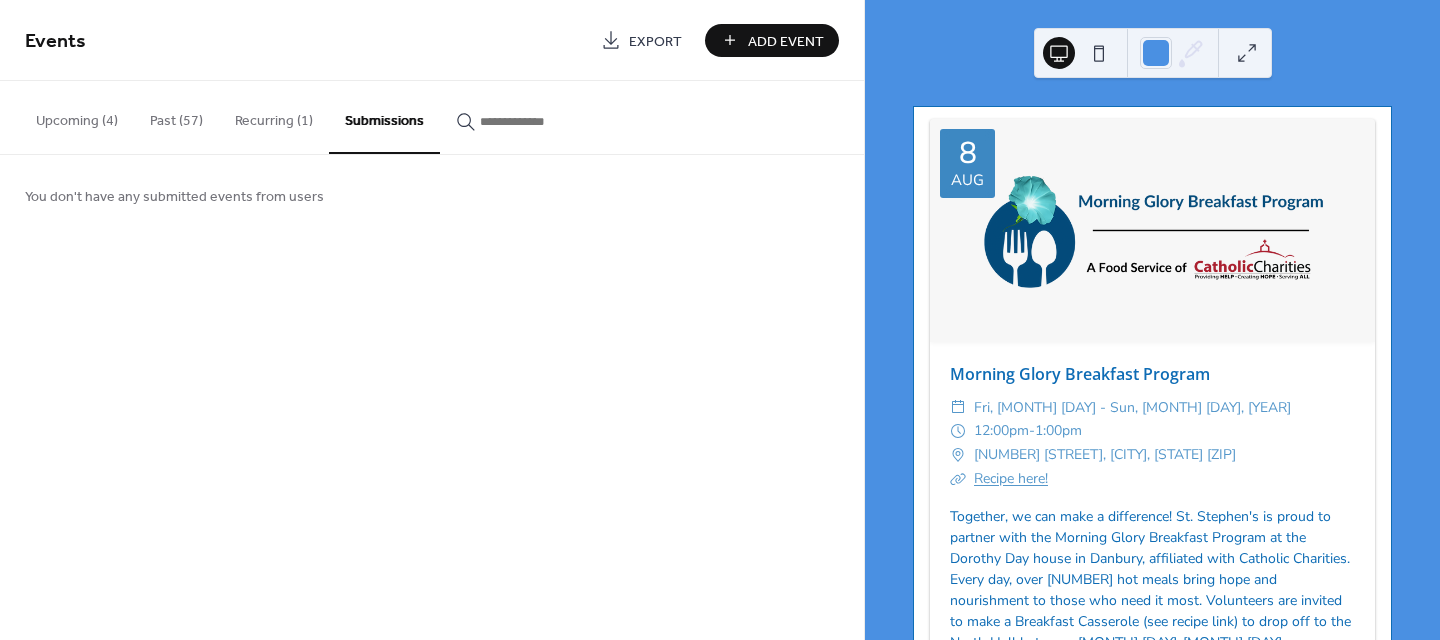 click on "Recurring (1)" at bounding box center (274, 116) 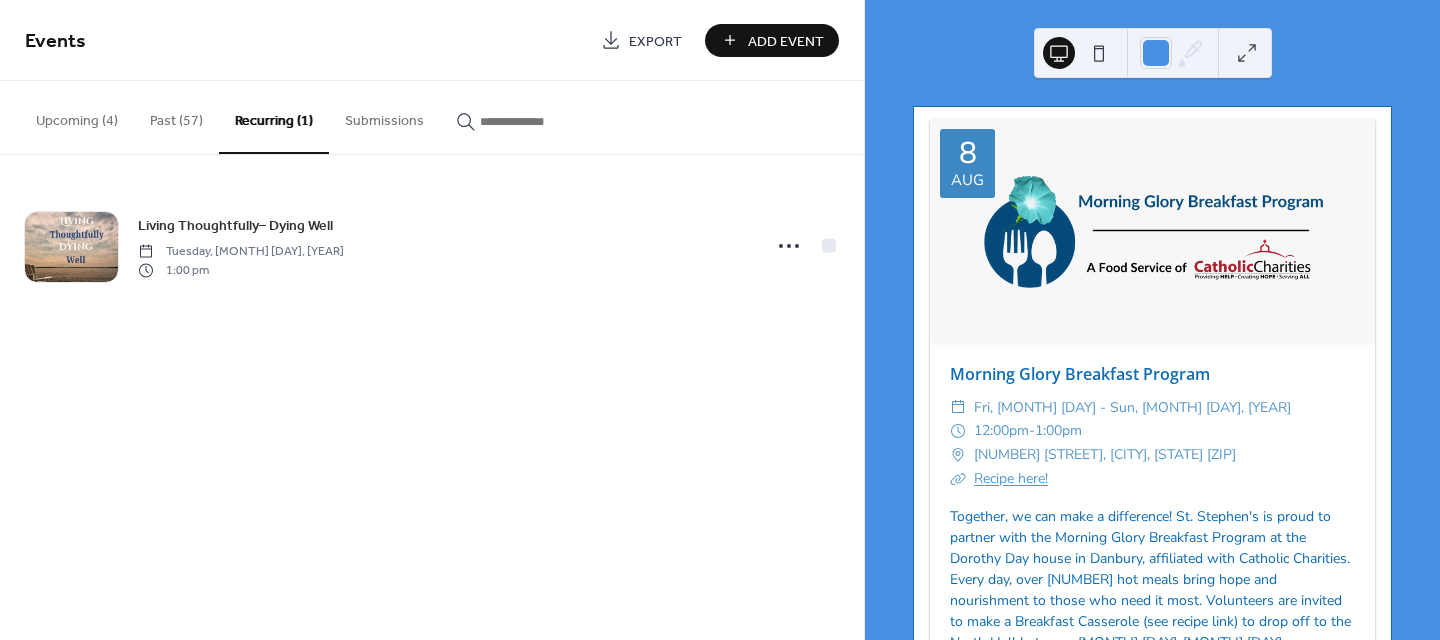 click on "Past (57)" at bounding box center [176, 116] 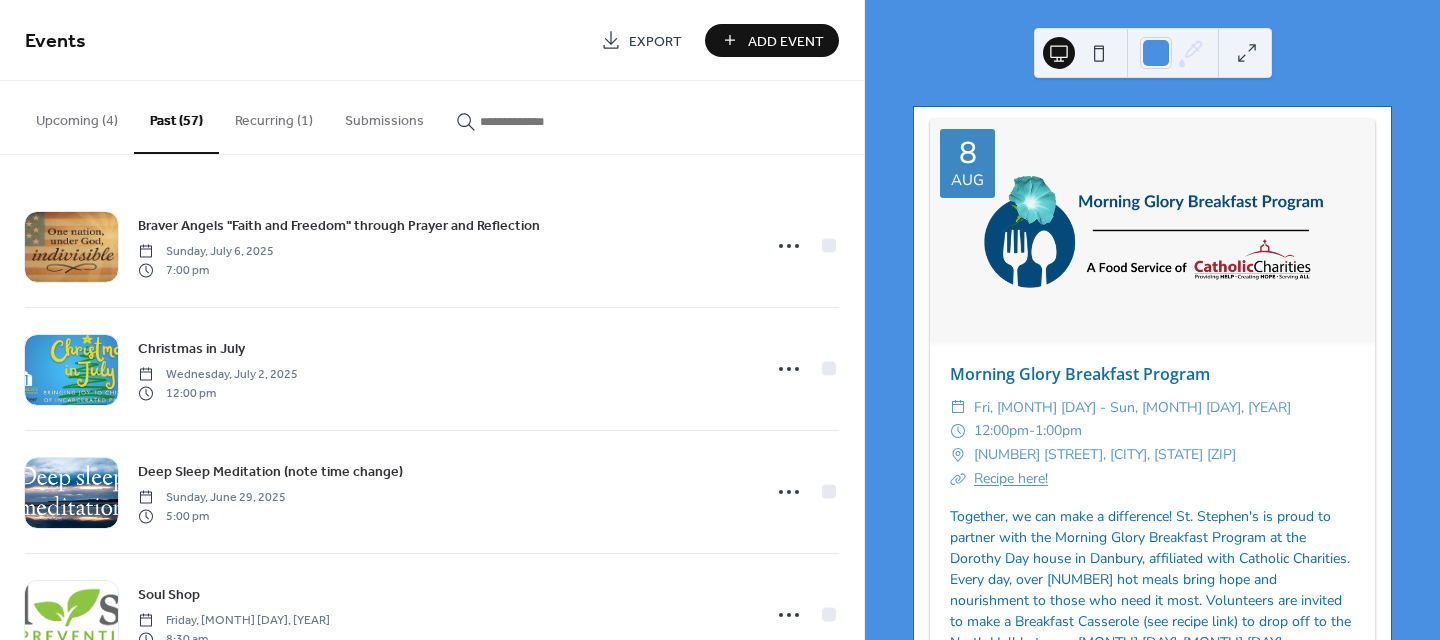 click on "Add Event" at bounding box center [772, 40] 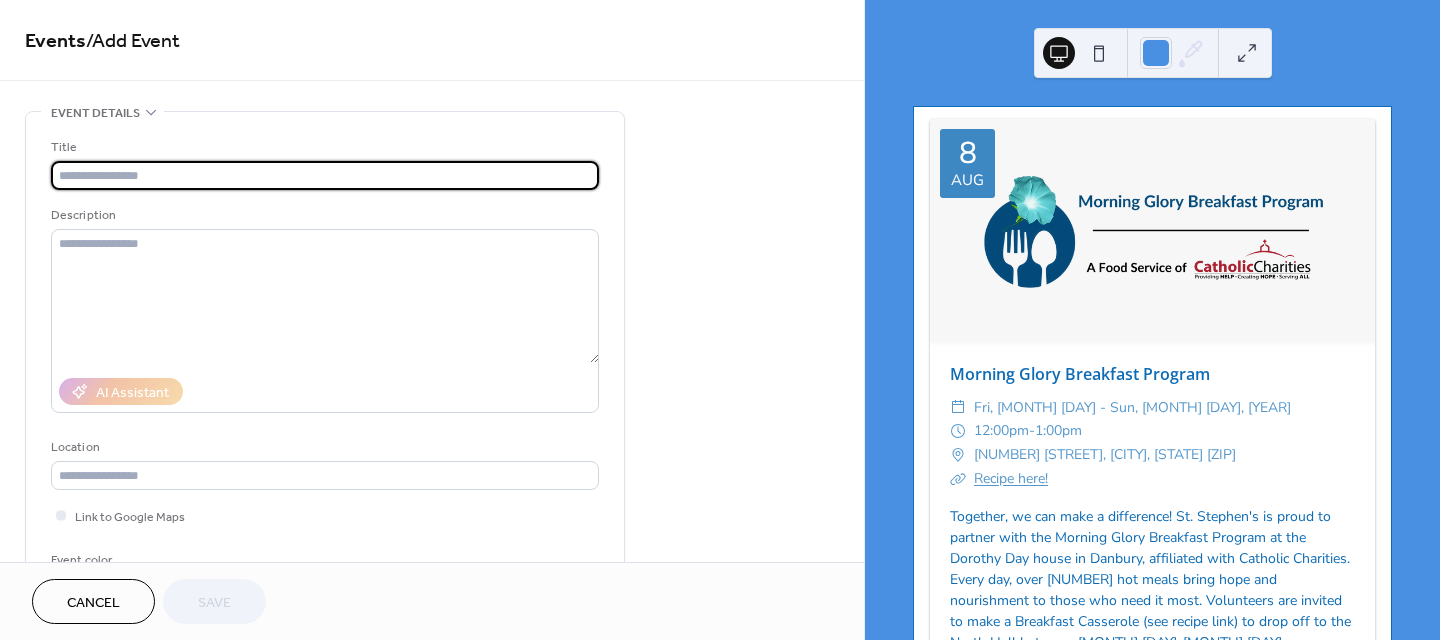 click at bounding box center (325, 175) 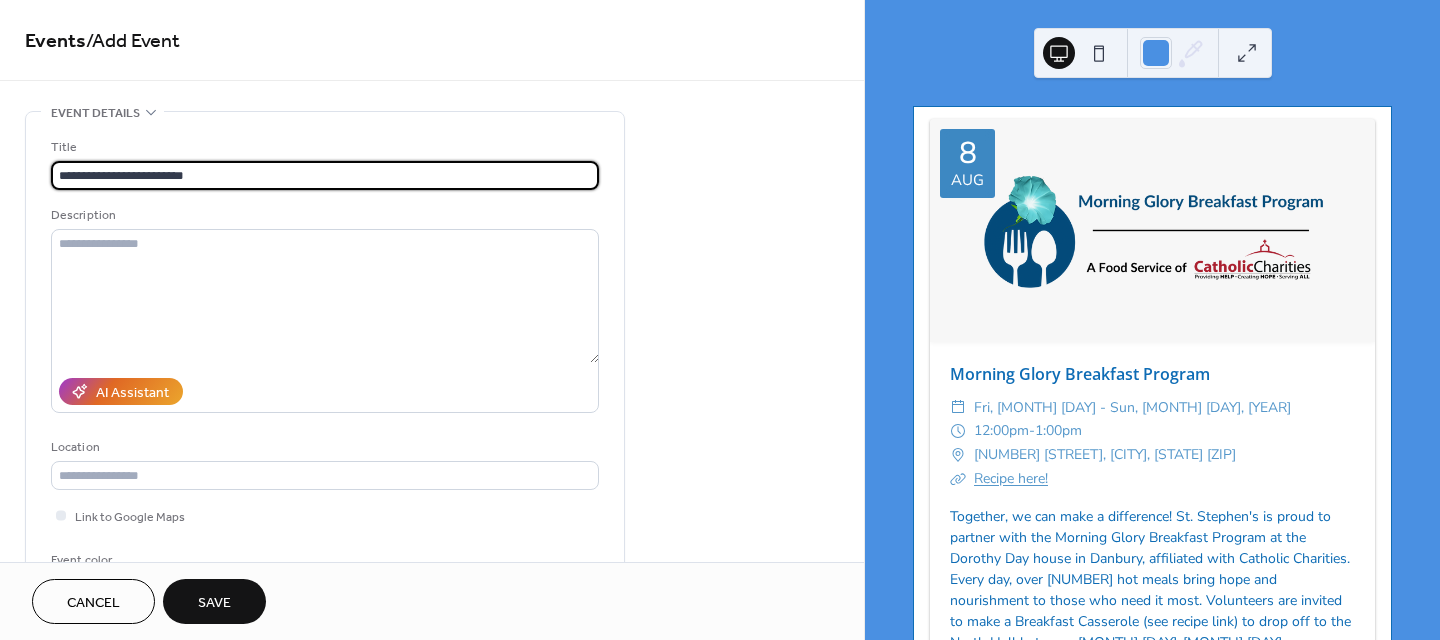 type on "**********" 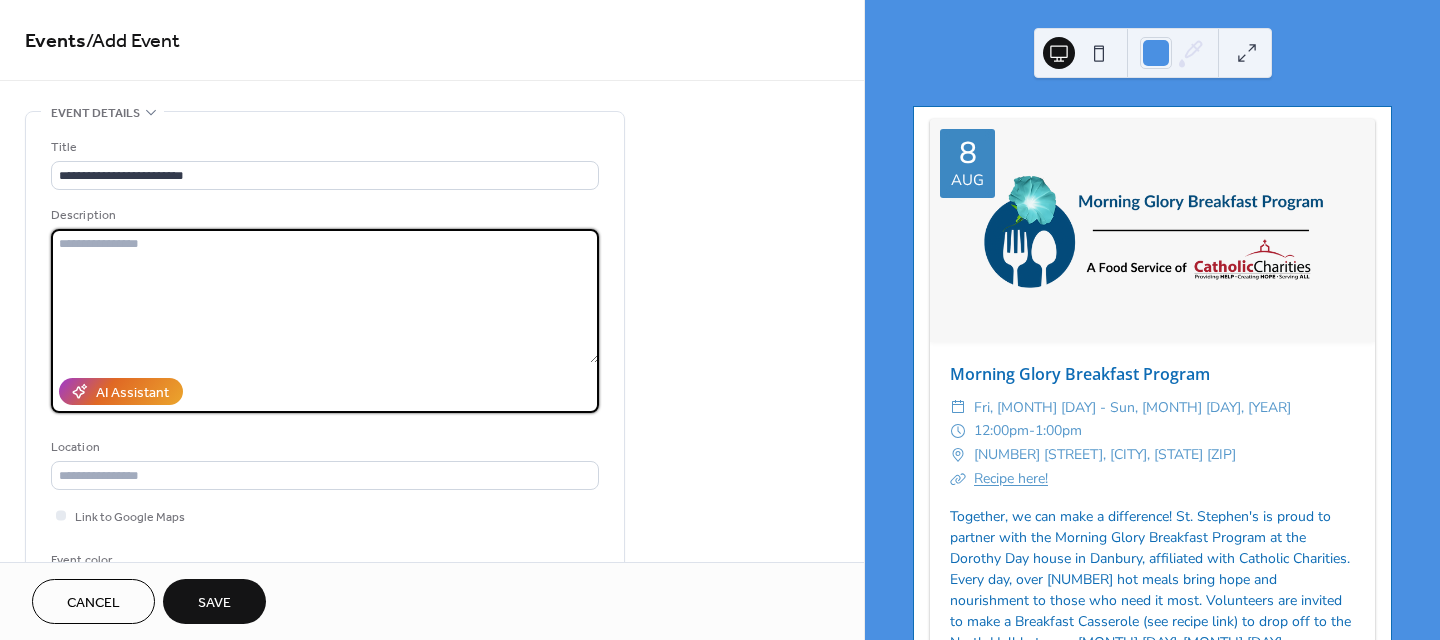 click at bounding box center (325, 296) 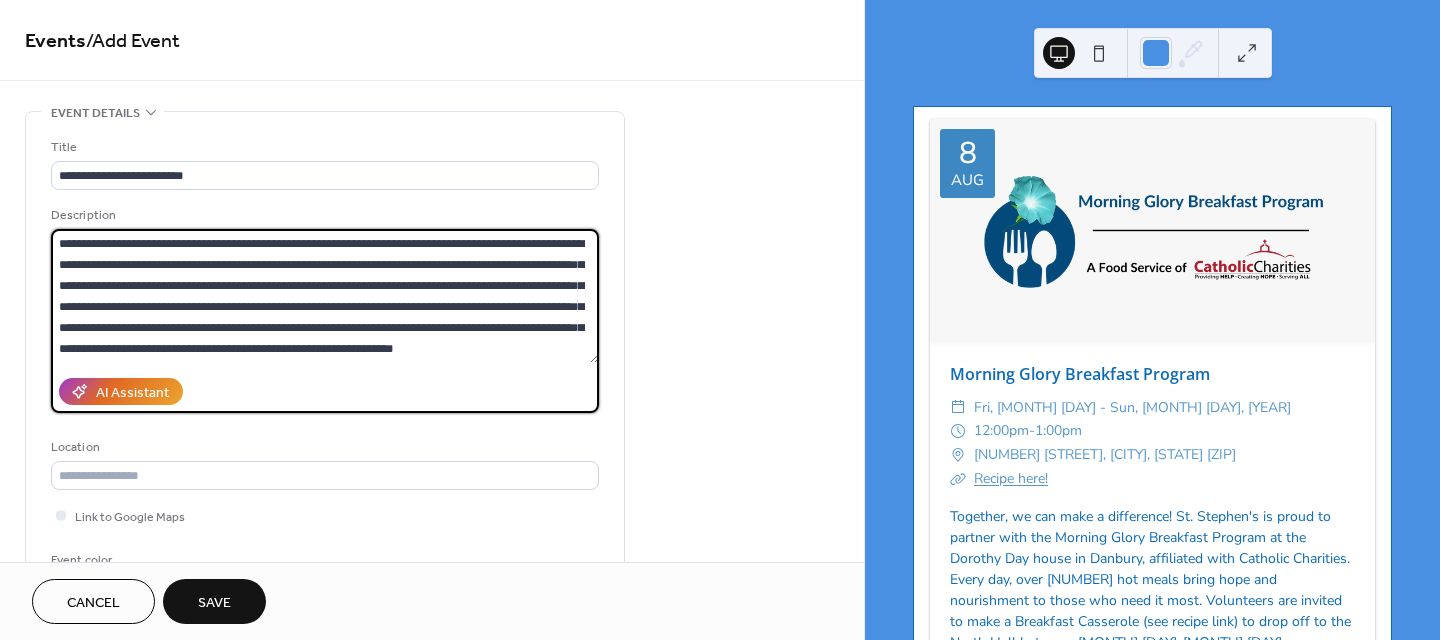 scroll, scrollTop: 18, scrollLeft: 0, axis: vertical 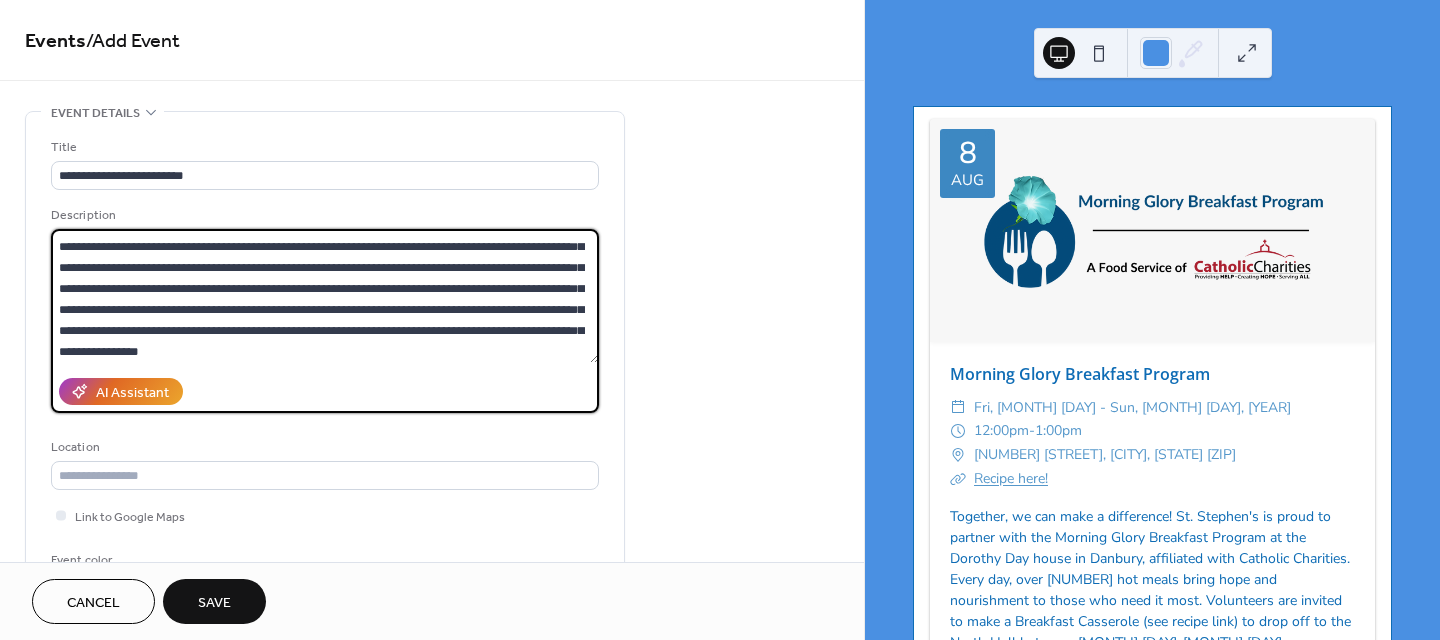 click on "**********" at bounding box center [325, 296] 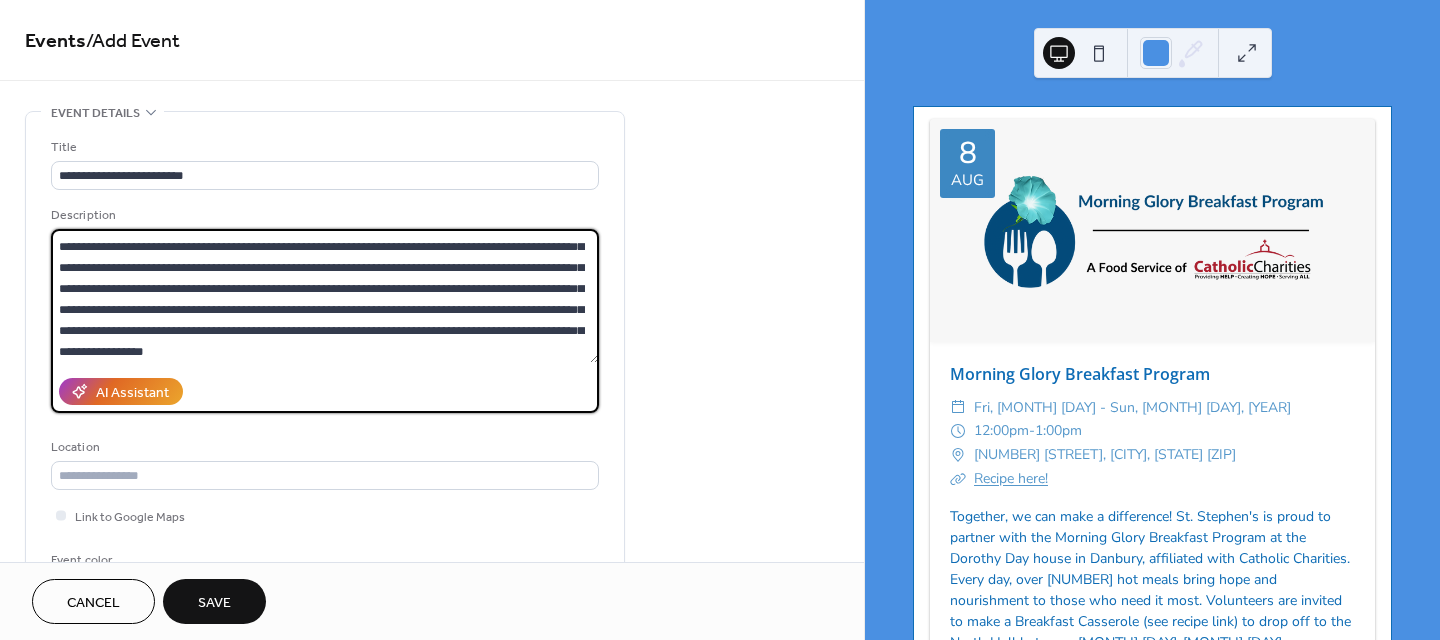 click on "**********" at bounding box center (325, 296) 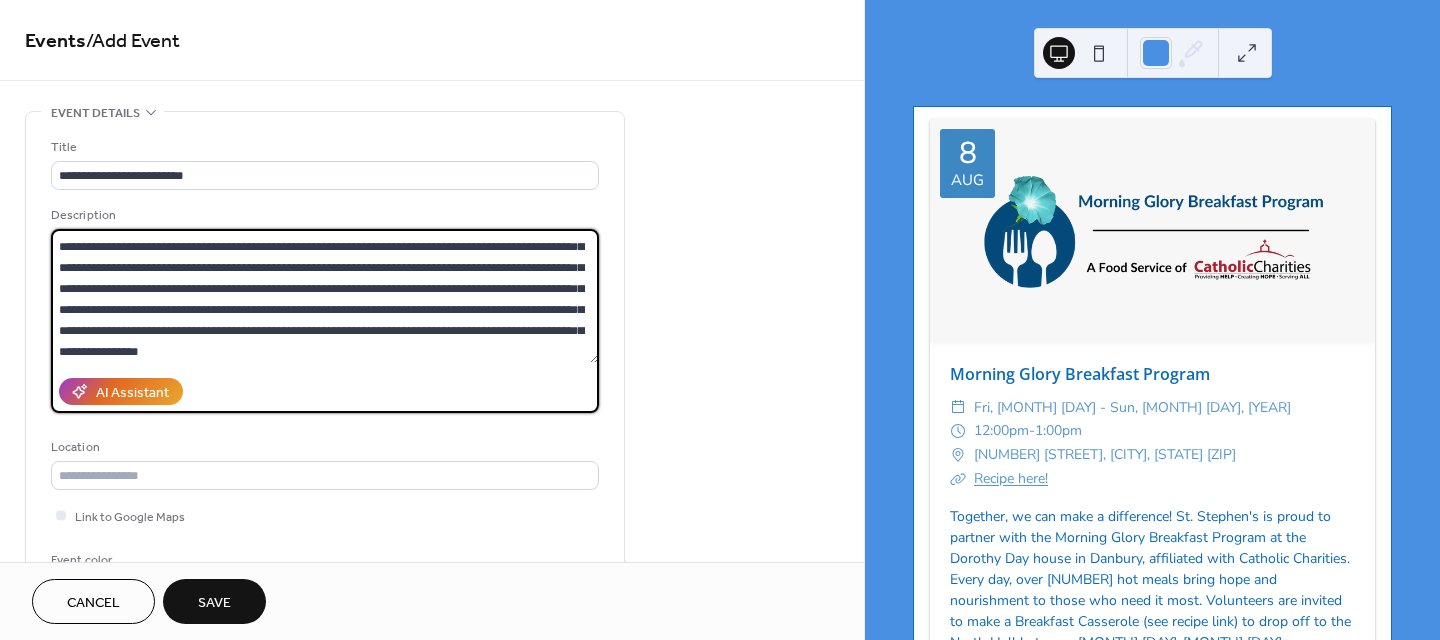 click on "**********" at bounding box center [325, 296] 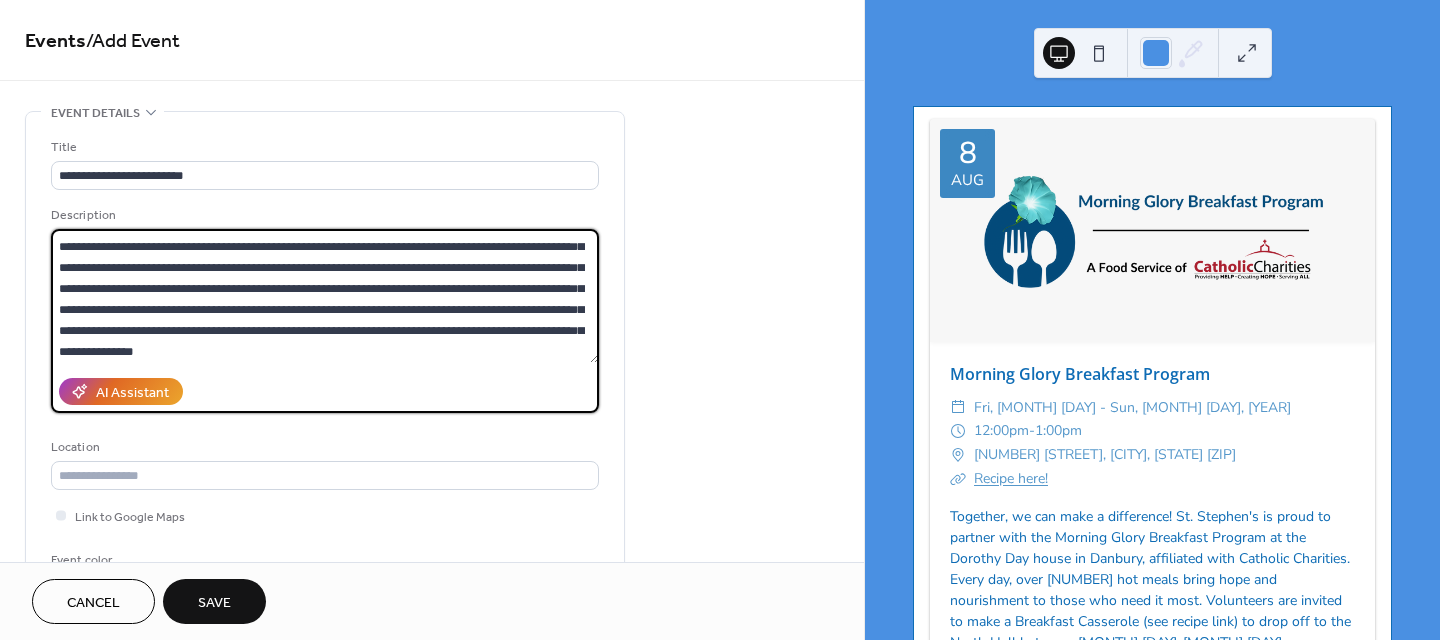 click on "**********" at bounding box center (325, 296) 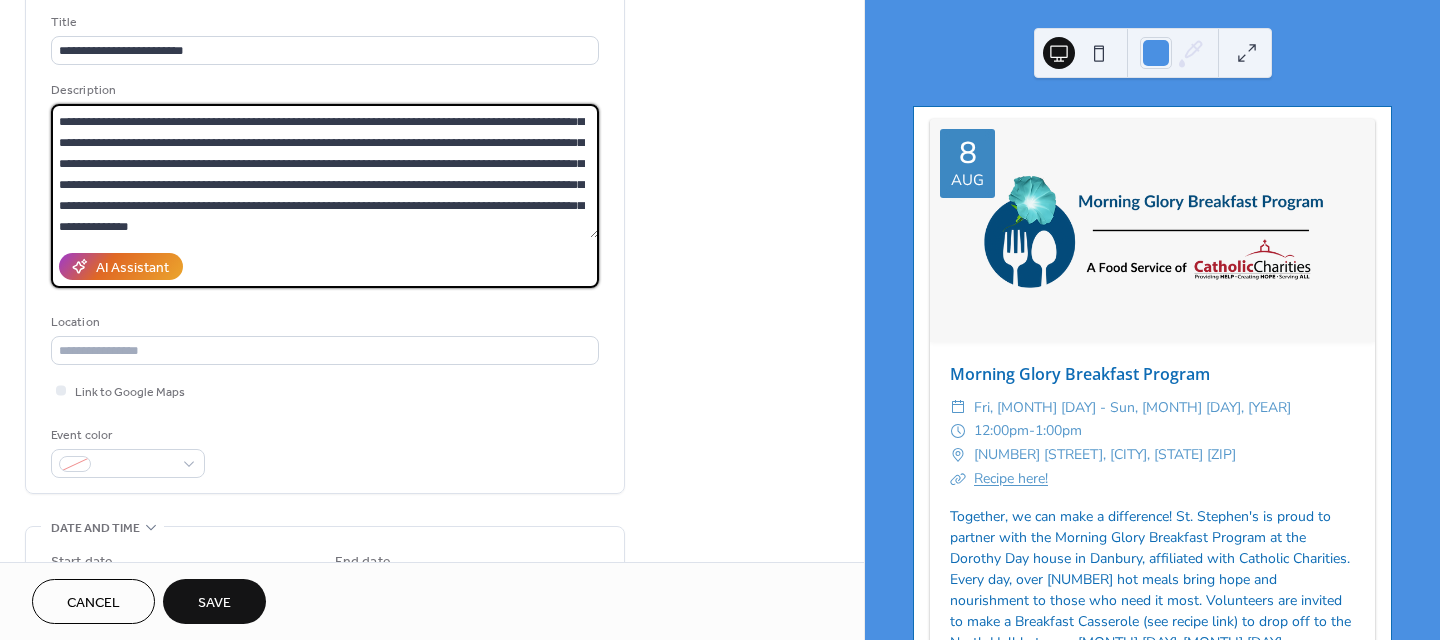 scroll, scrollTop: 200, scrollLeft: 0, axis: vertical 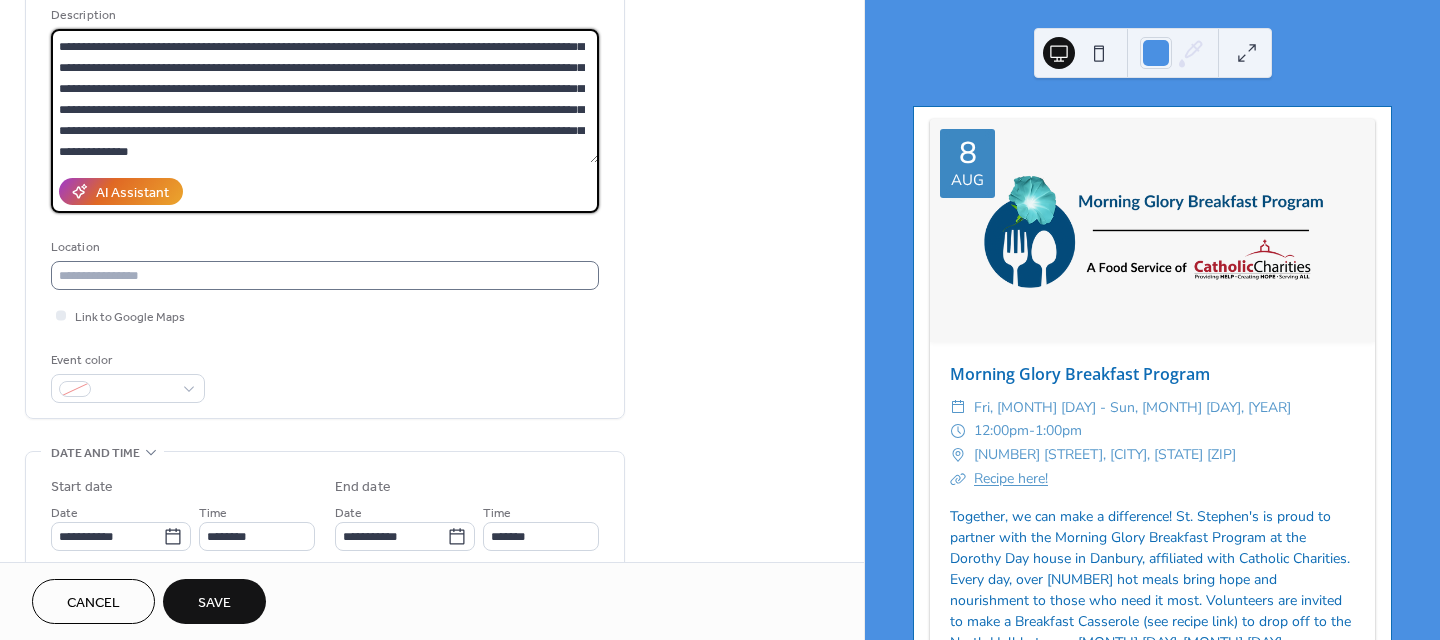 type on "**********" 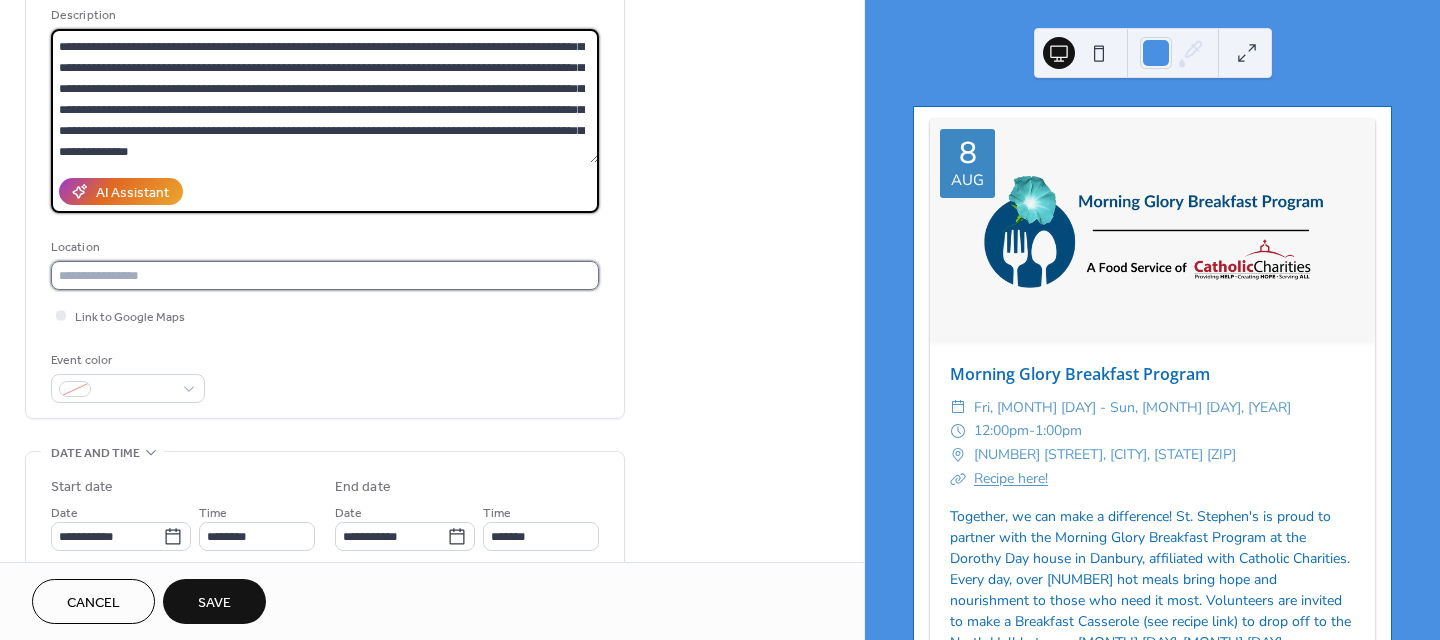 click at bounding box center (325, 275) 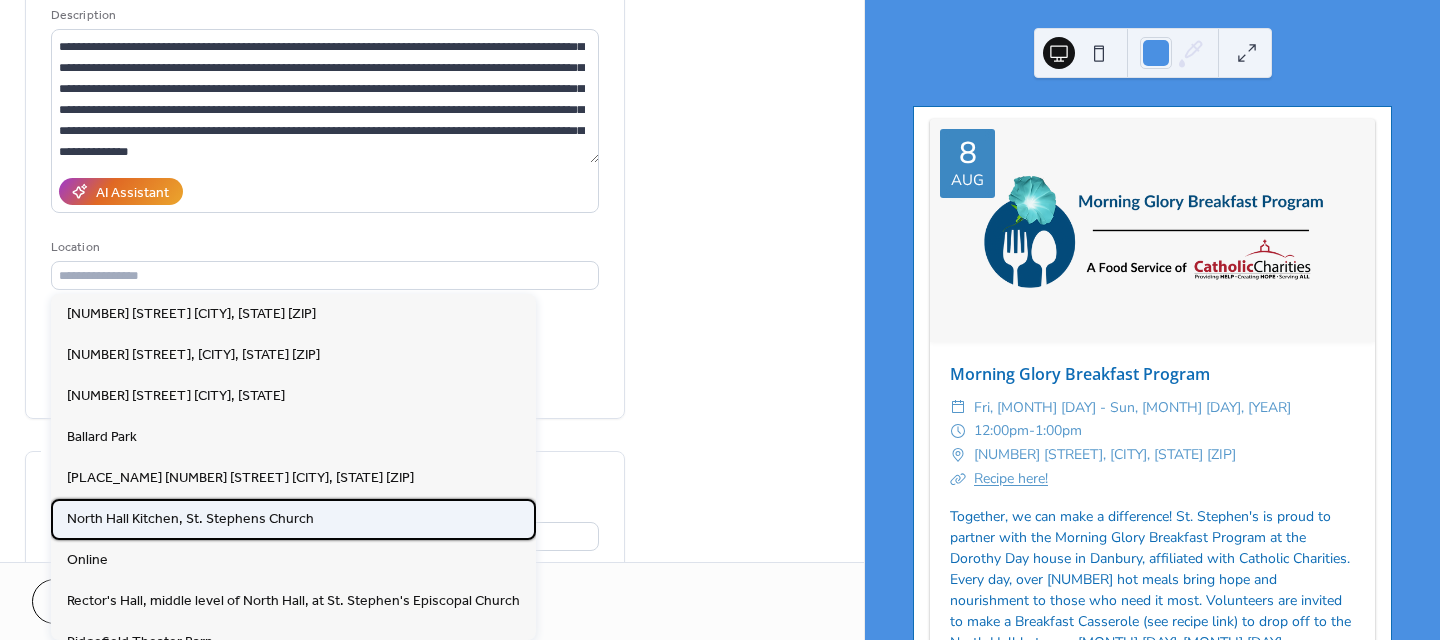 click on "North Hall Kitchen, St. Stephens Church" at bounding box center (190, 519) 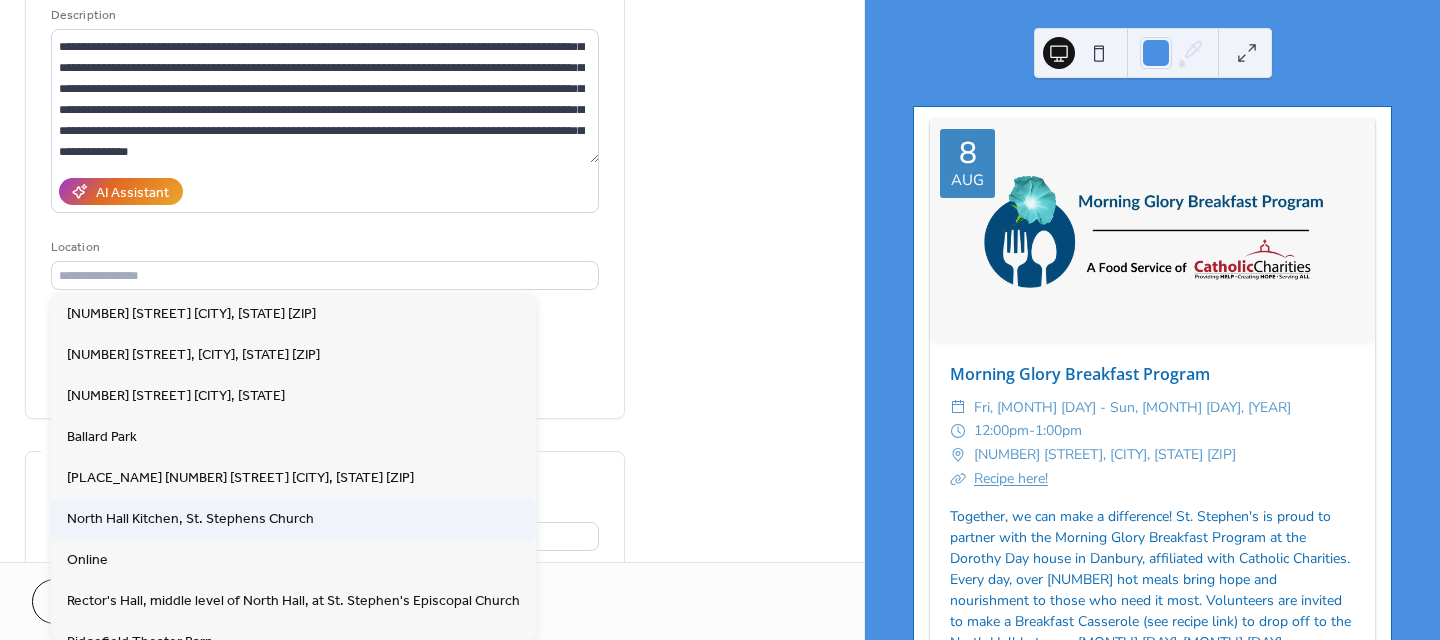 type on "**********" 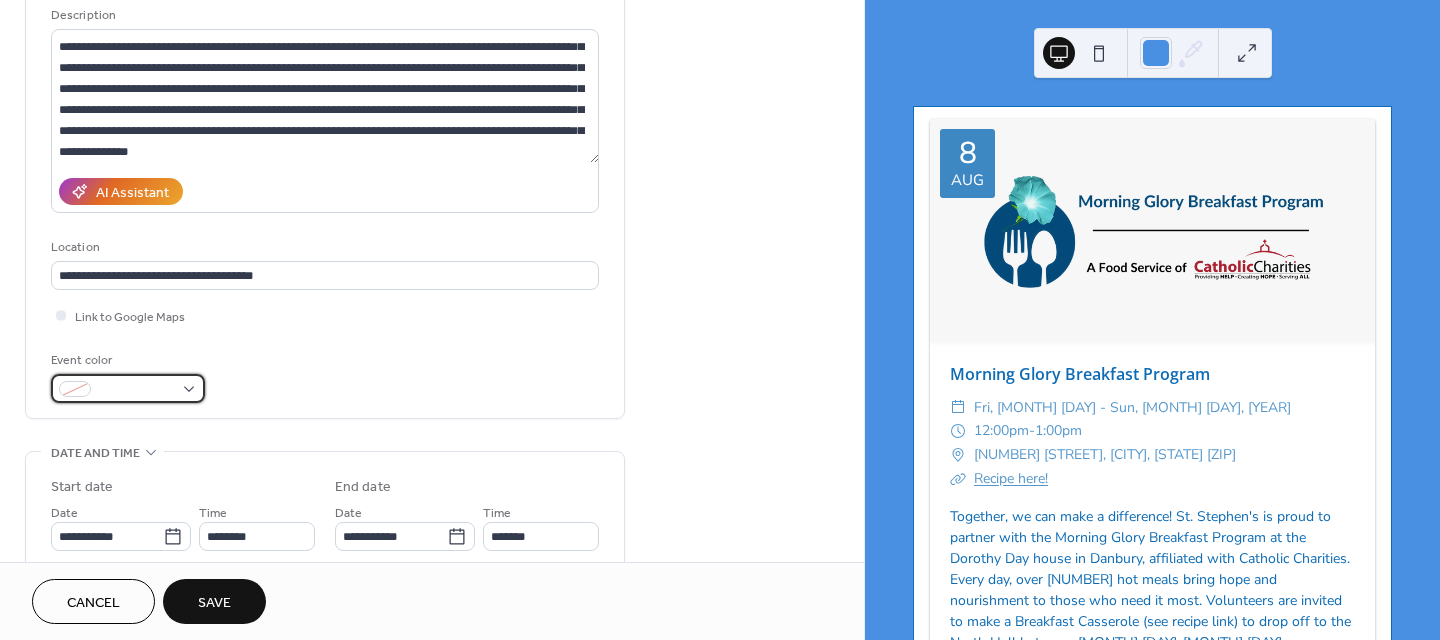 click at bounding box center [128, 388] 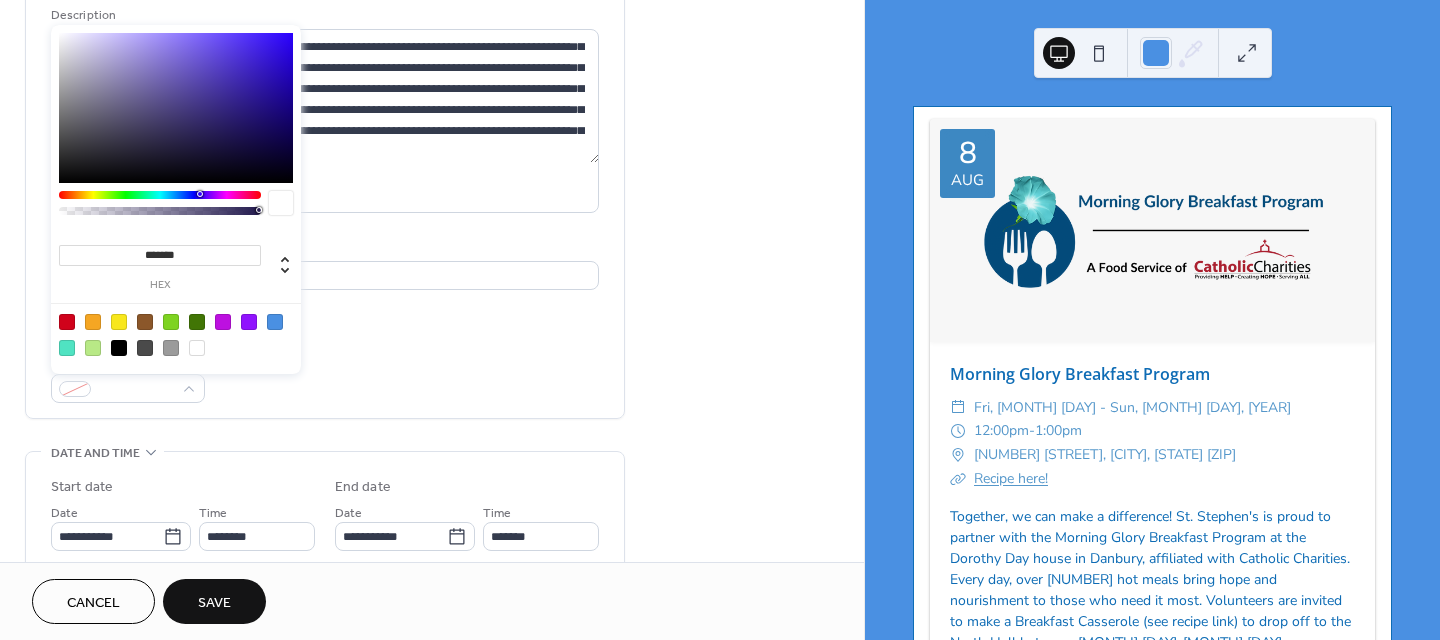 click at bounding box center [119, 322] 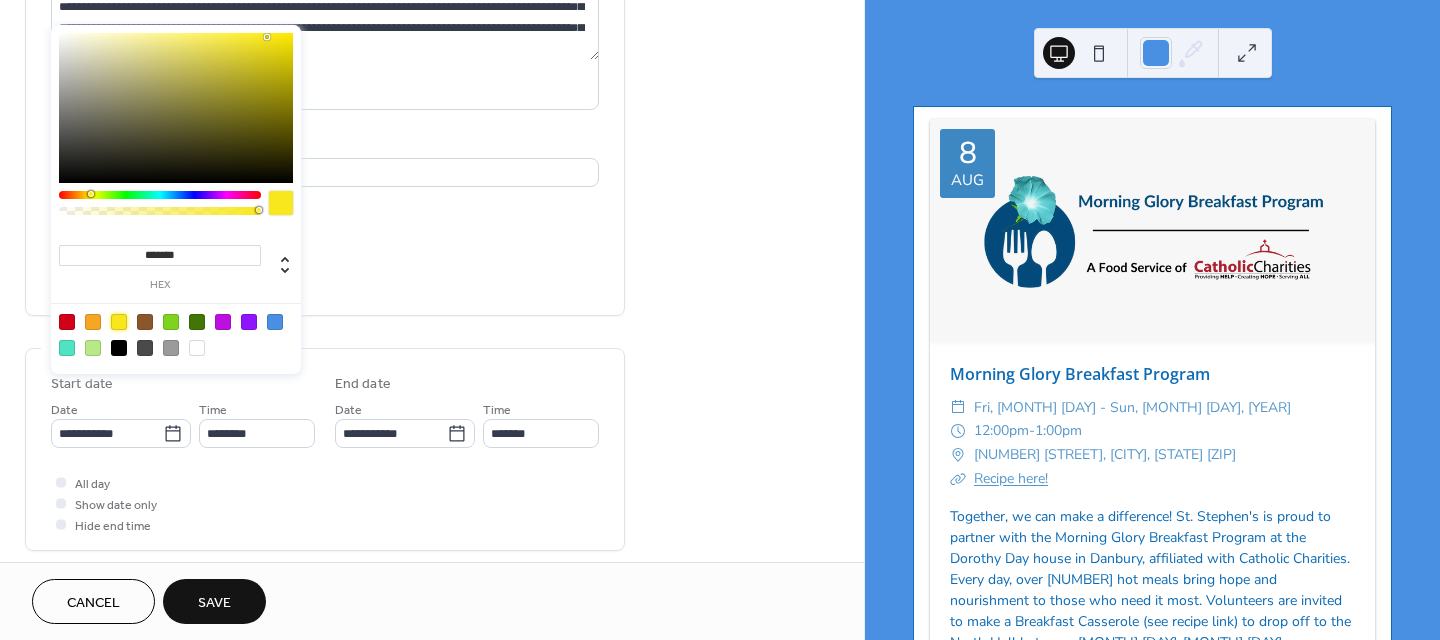 scroll, scrollTop: 300, scrollLeft: 0, axis: vertical 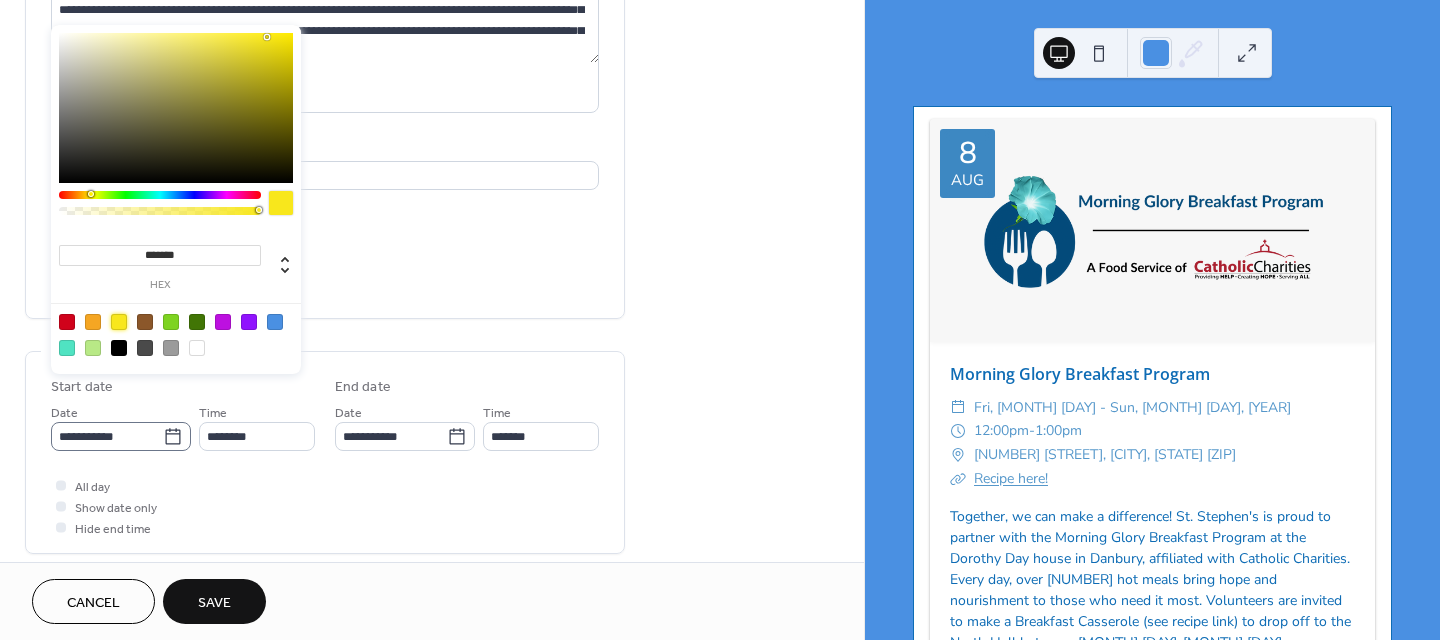 click 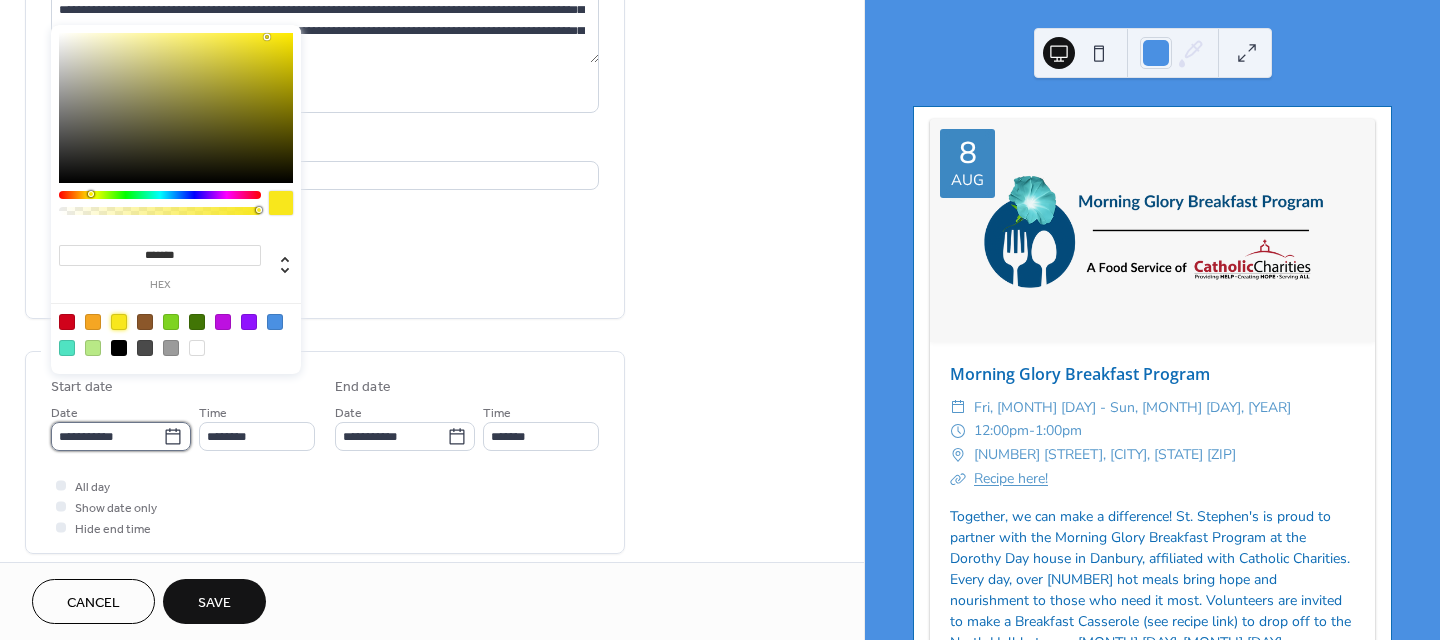 click on "**********" at bounding box center [107, 436] 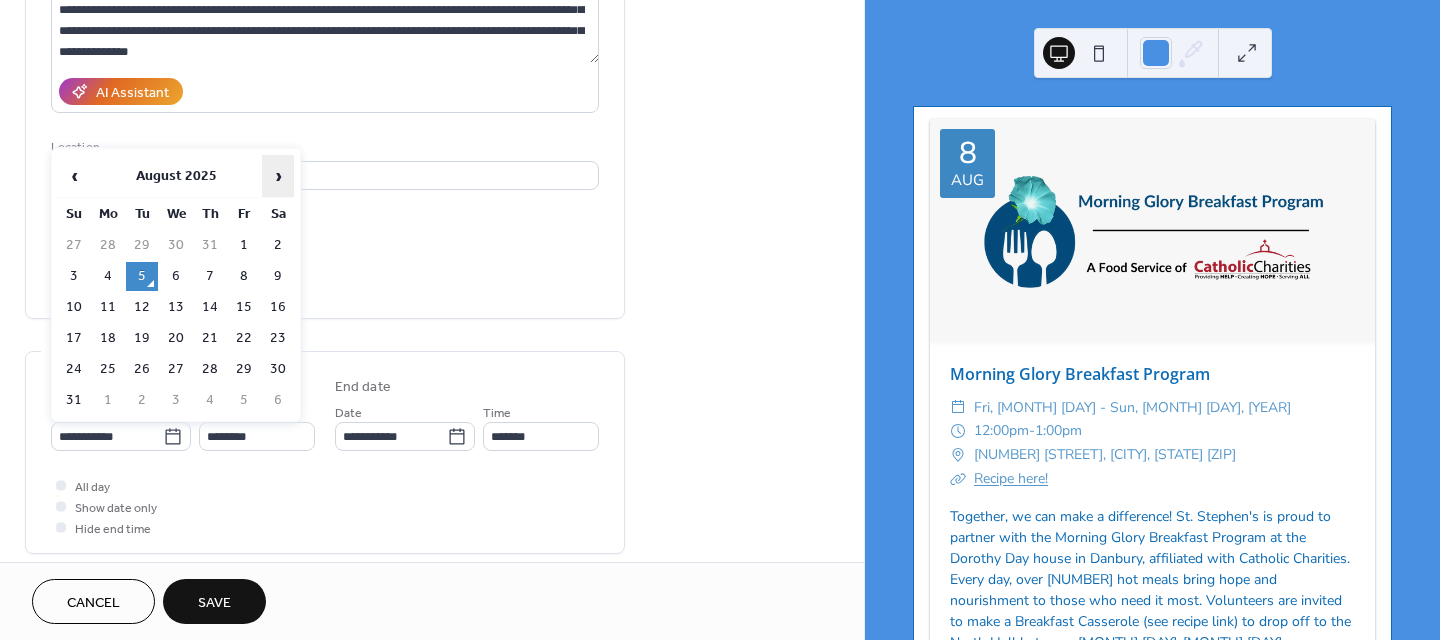click on "›" at bounding box center [278, 176] 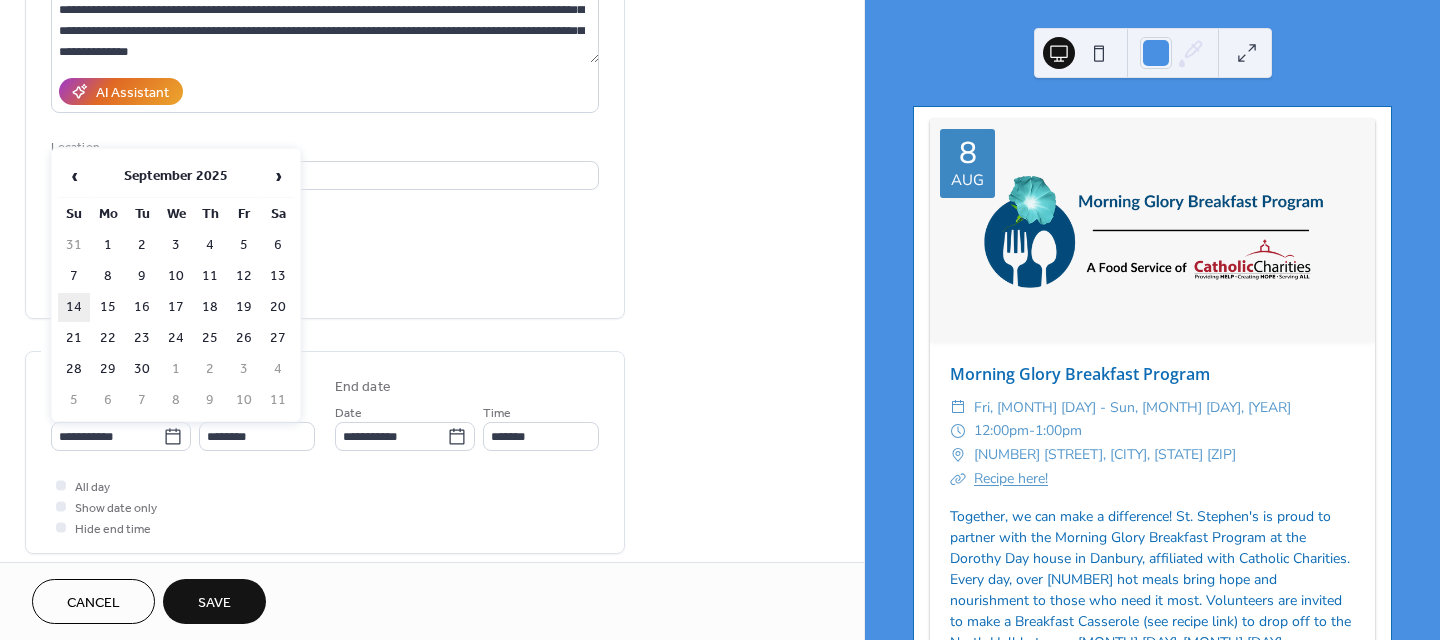click on "14" at bounding box center (74, 307) 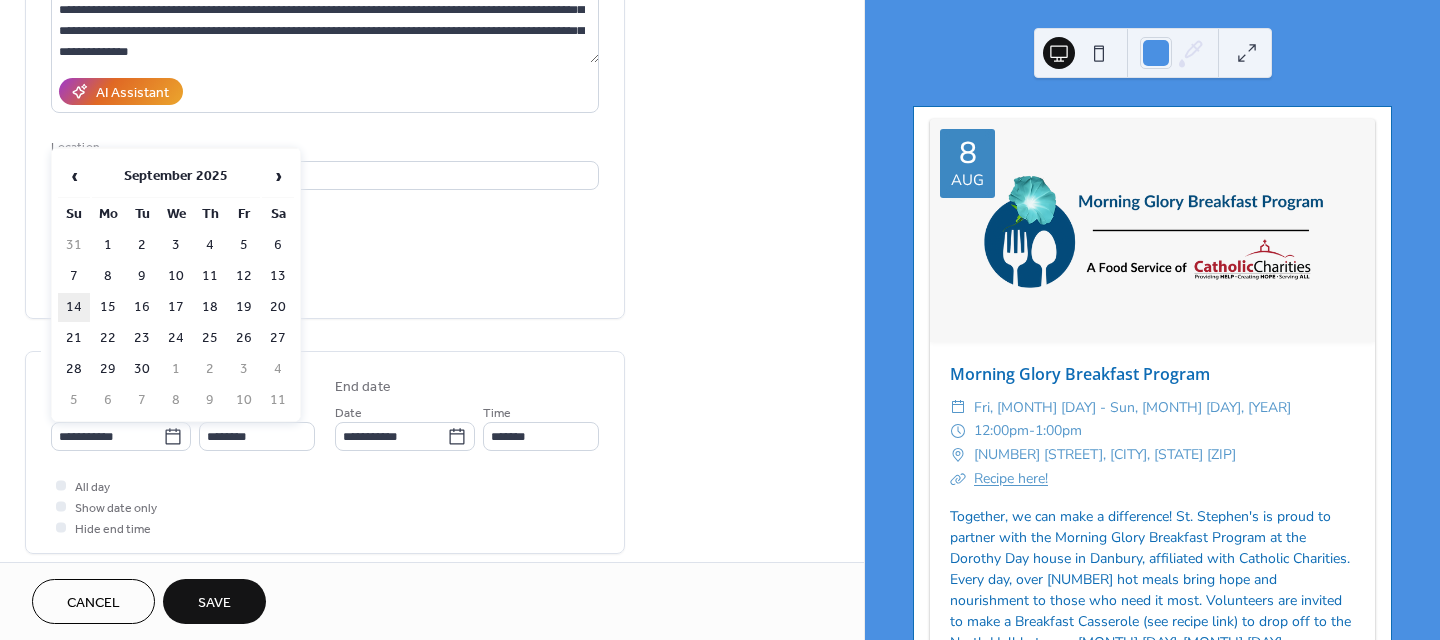 type on "**********" 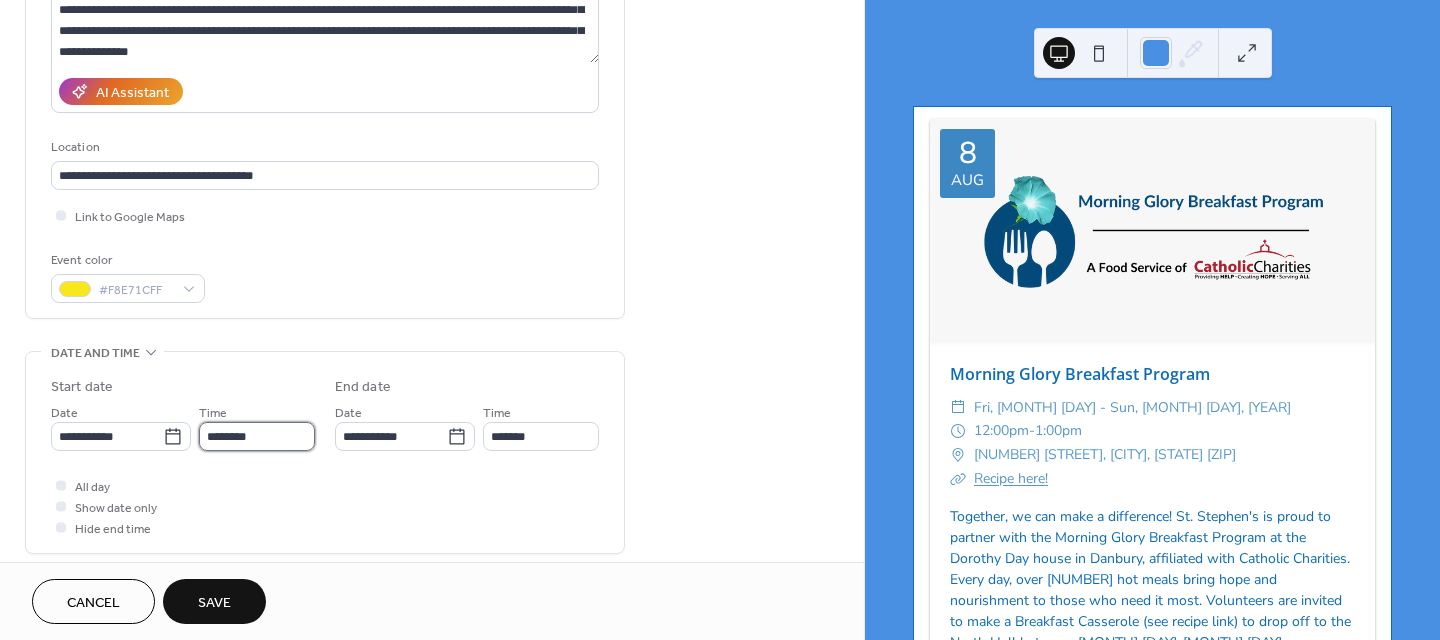 click on "********" at bounding box center [257, 436] 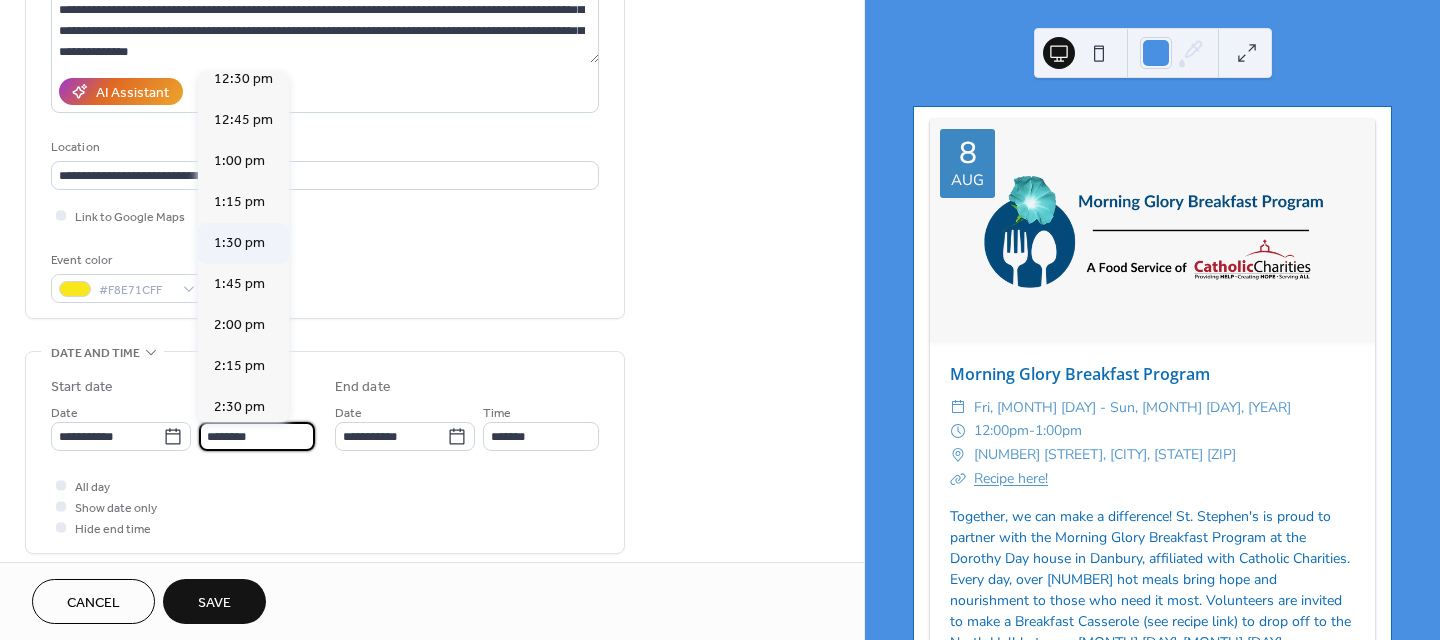 scroll, scrollTop: 2068, scrollLeft: 0, axis: vertical 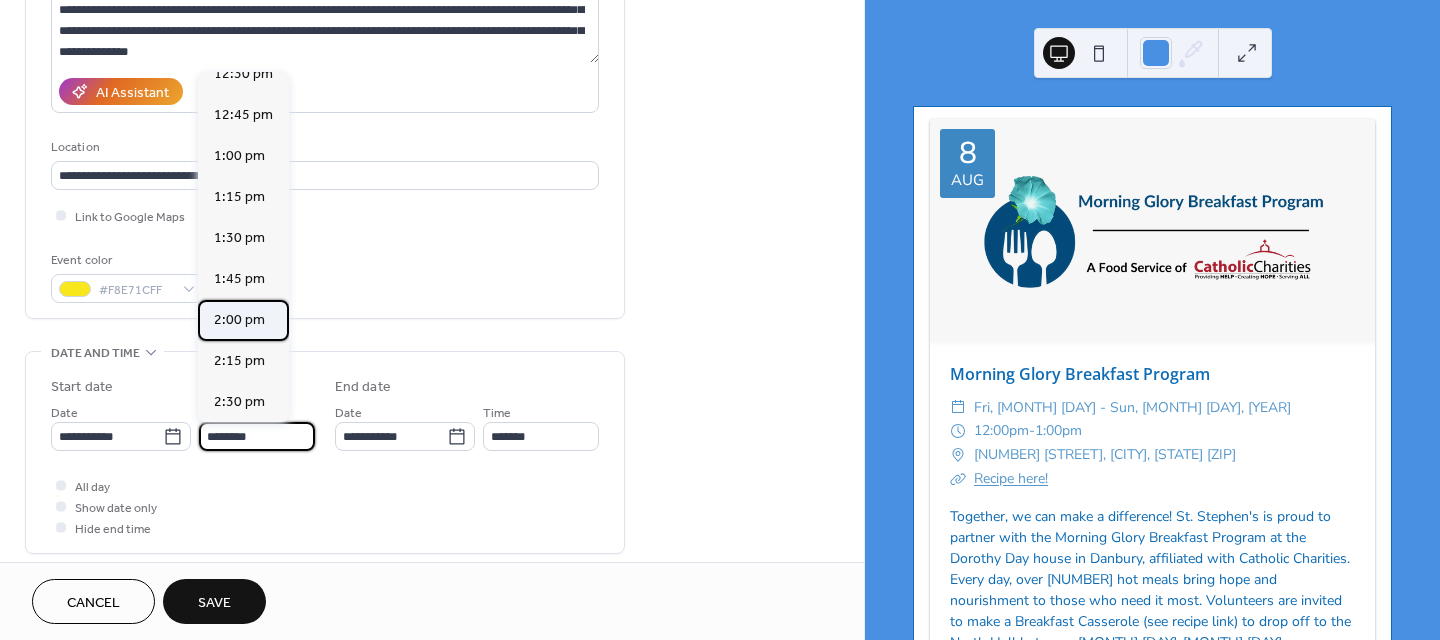 click on "2:00 pm" at bounding box center (239, 320) 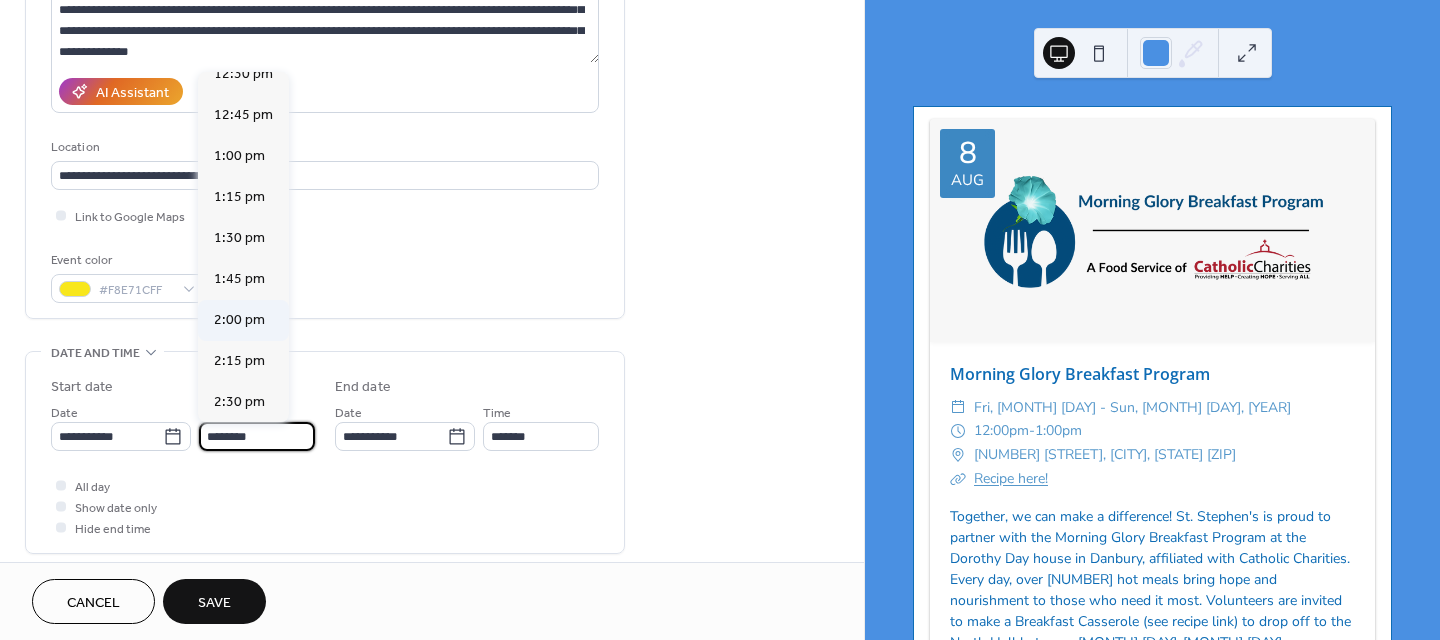 type on "*******" 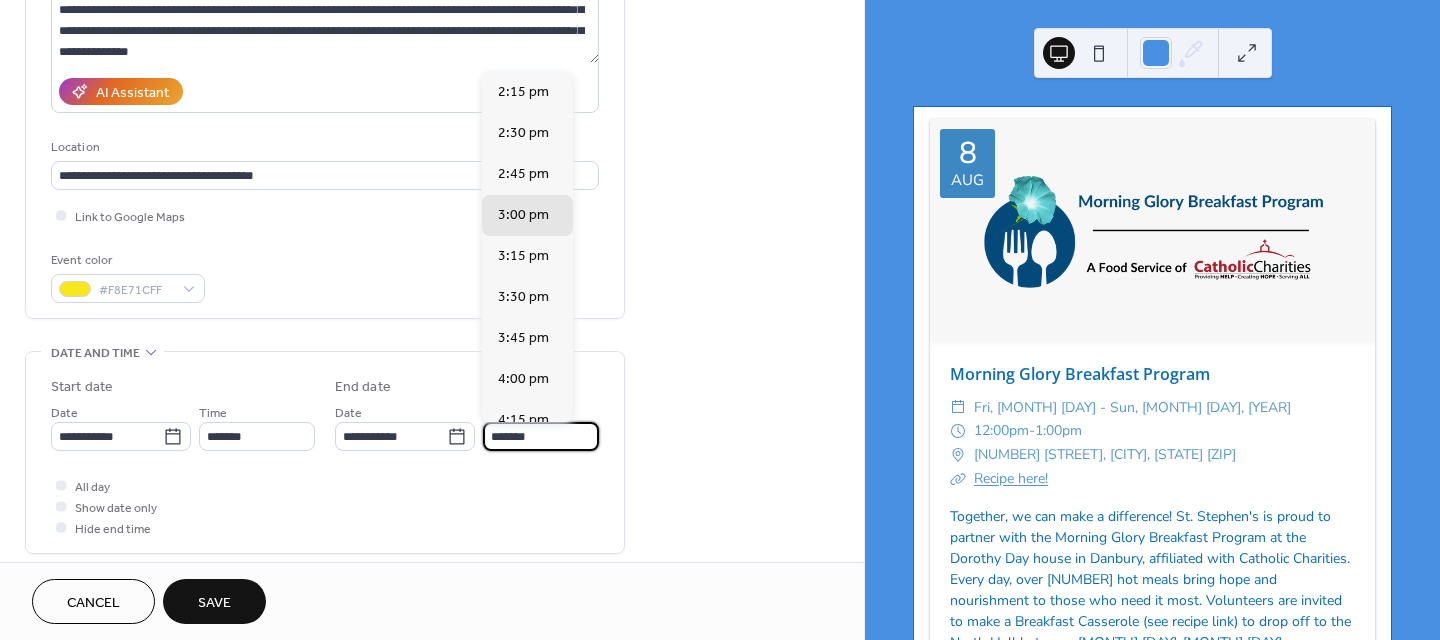 click on "*******" at bounding box center (541, 436) 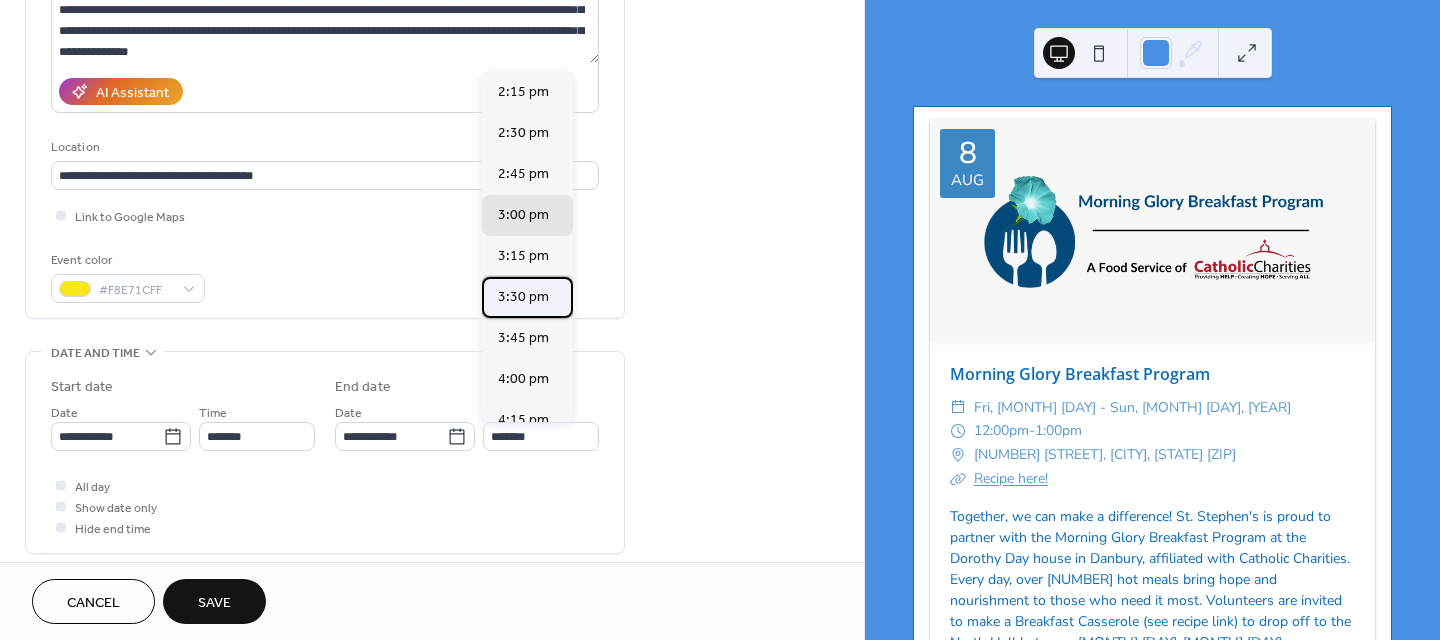 click on "3:30 pm" at bounding box center [523, 297] 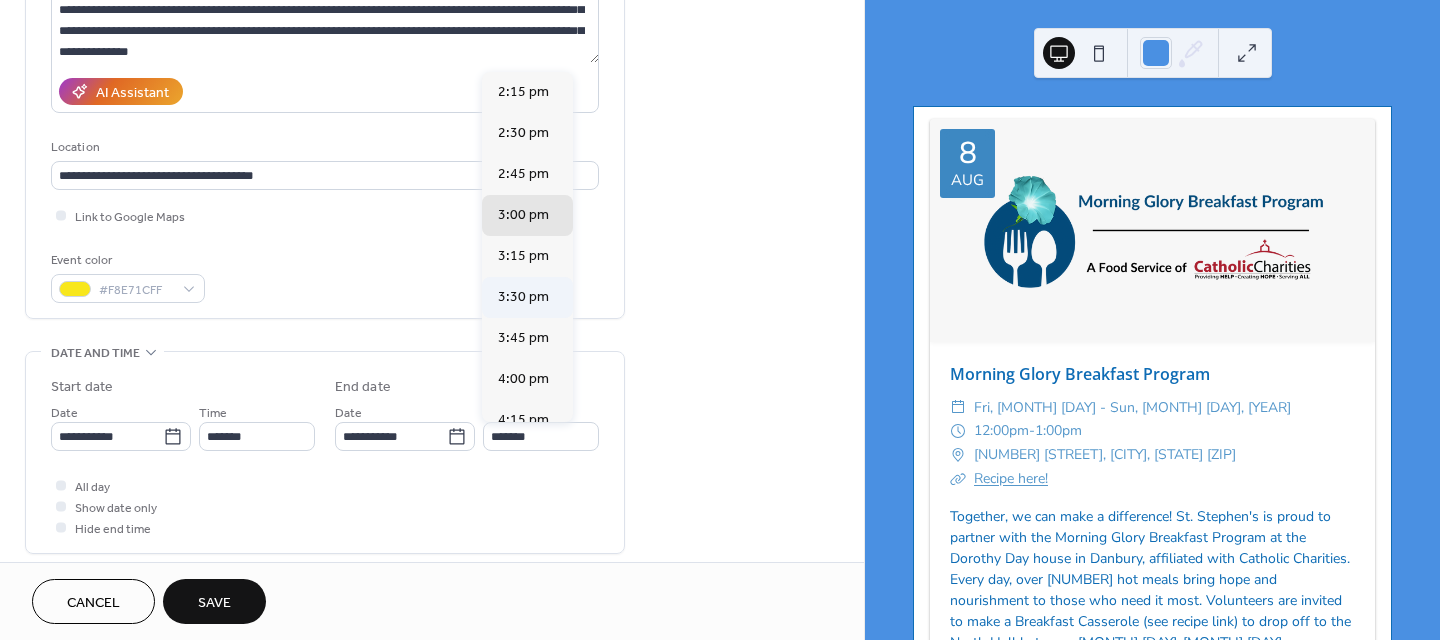 type on "*******" 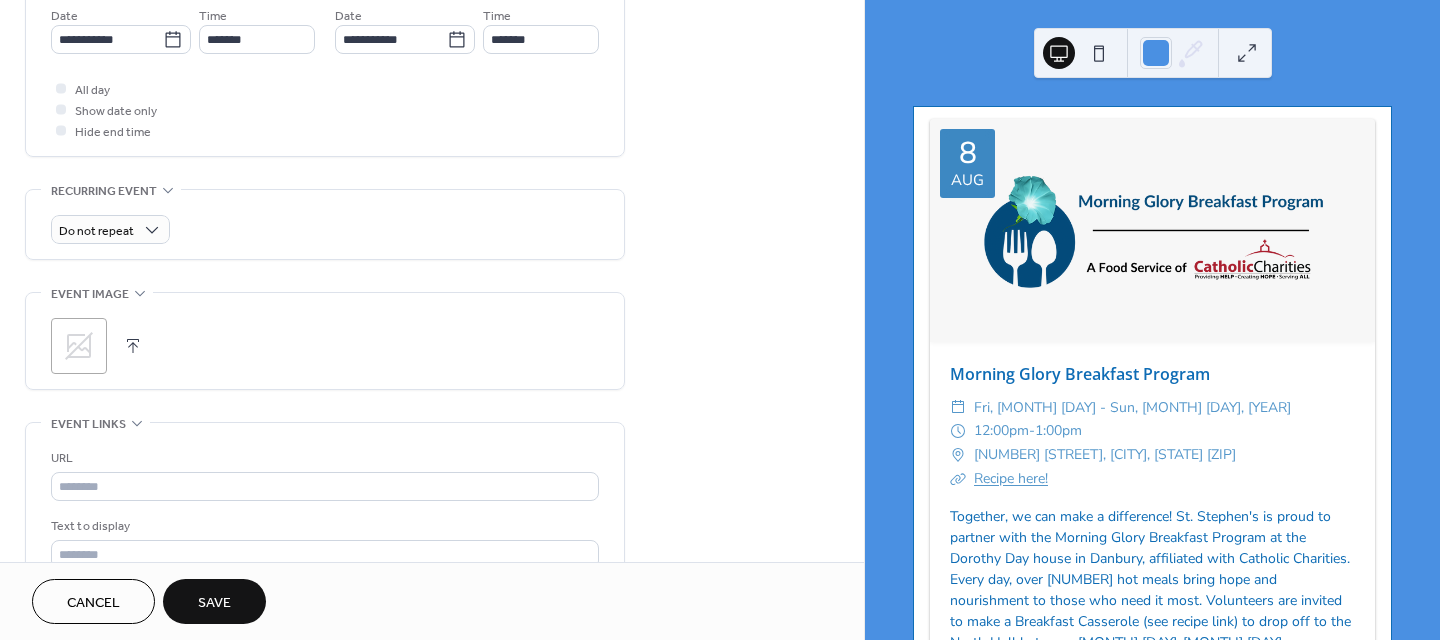 scroll, scrollTop: 700, scrollLeft: 0, axis: vertical 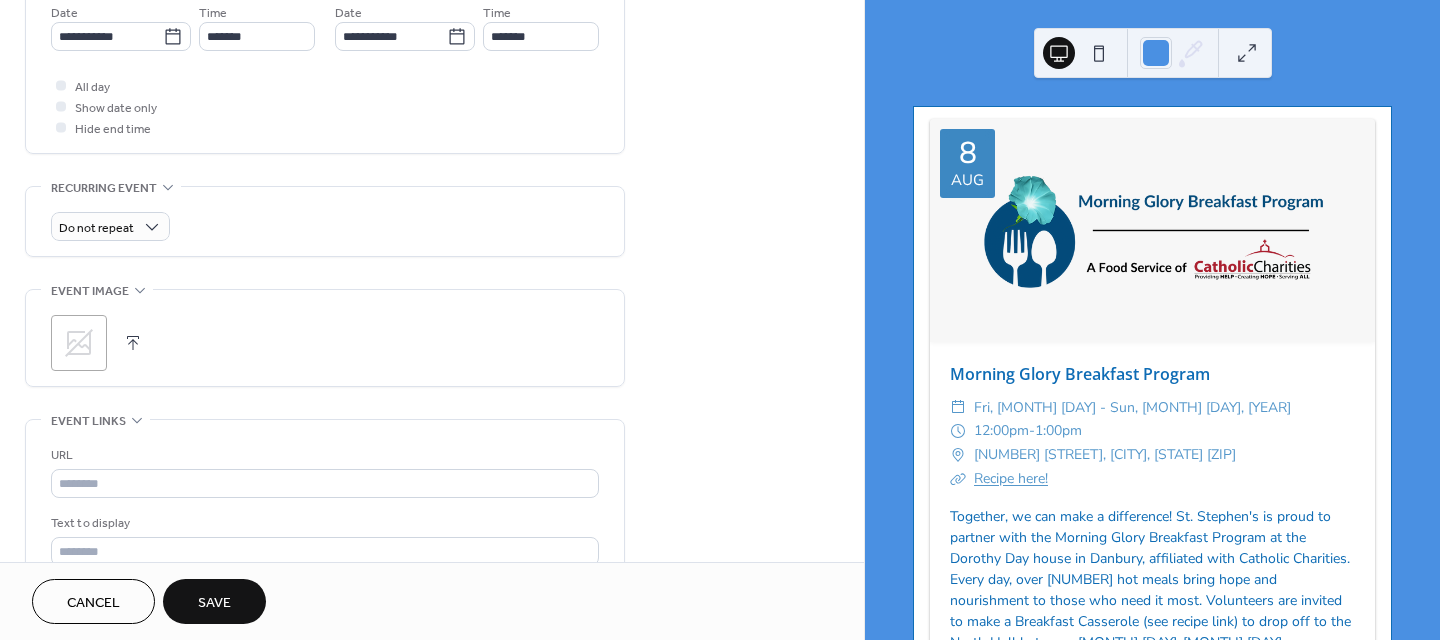 click at bounding box center (133, 343) 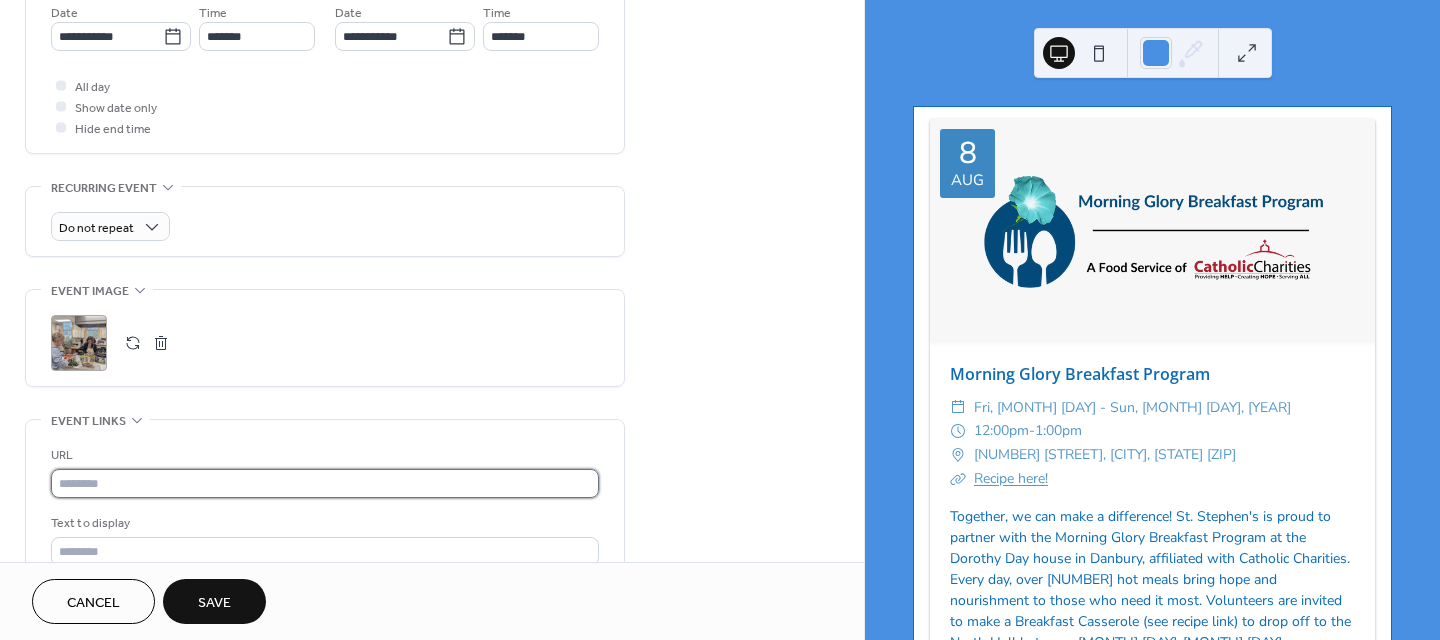 click at bounding box center [325, 483] 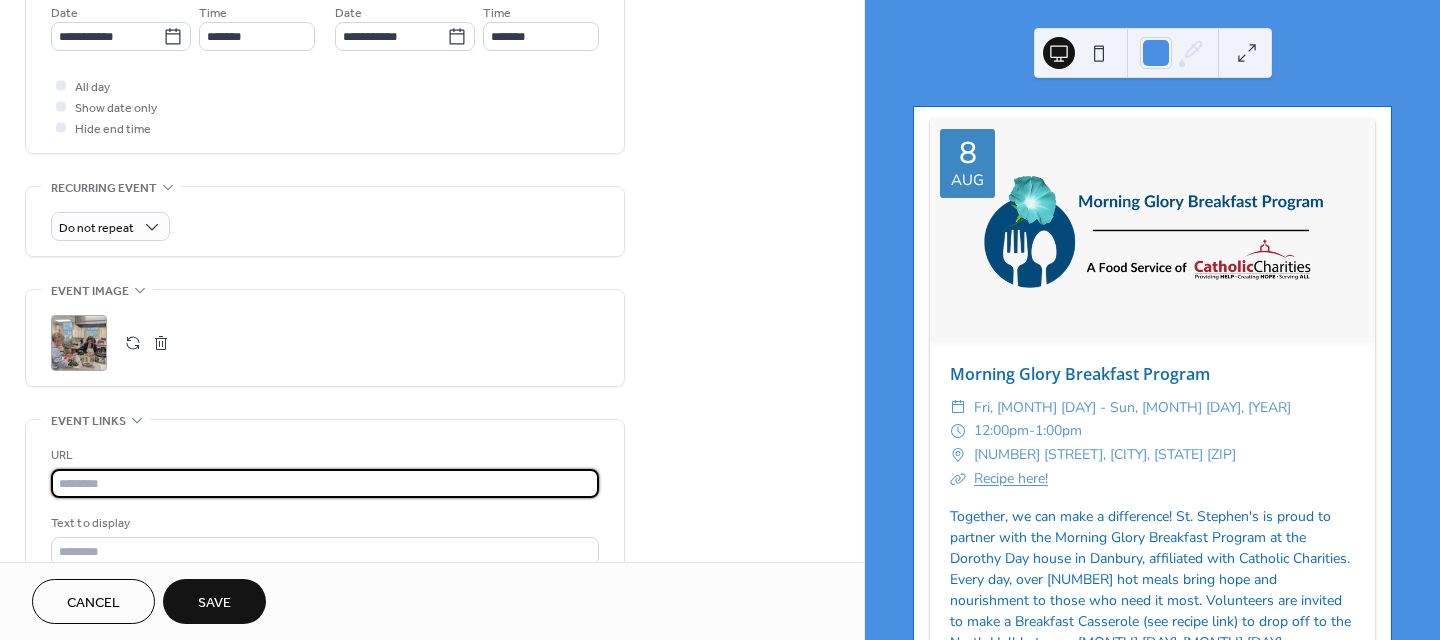 paste on "**********" 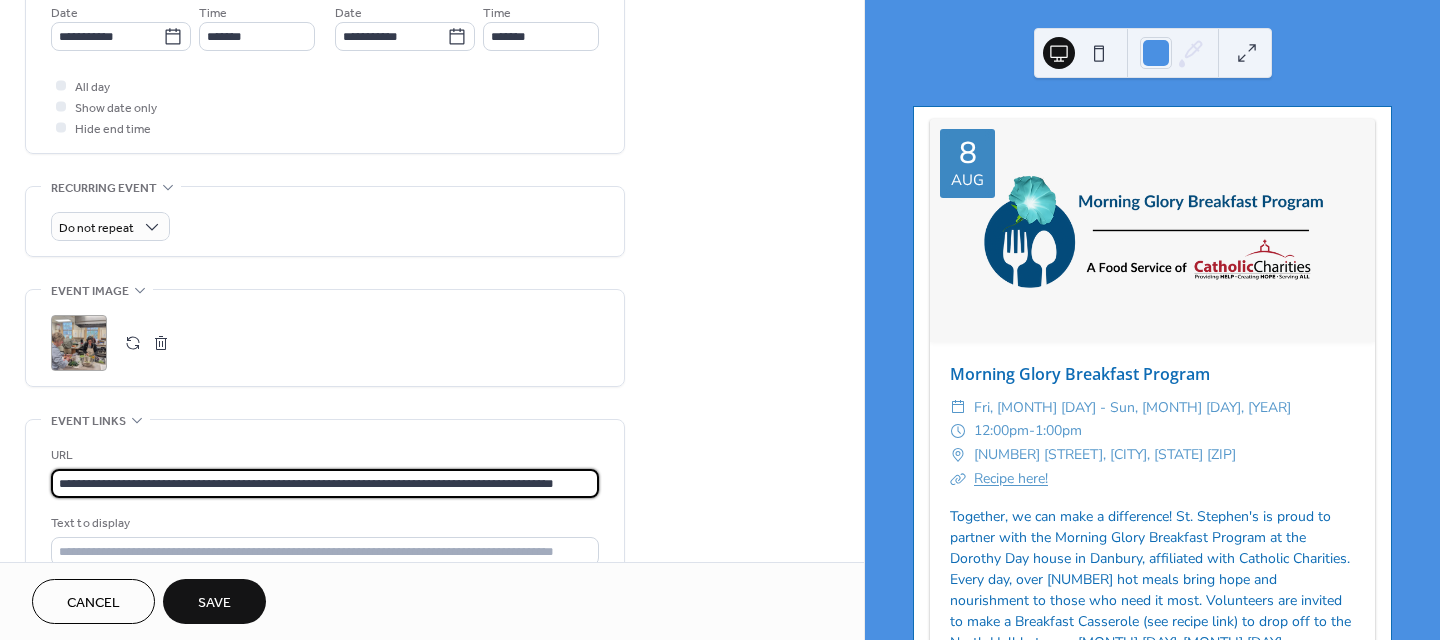 scroll, scrollTop: 0, scrollLeft: 49, axis: horizontal 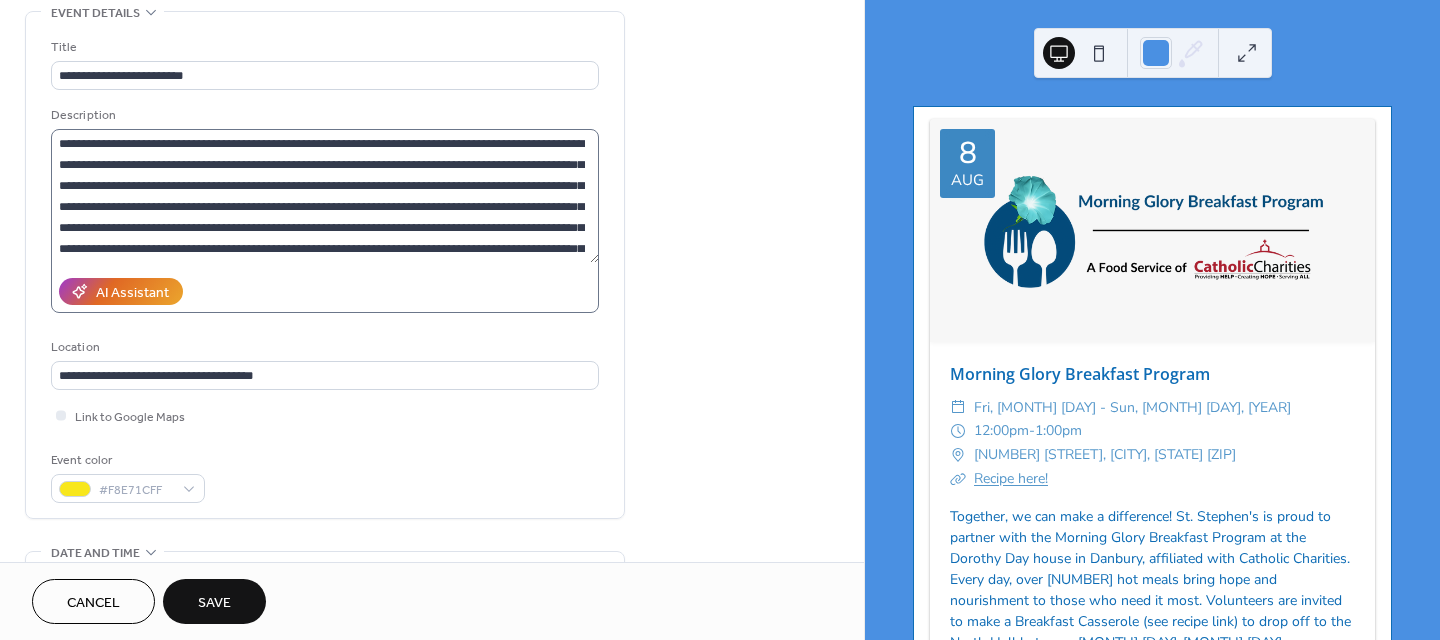 type on "**********" 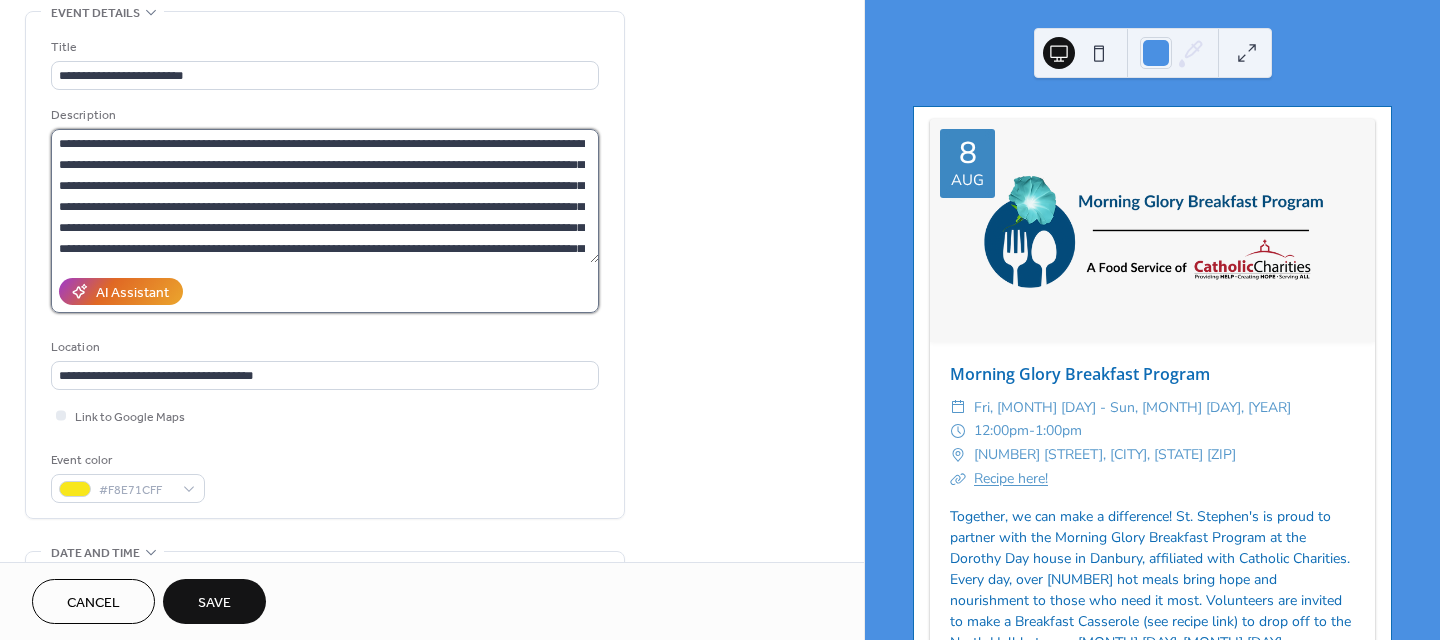 scroll, scrollTop: 0, scrollLeft: 0, axis: both 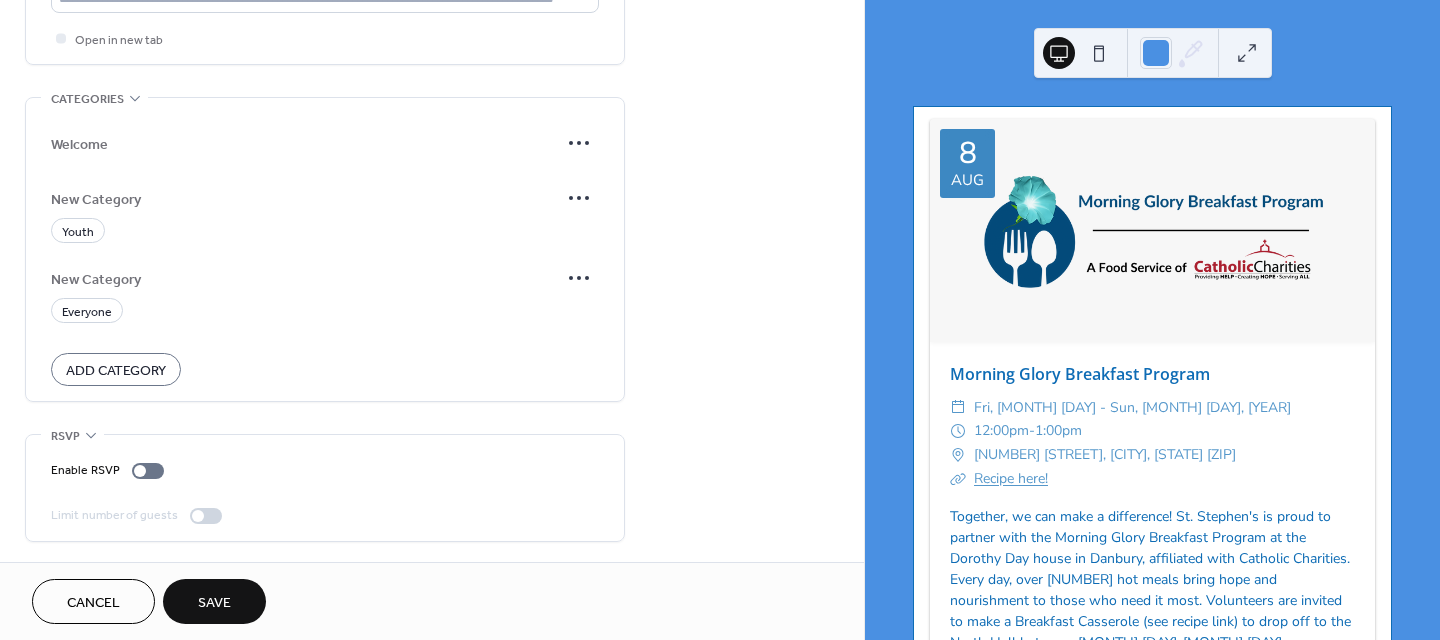 click on "Save" at bounding box center (214, 603) 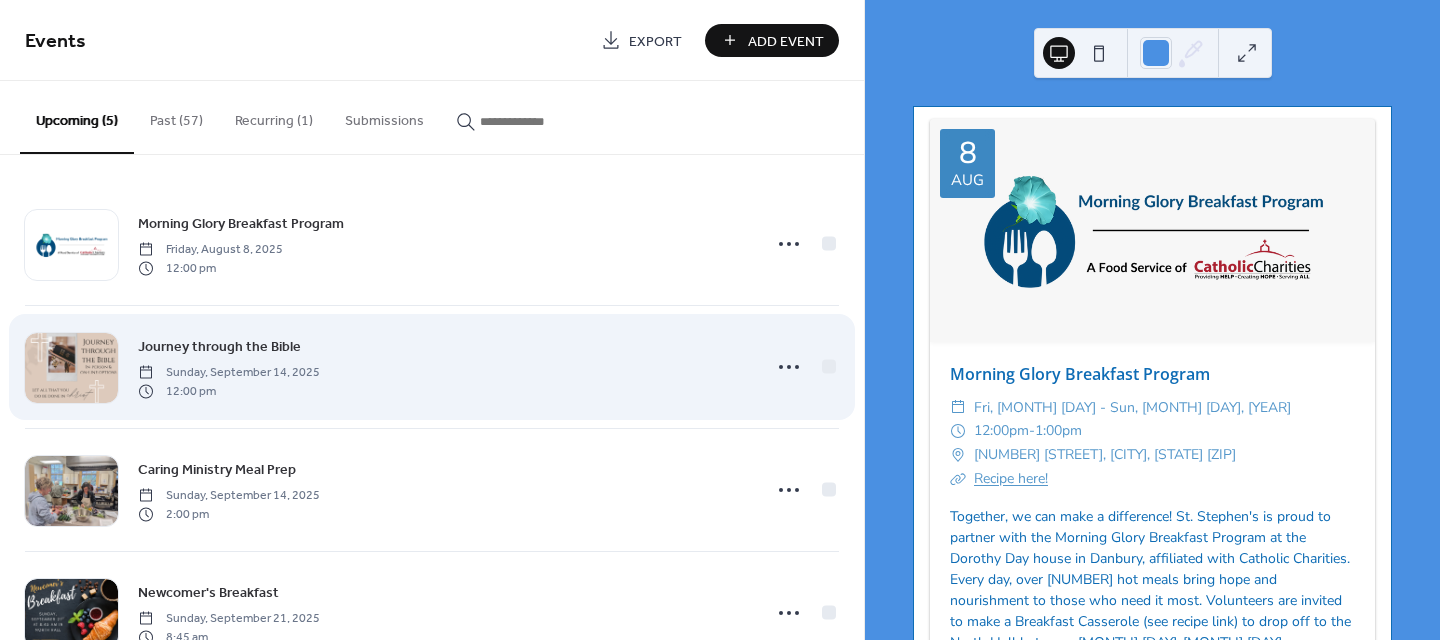scroll, scrollTop: 0, scrollLeft: 0, axis: both 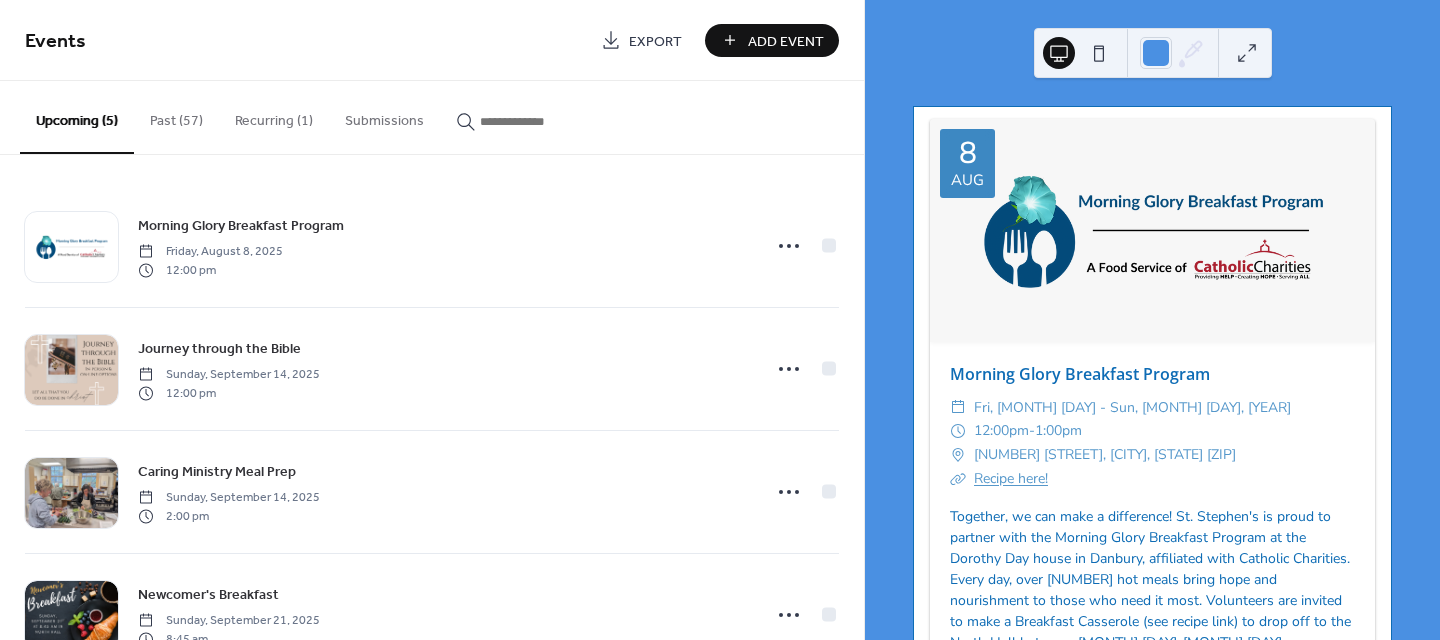 click on "Add Event" at bounding box center (786, 41) 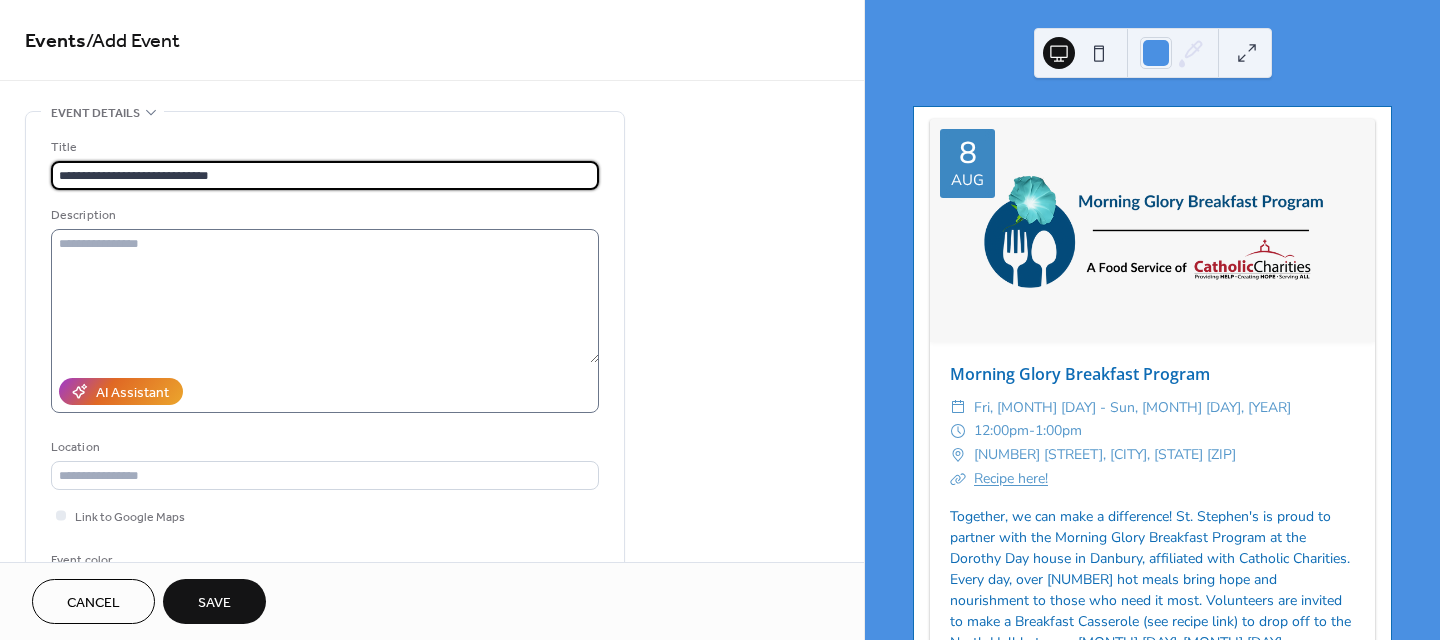 type on "**********" 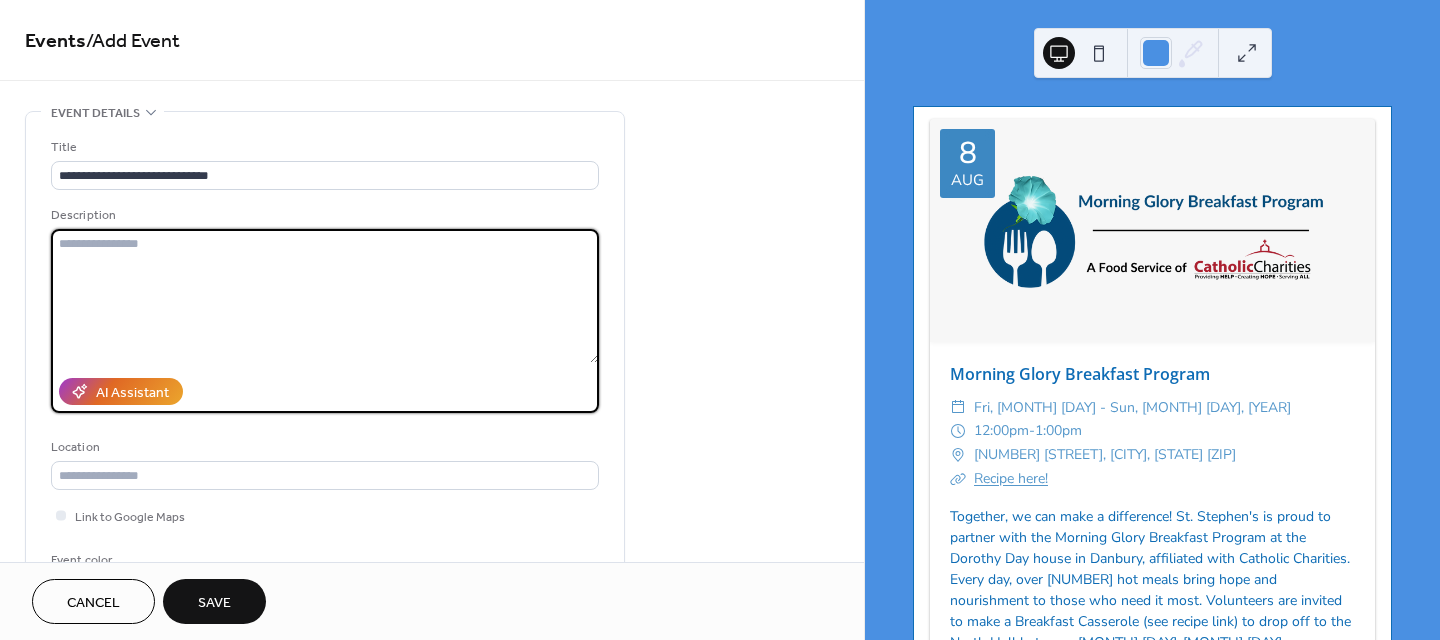 click at bounding box center (325, 296) 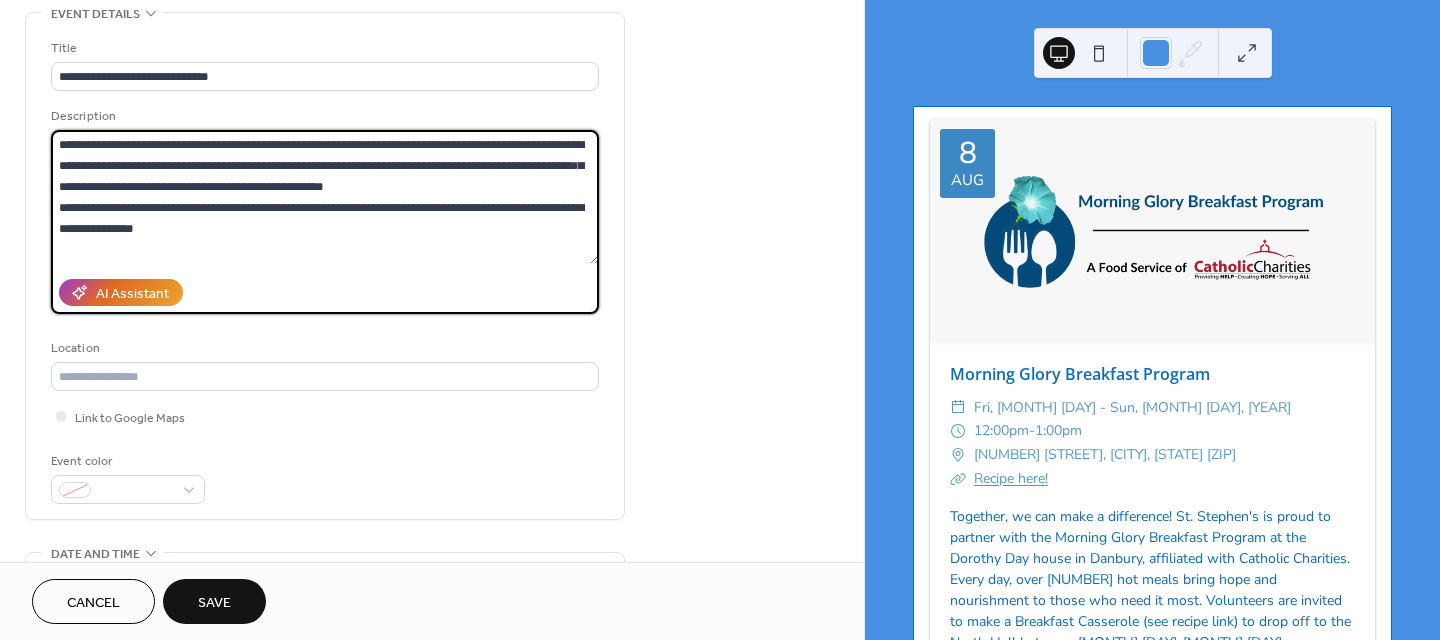 scroll, scrollTop: 100, scrollLeft: 0, axis: vertical 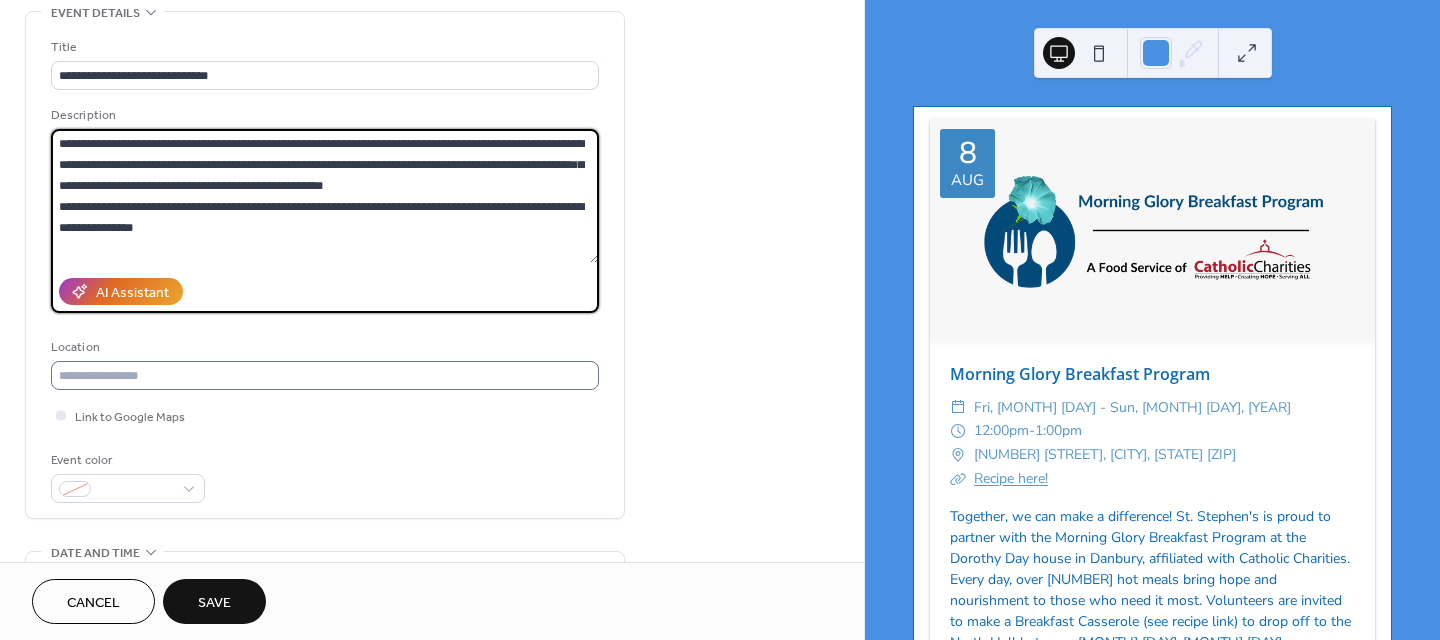 type on "**********" 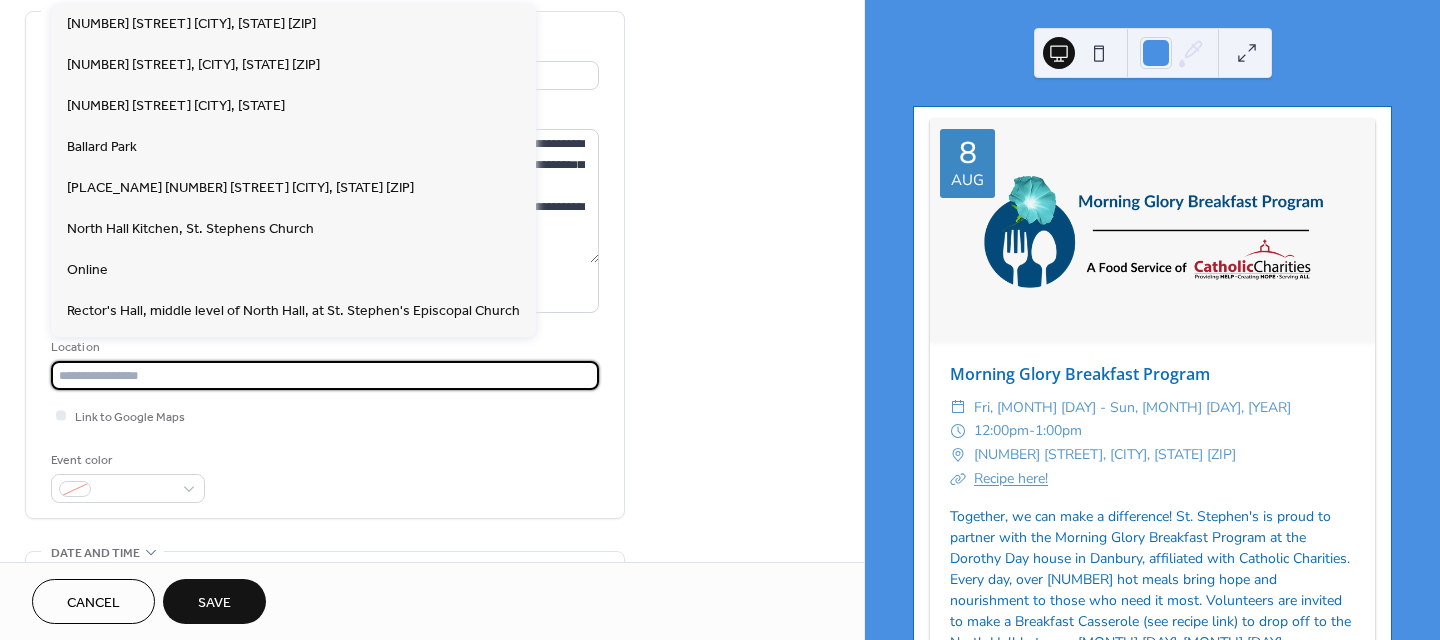 click at bounding box center (325, 375) 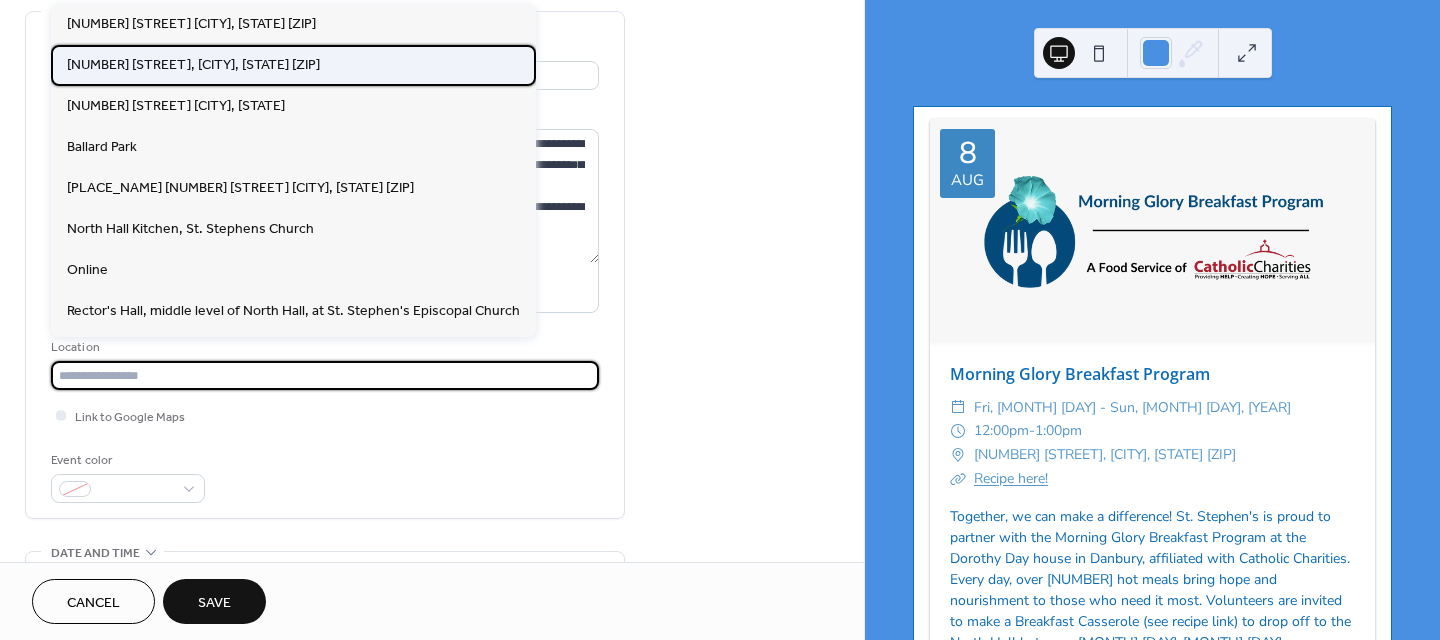 click on "[NUMBER] [STREET], [CITY], [STATE] [ZIP]" at bounding box center [193, 65] 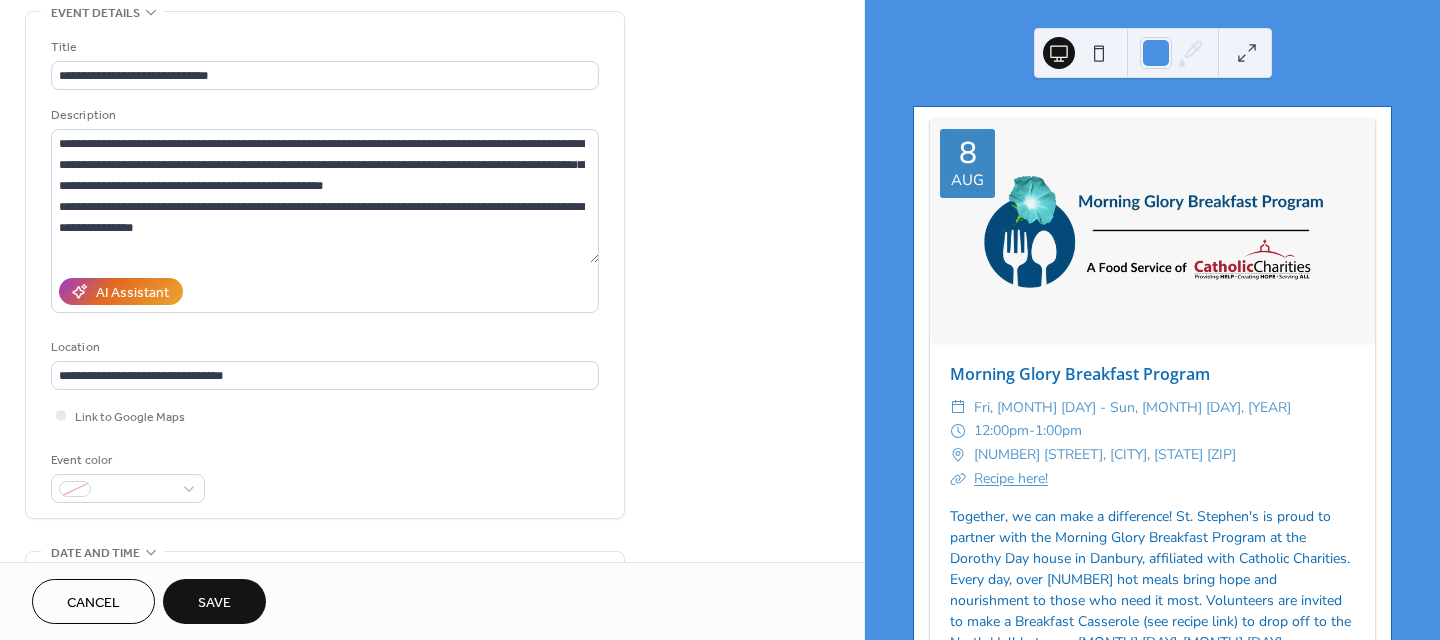 type on "**********" 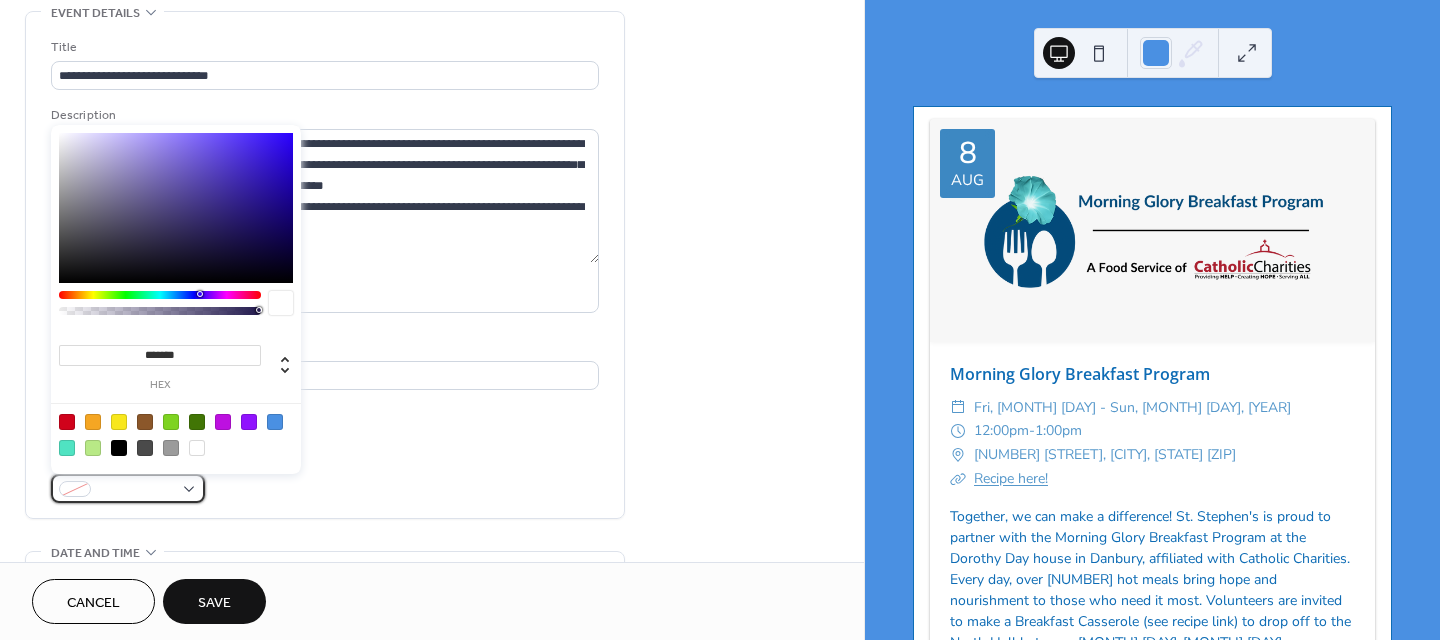 click at bounding box center [128, 488] 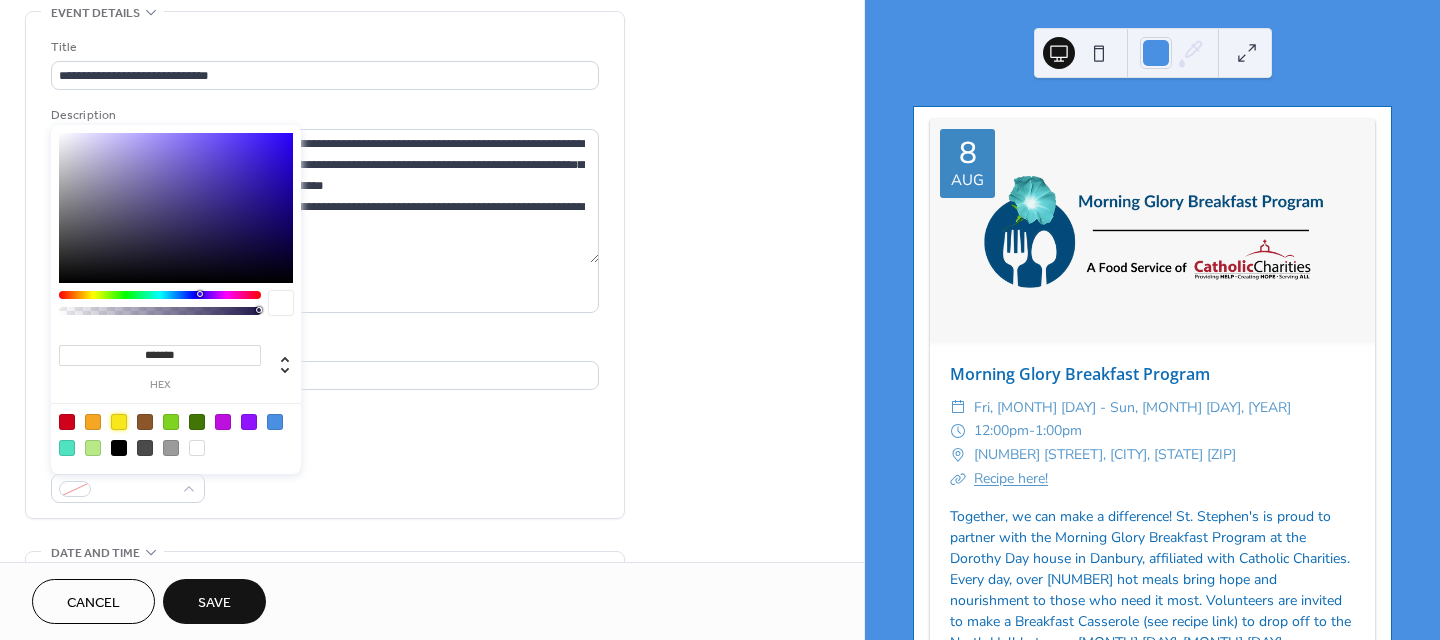 click at bounding box center [119, 422] 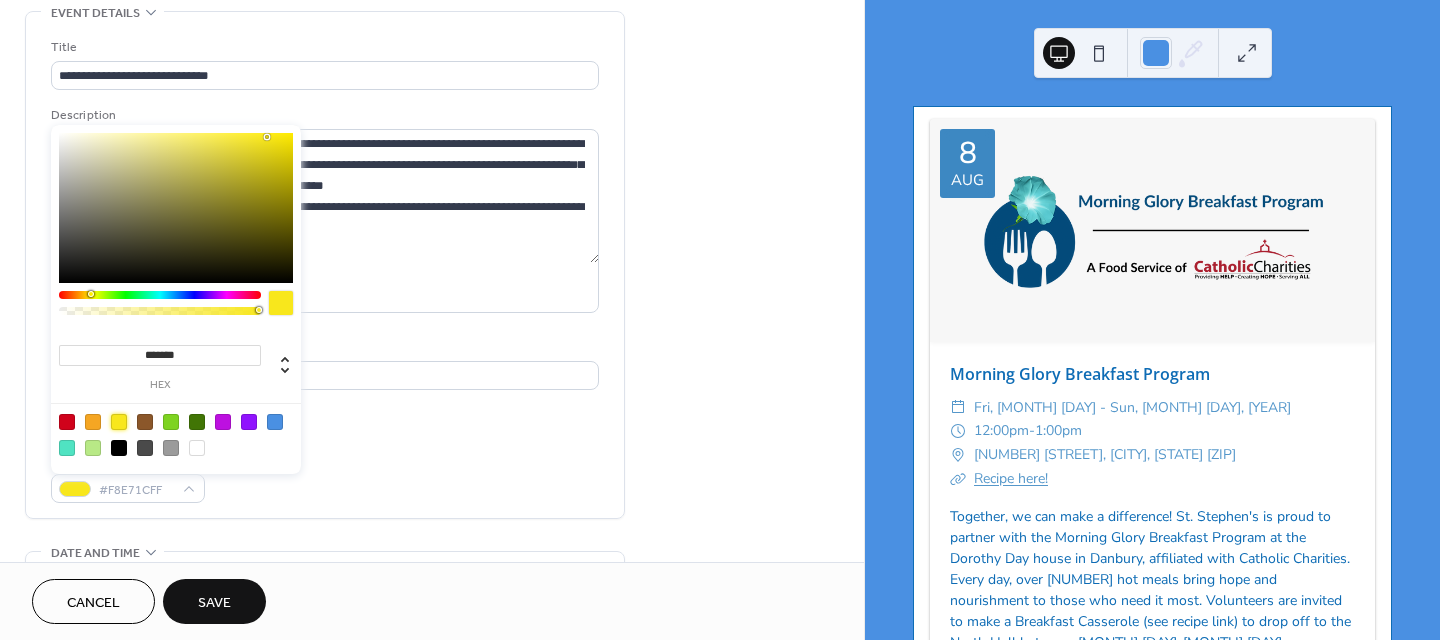 click on "**********" at bounding box center [325, 270] 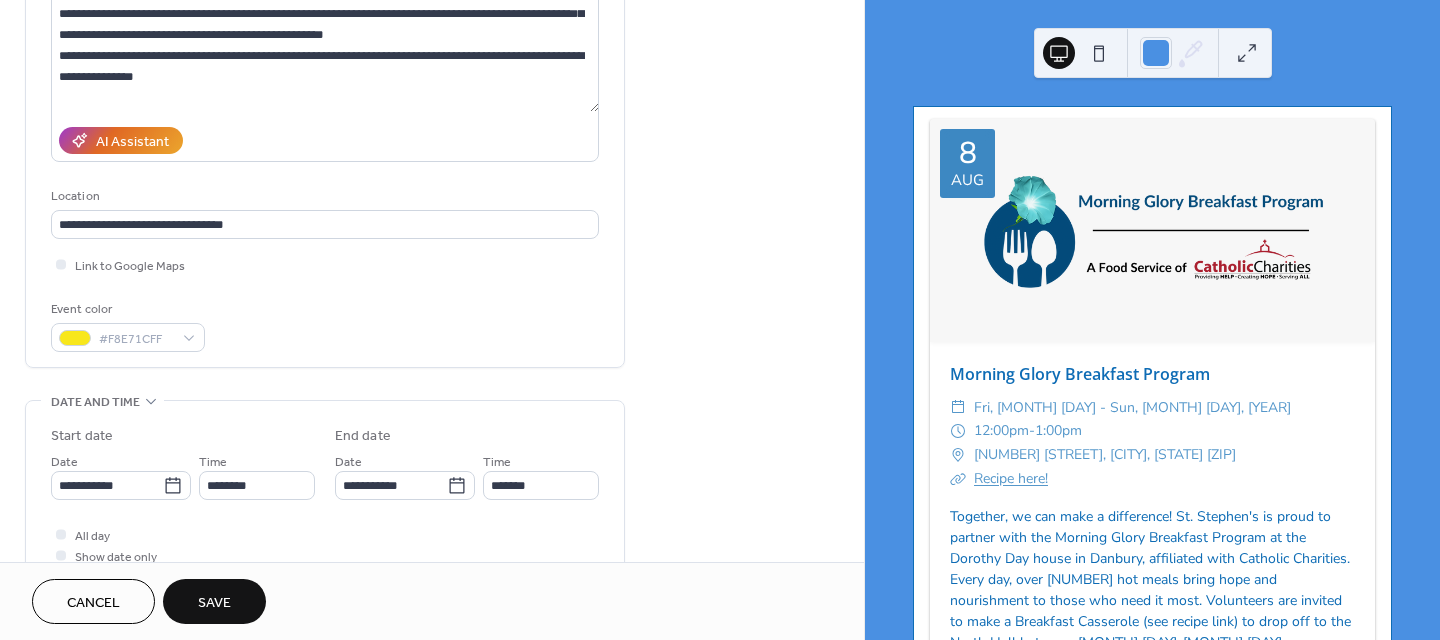 scroll, scrollTop: 300, scrollLeft: 0, axis: vertical 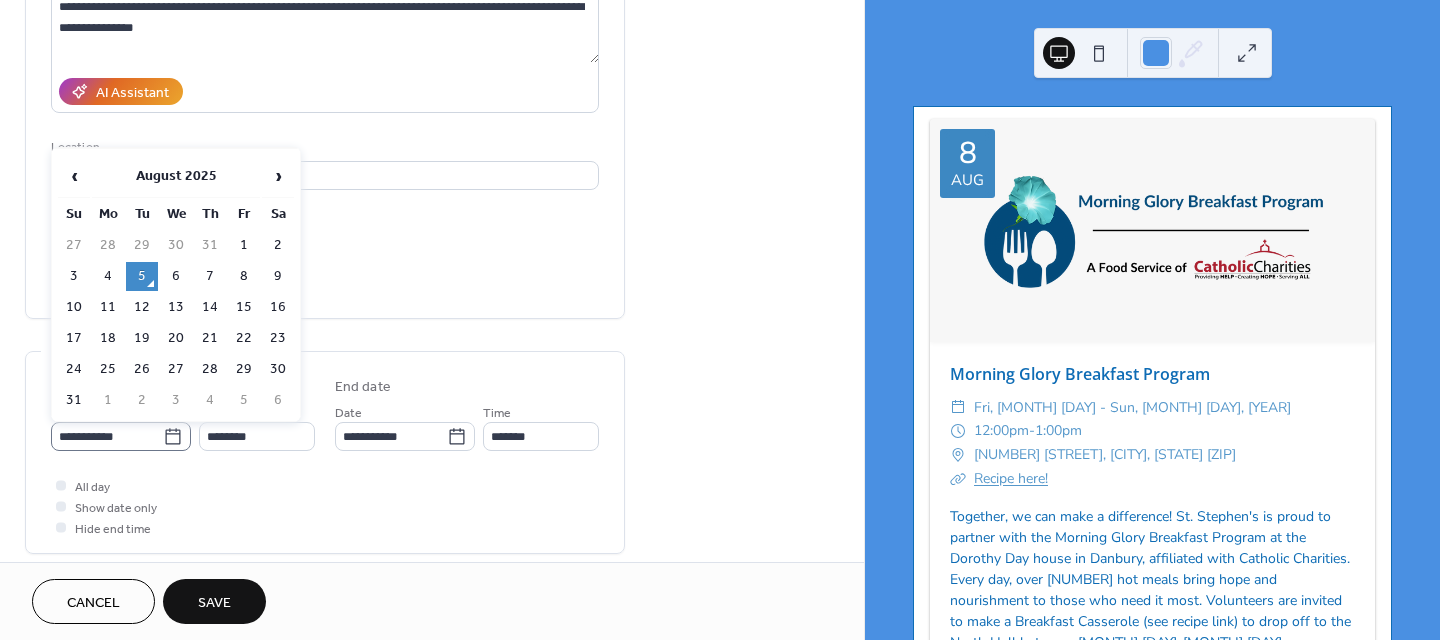 click 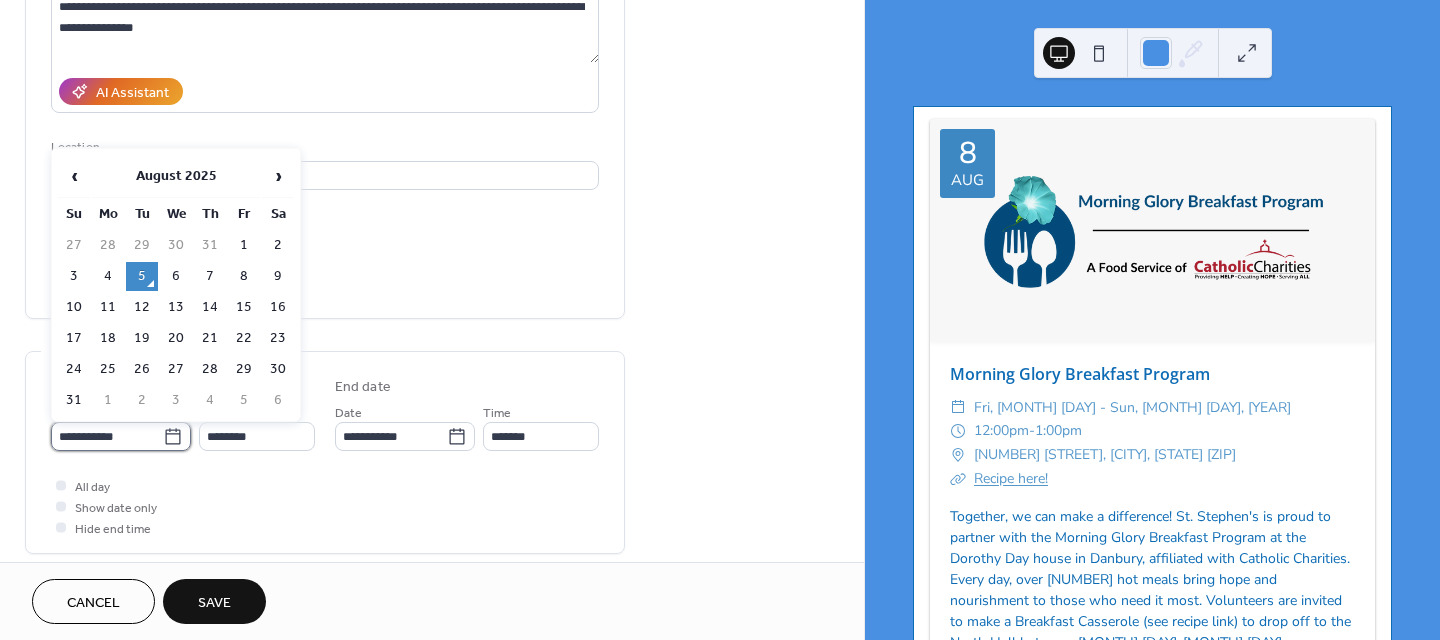 click on "**********" at bounding box center [107, 436] 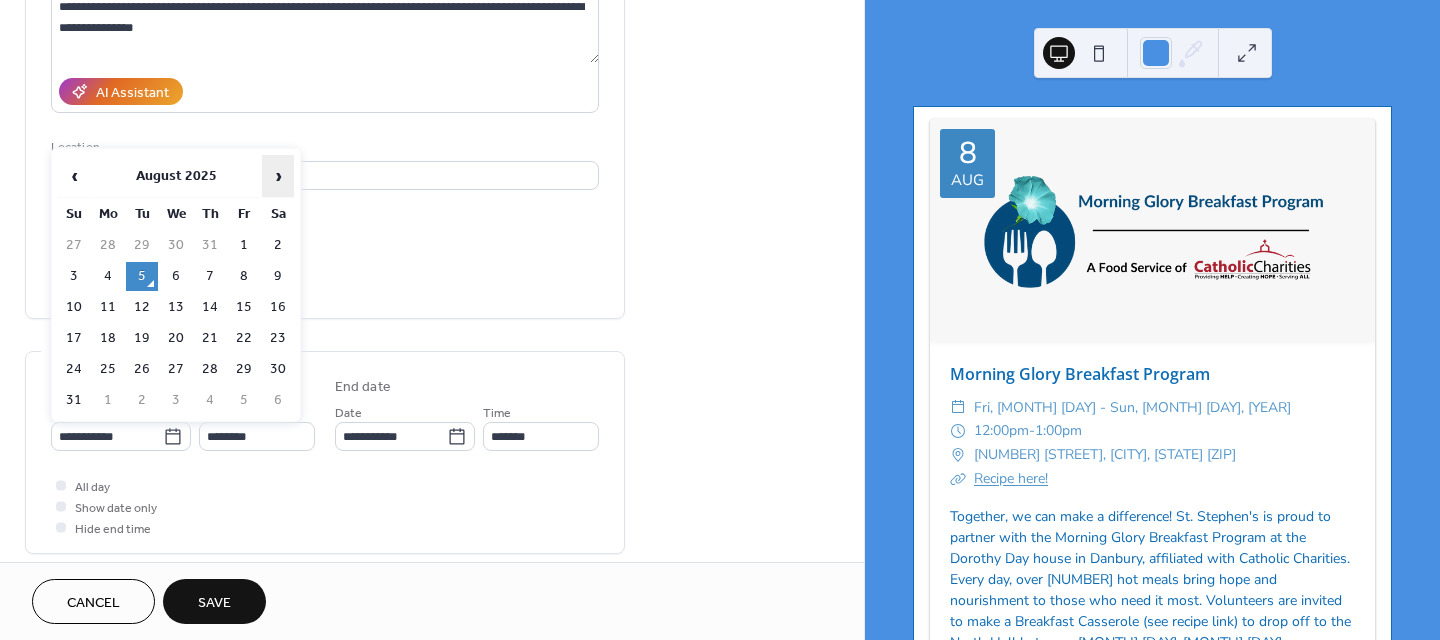 click on "›" at bounding box center (278, 176) 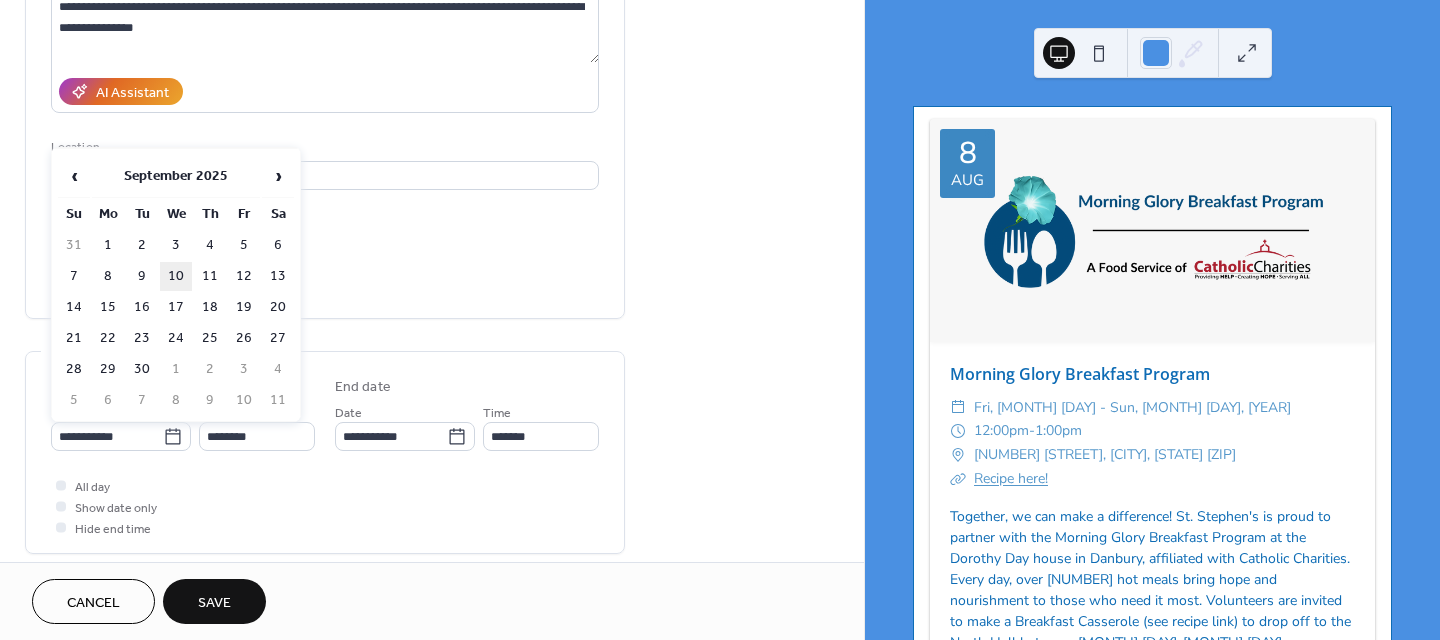 click on "10" at bounding box center [176, 276] 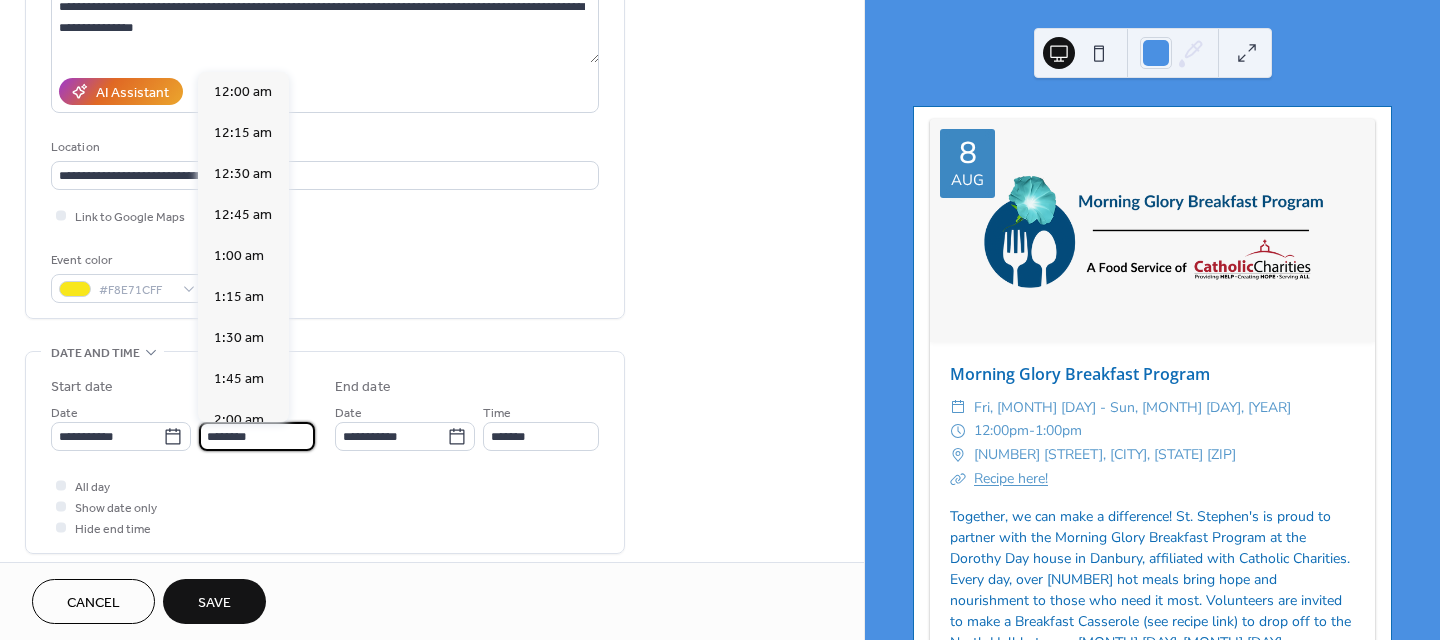 click on "********" at bounding box center [257, 436] 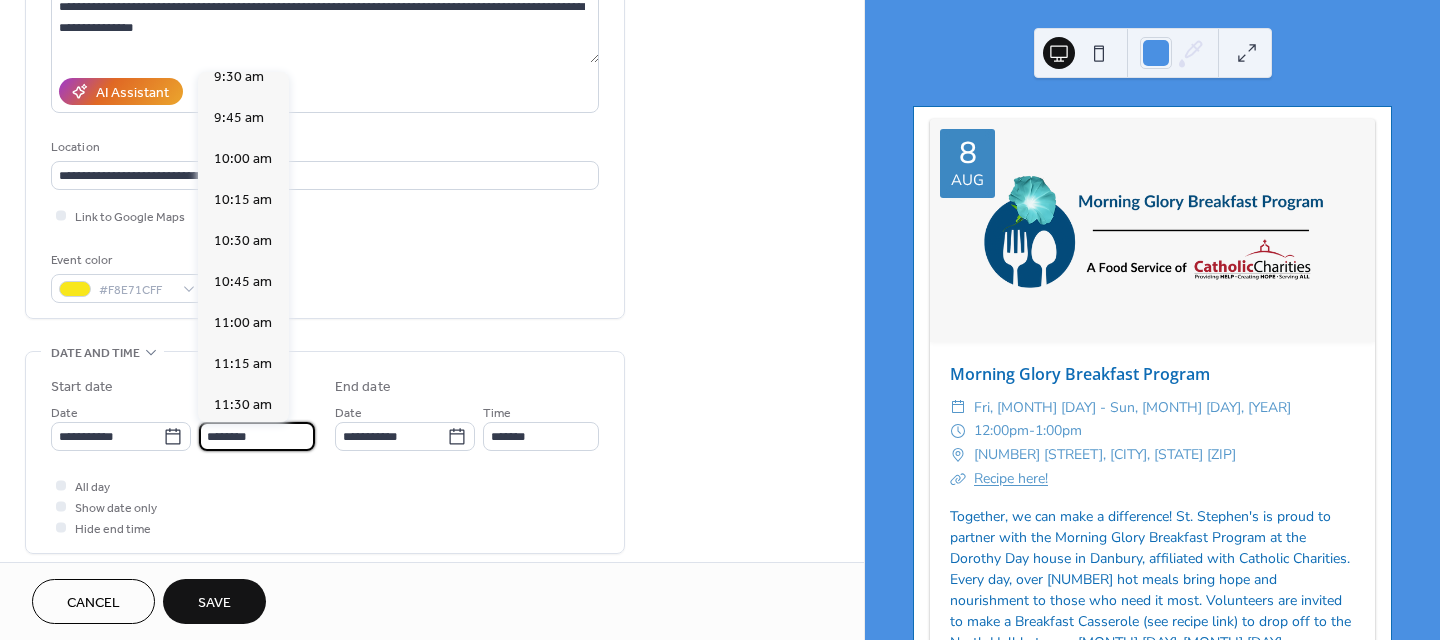 scroll, scrollTop: 1568, scrollLeft: 0, axis: vertical 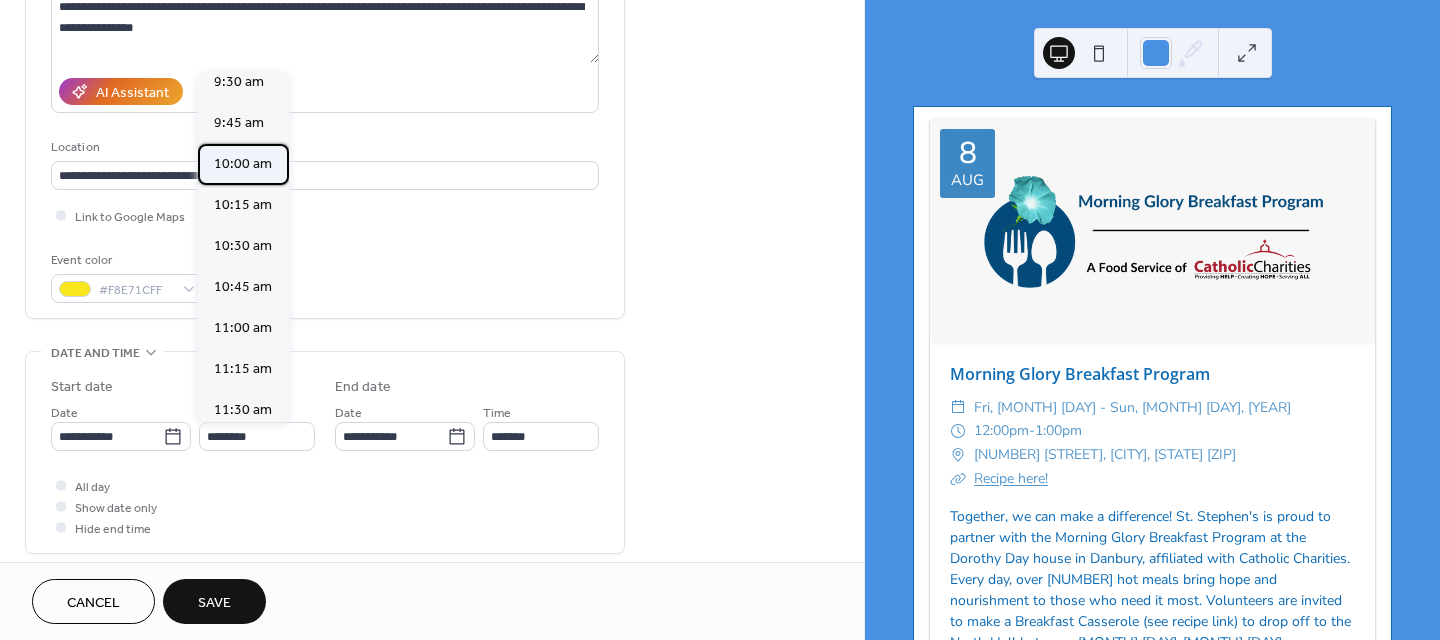 click on "10:00 am" at bounding box center (243, 164) 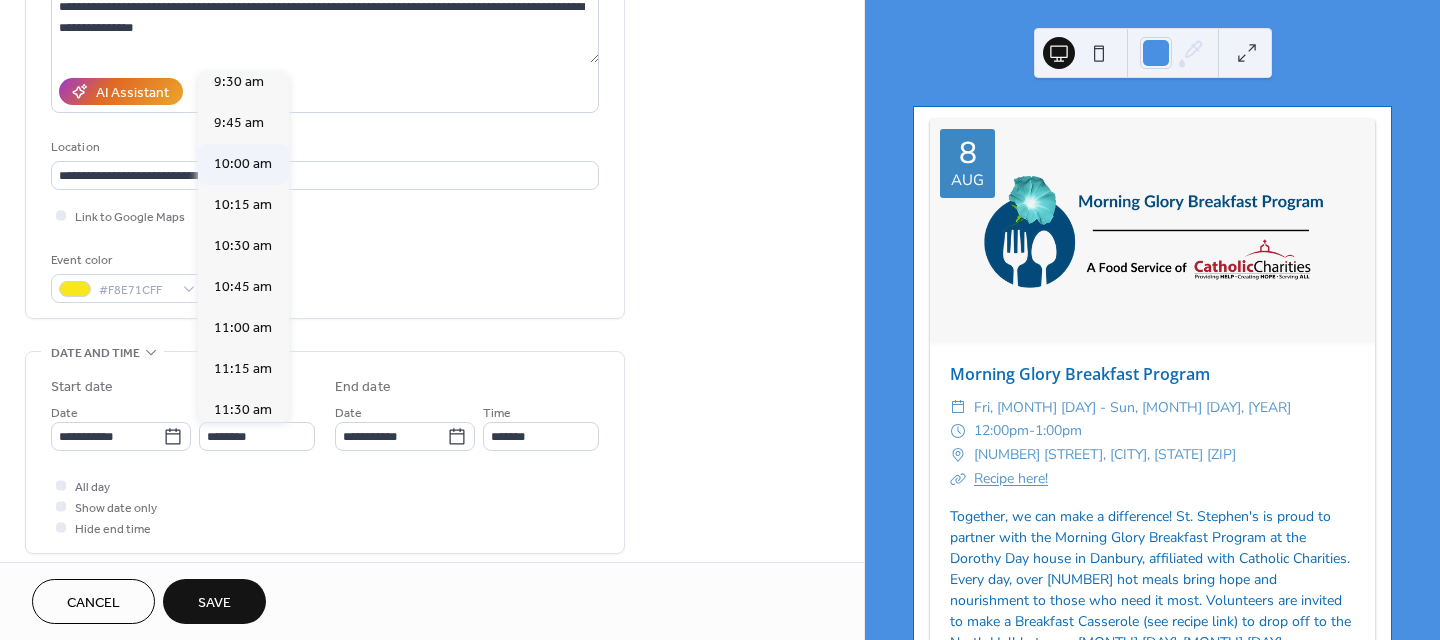 type on "********" 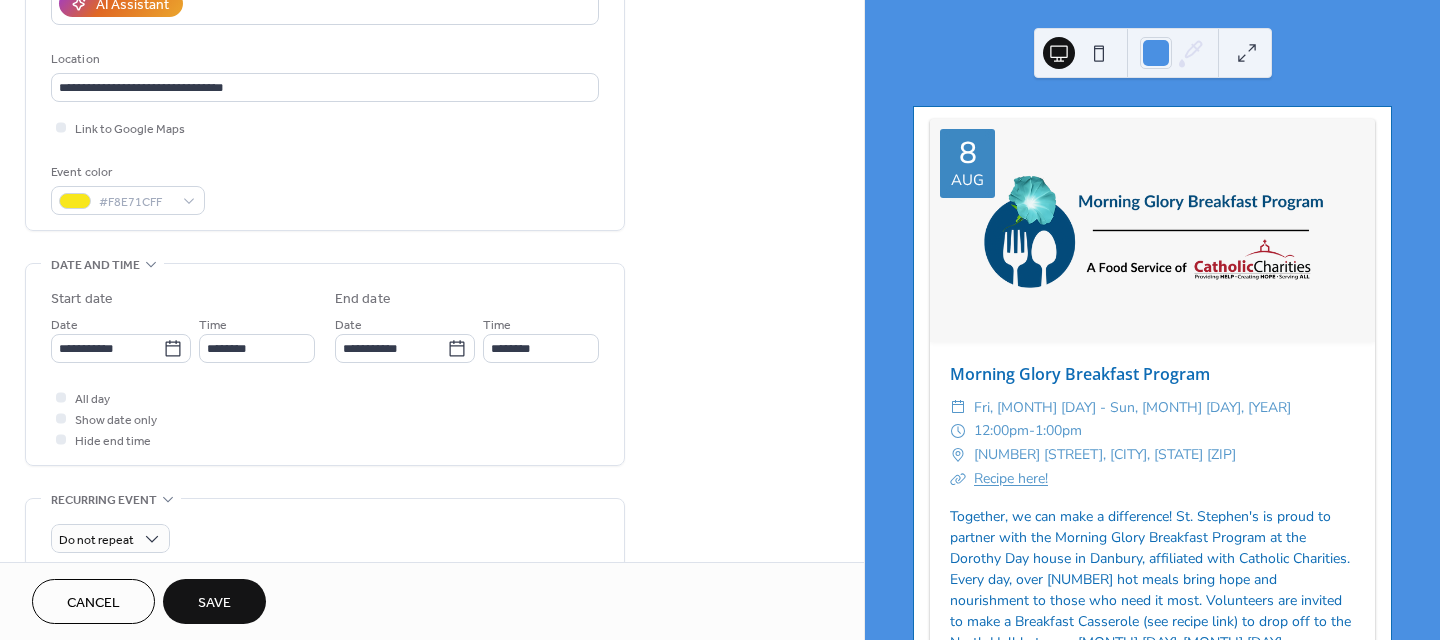 scroll, scrollTop: 400, scrollLeft: 0, axis: vertical 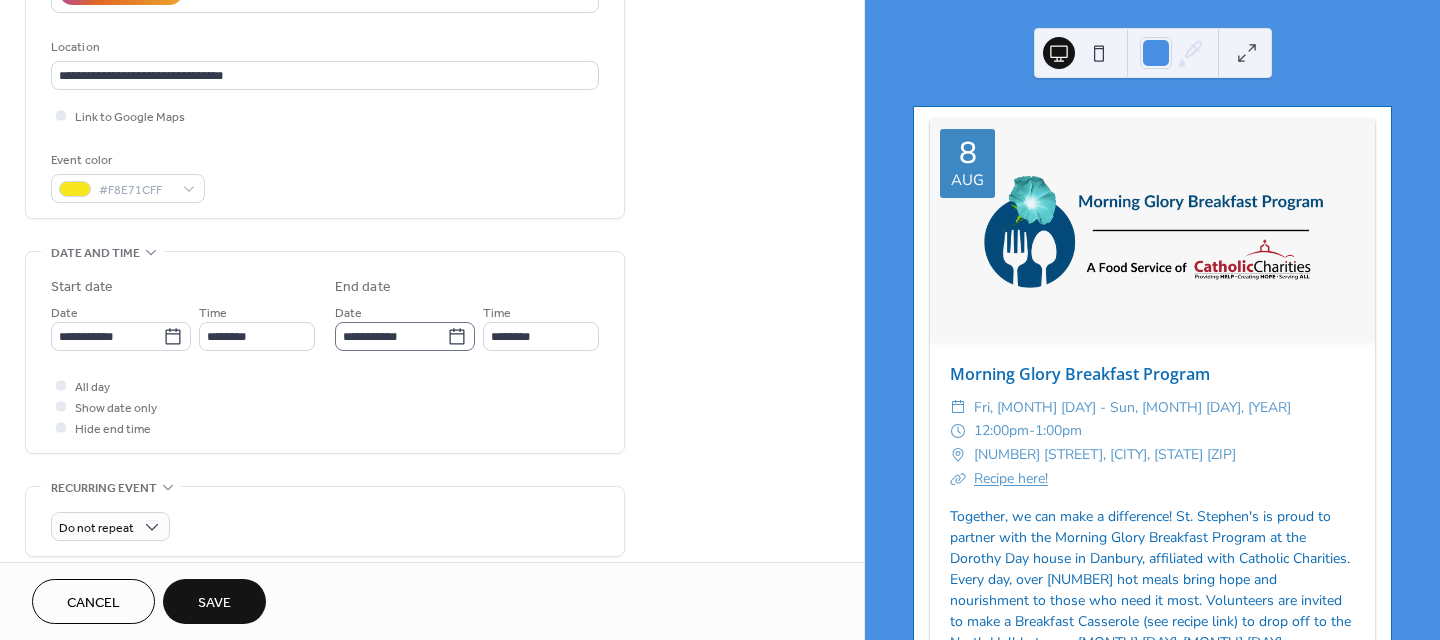 click 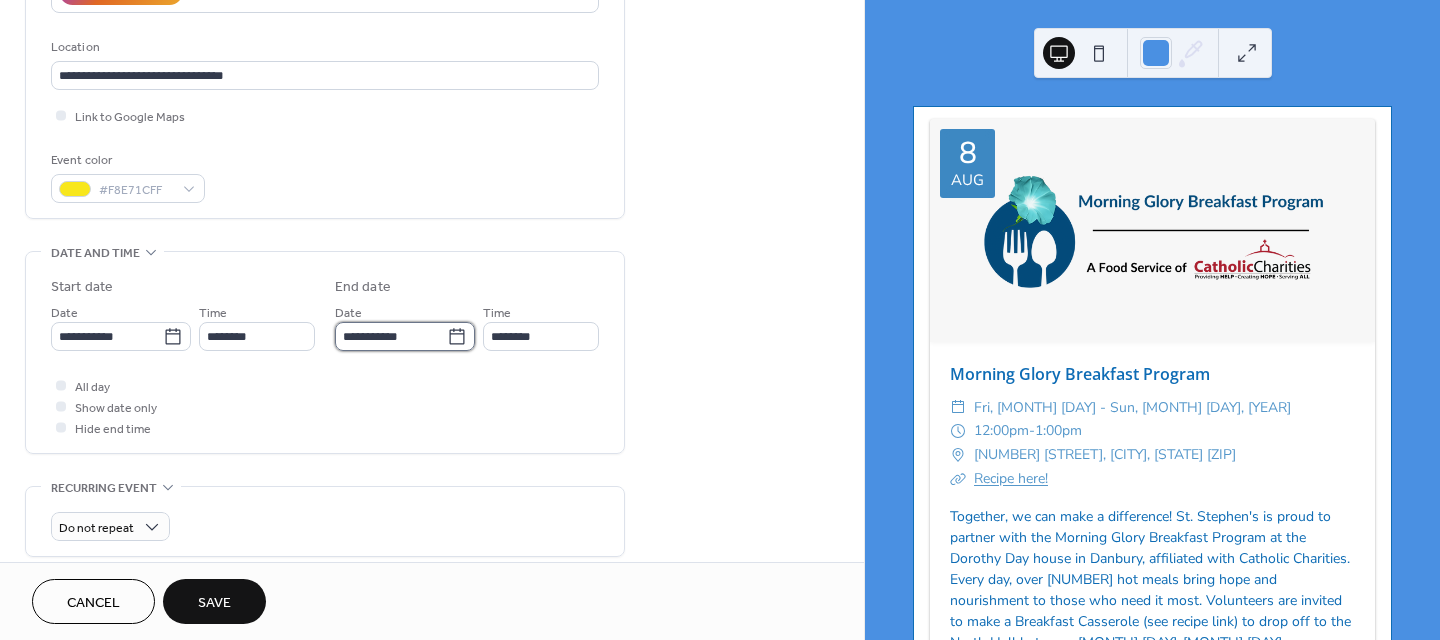 click on "**********" at bounding box center (391, 336) 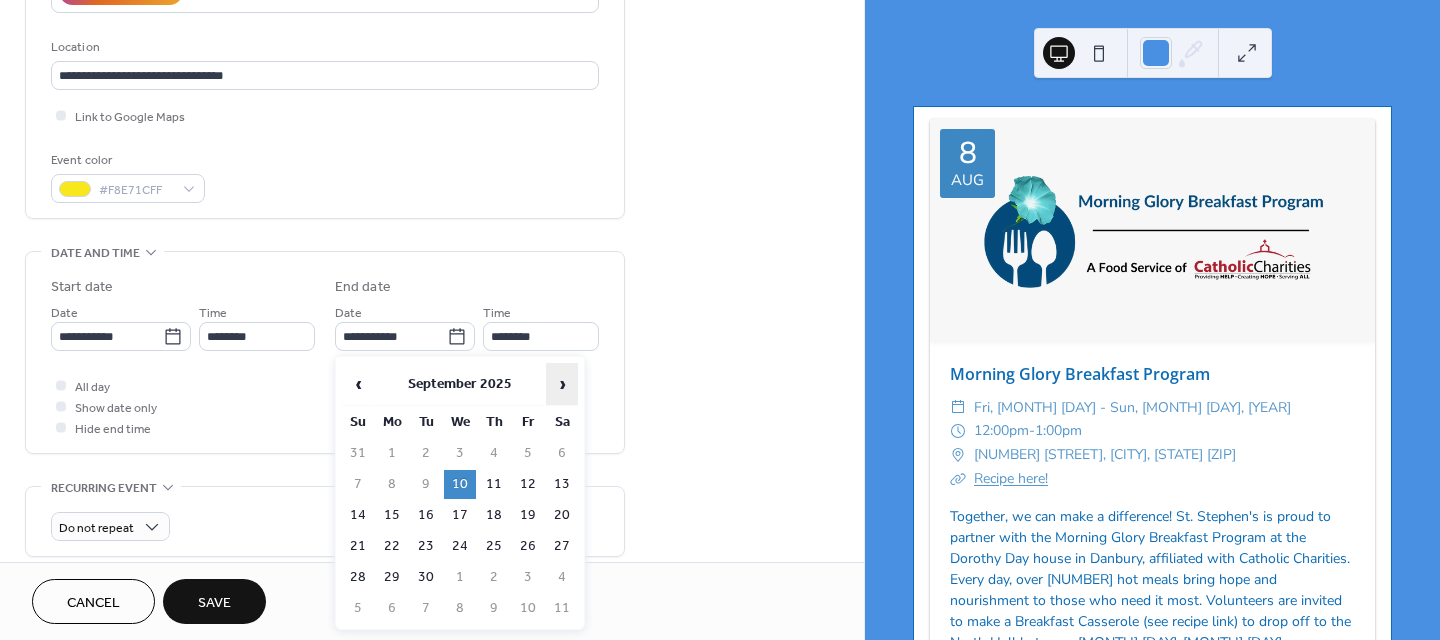 click on "›" at bounding box center (562, 384) 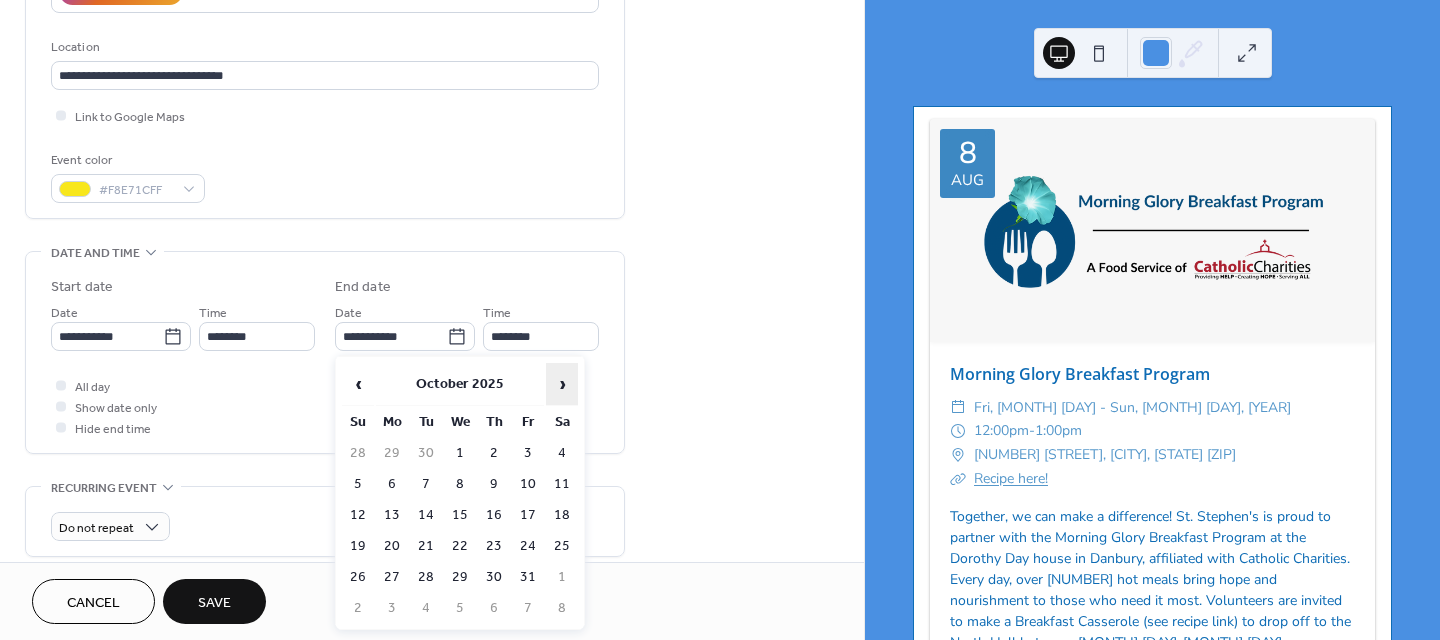 click on "›" at bounding box center (562, 384) 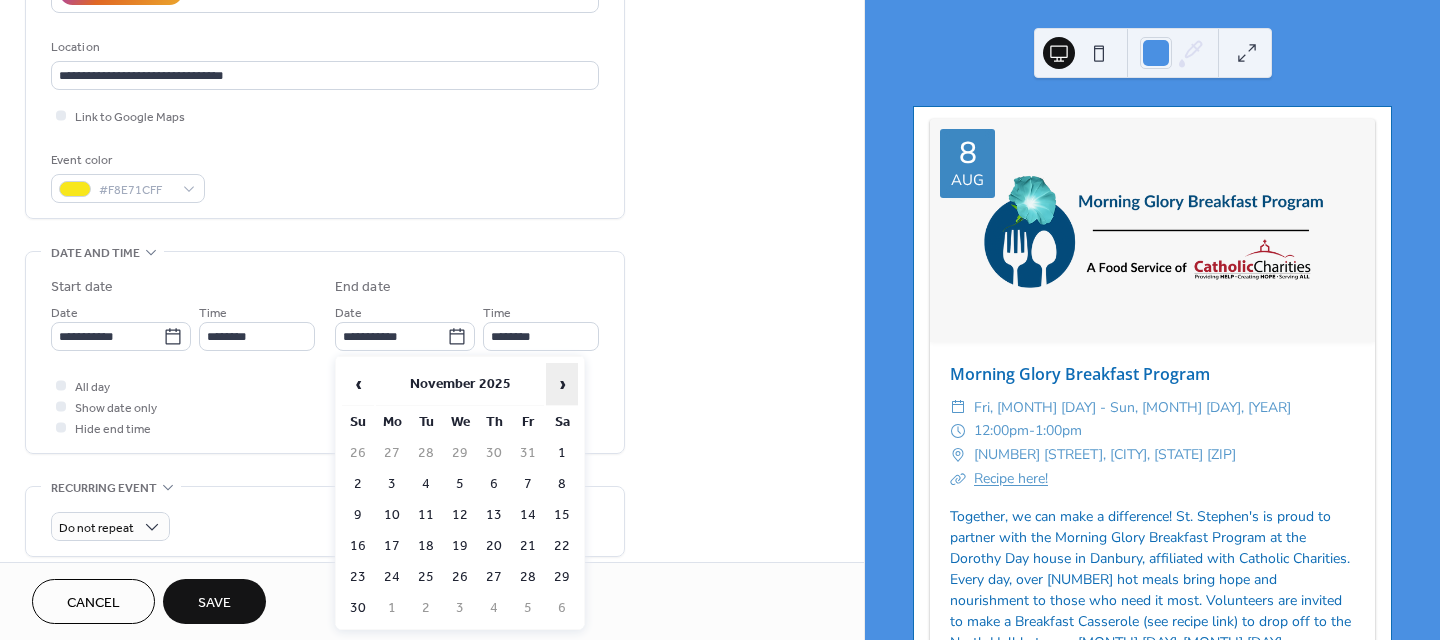 click on "›" at bounding box center [562, 384] 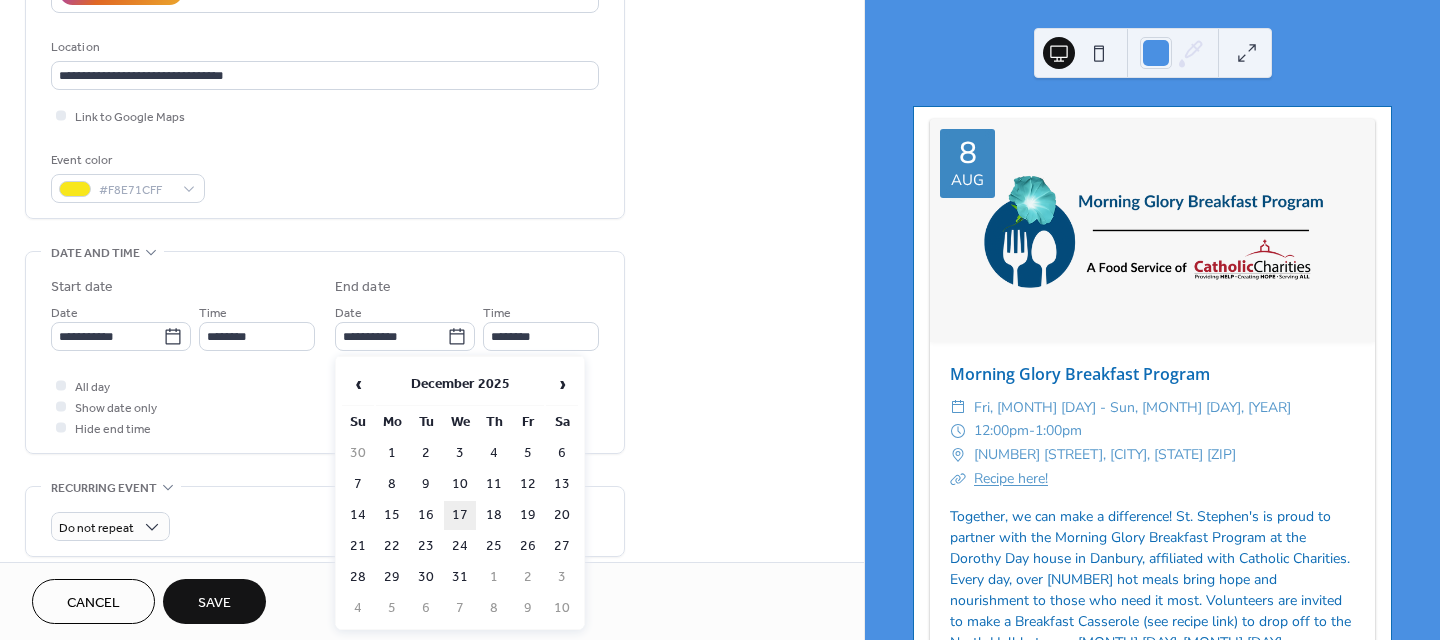 click on "17" at bounding box center [460, 515] 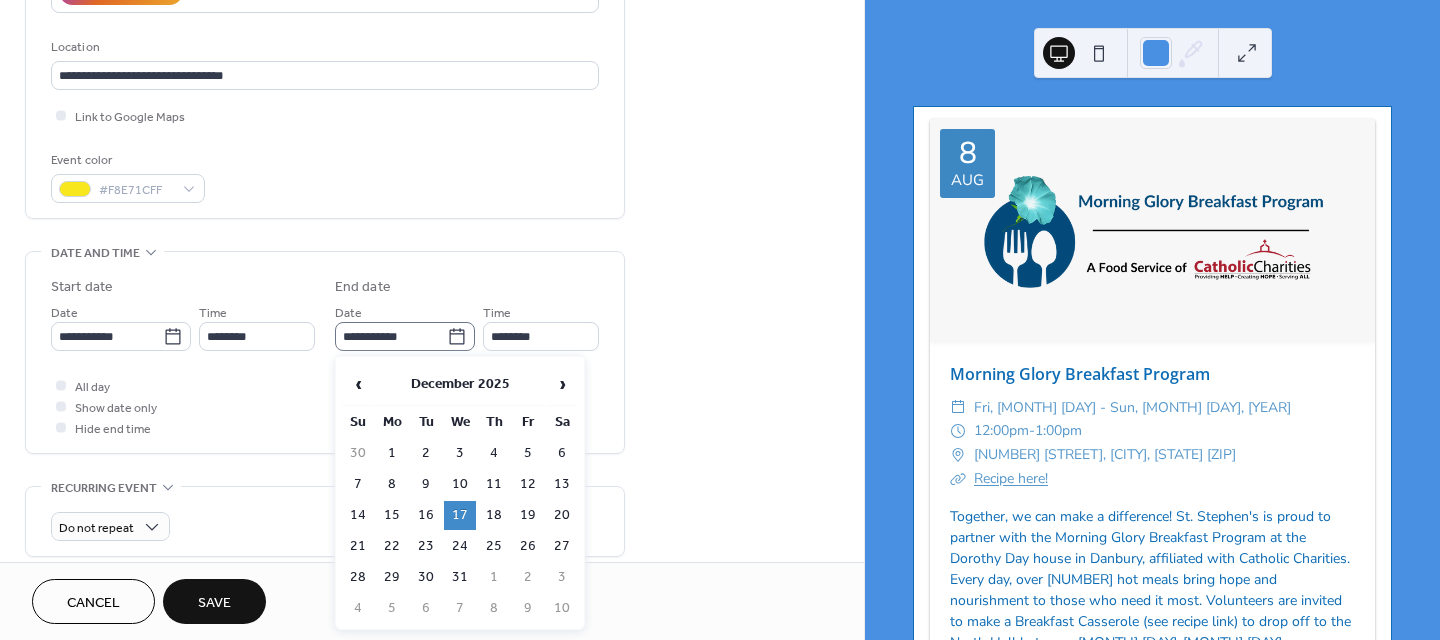click 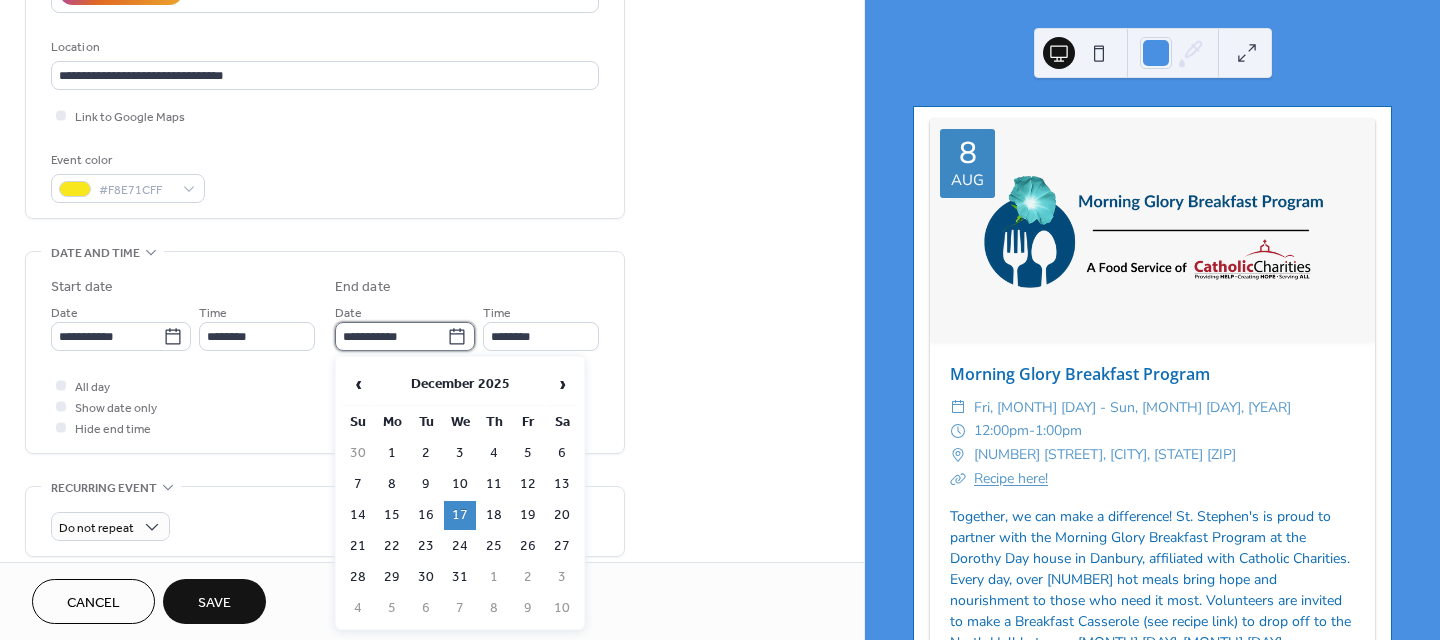 click on "**********" at bounding box center (391, 336) 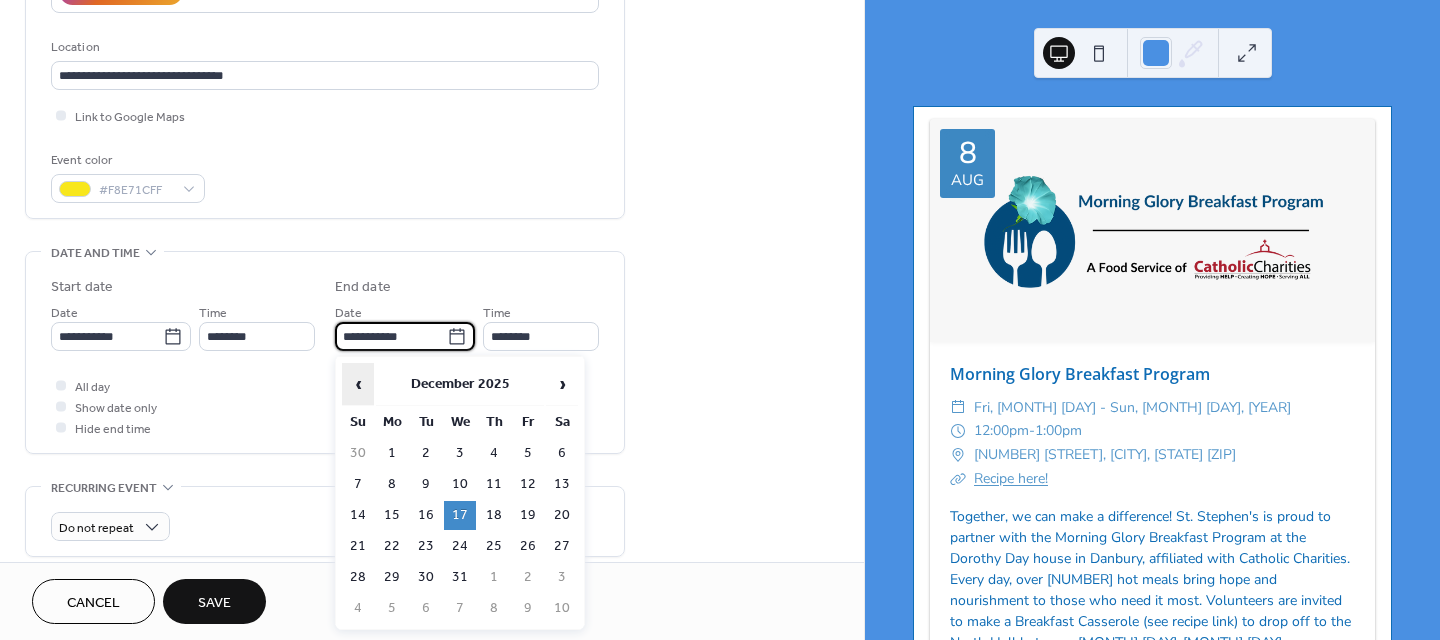 click on "‹" at bounding box center (358, 384) 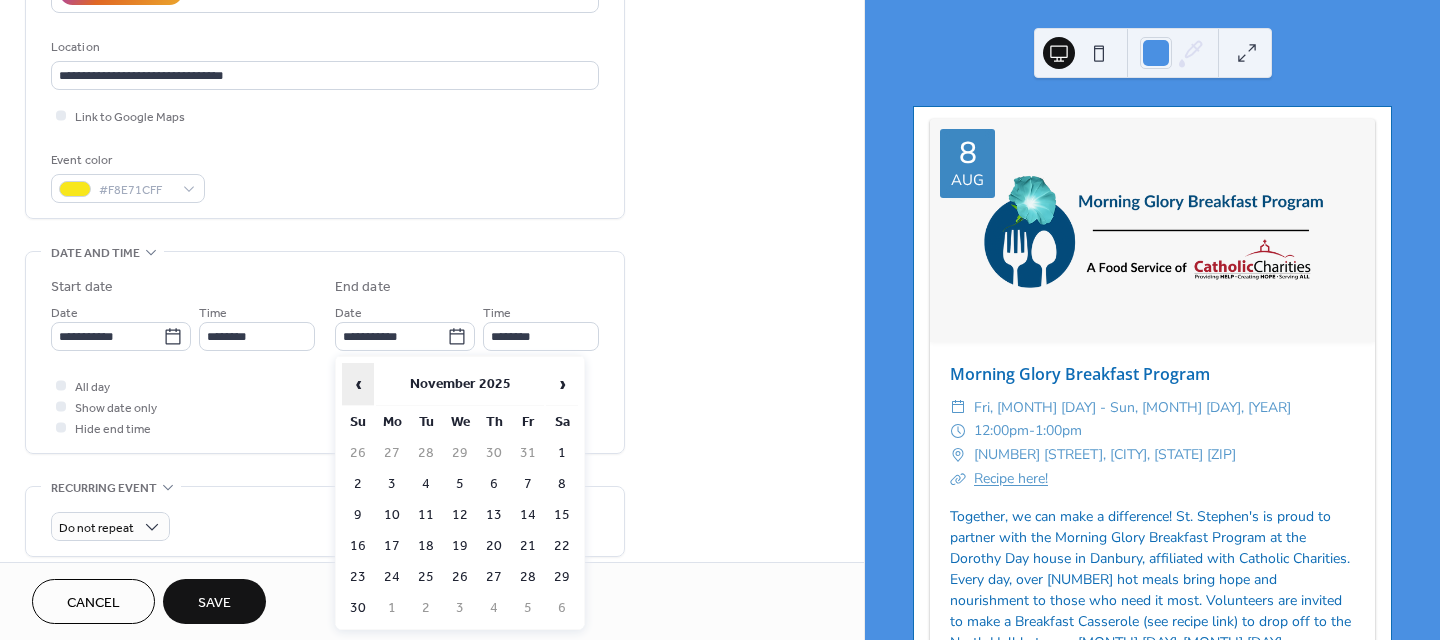 click on "‹" at bounding box center [358, 384] 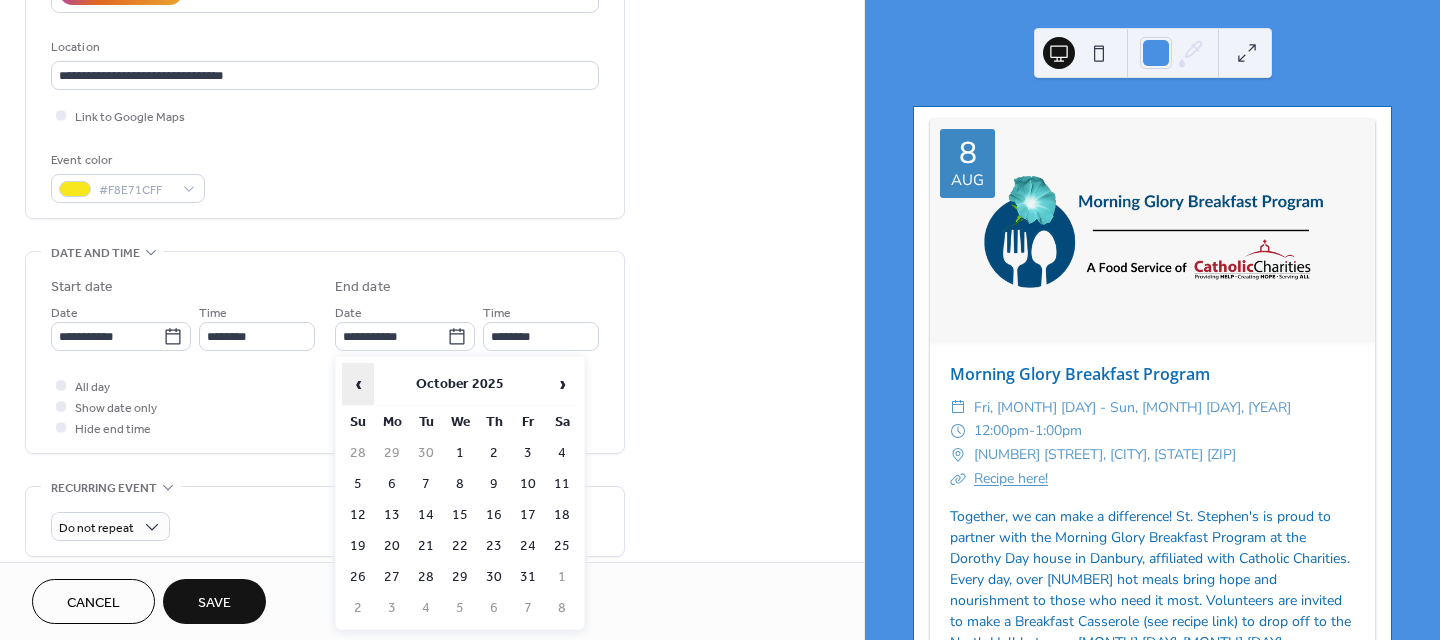 click on "‹" at bounding box center (358, 384) 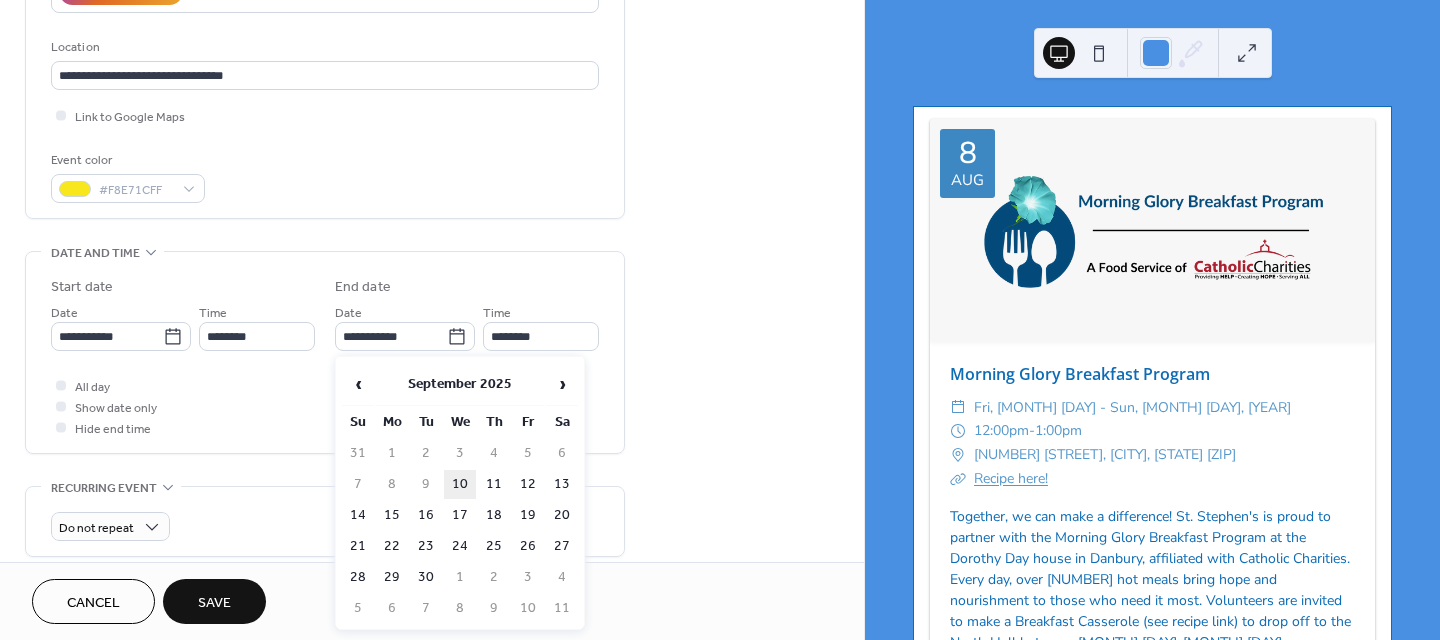 click on "10" at bounding box center [460, 484] 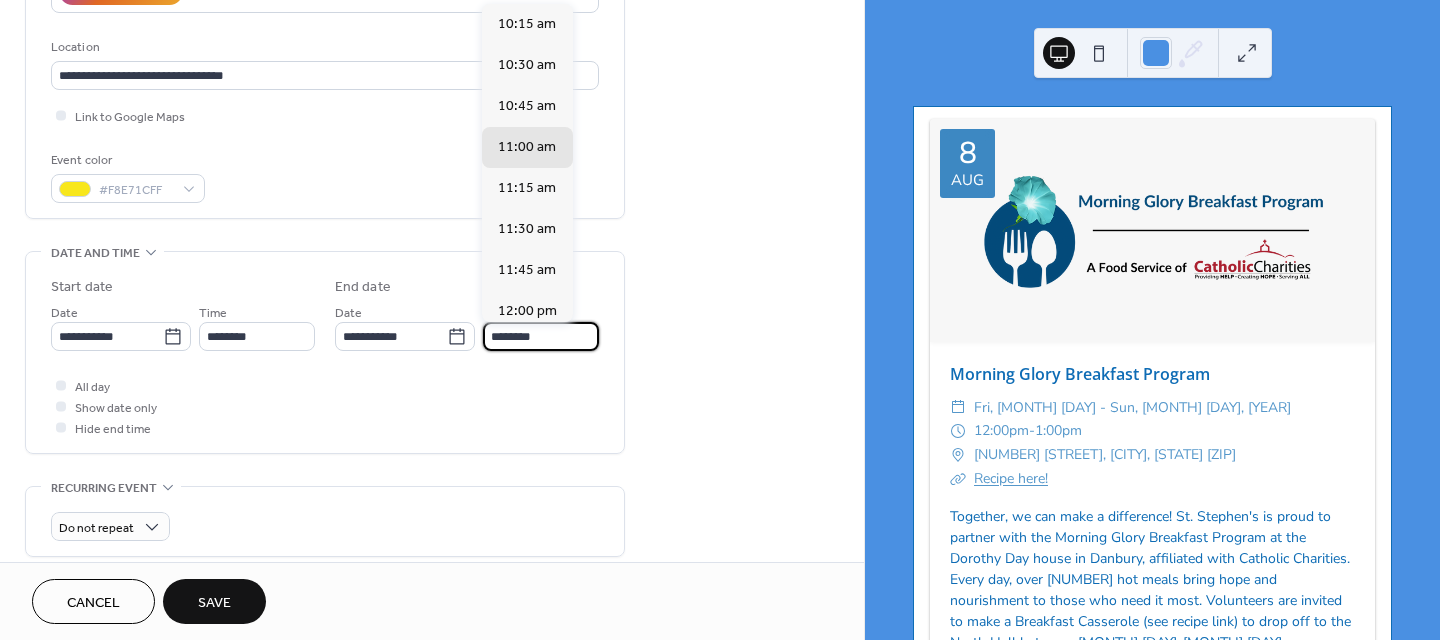 click on "********" at bounding box center [541, 336] 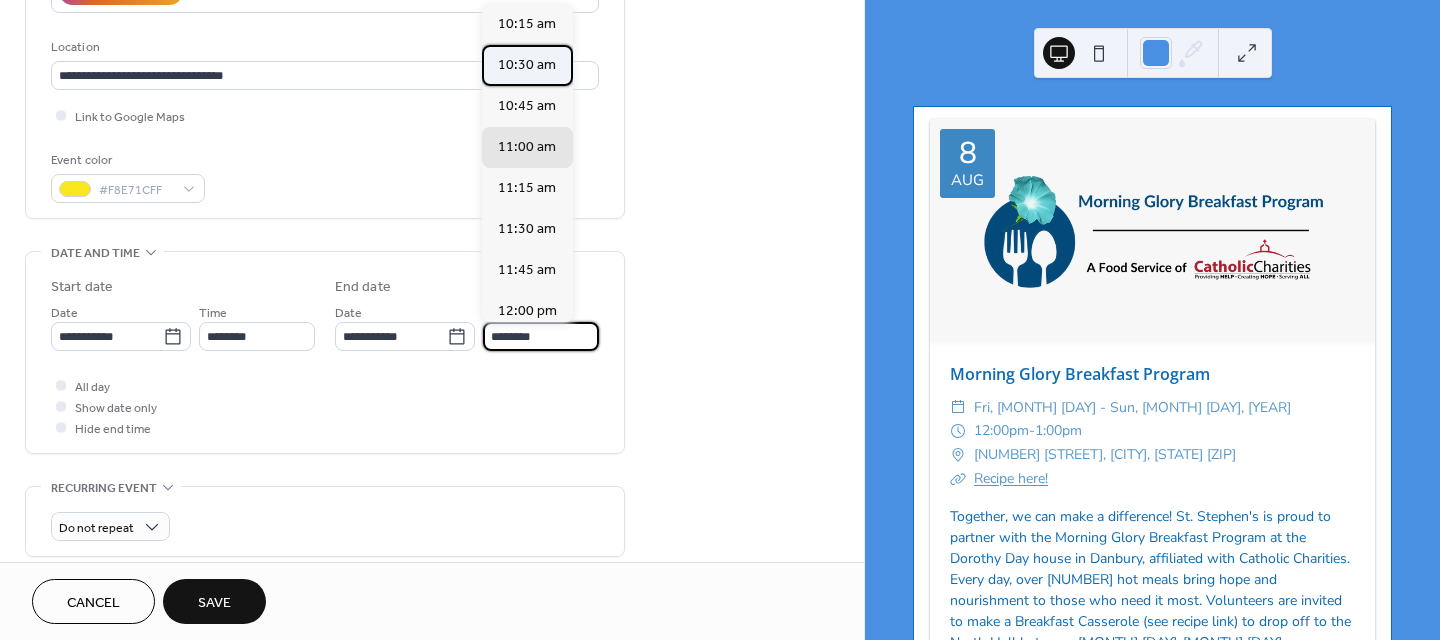 click on "10:30 am" at bounding box center (527, 65) 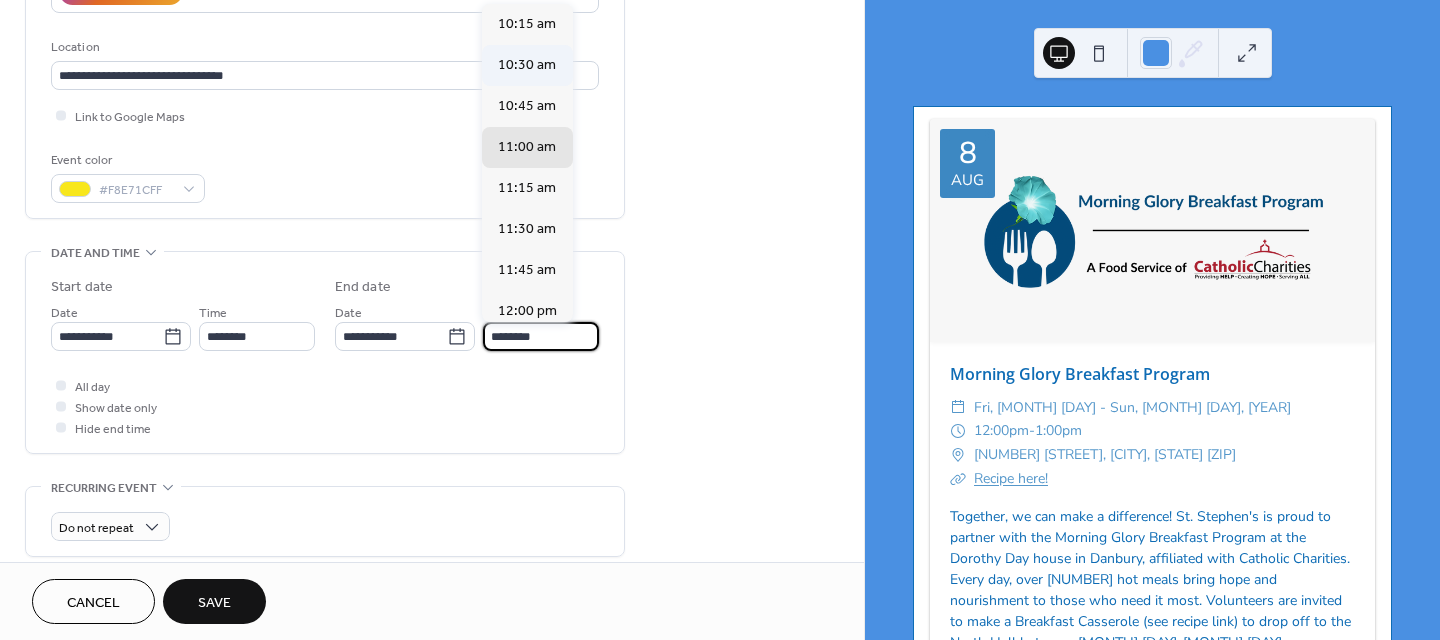 type on "********" 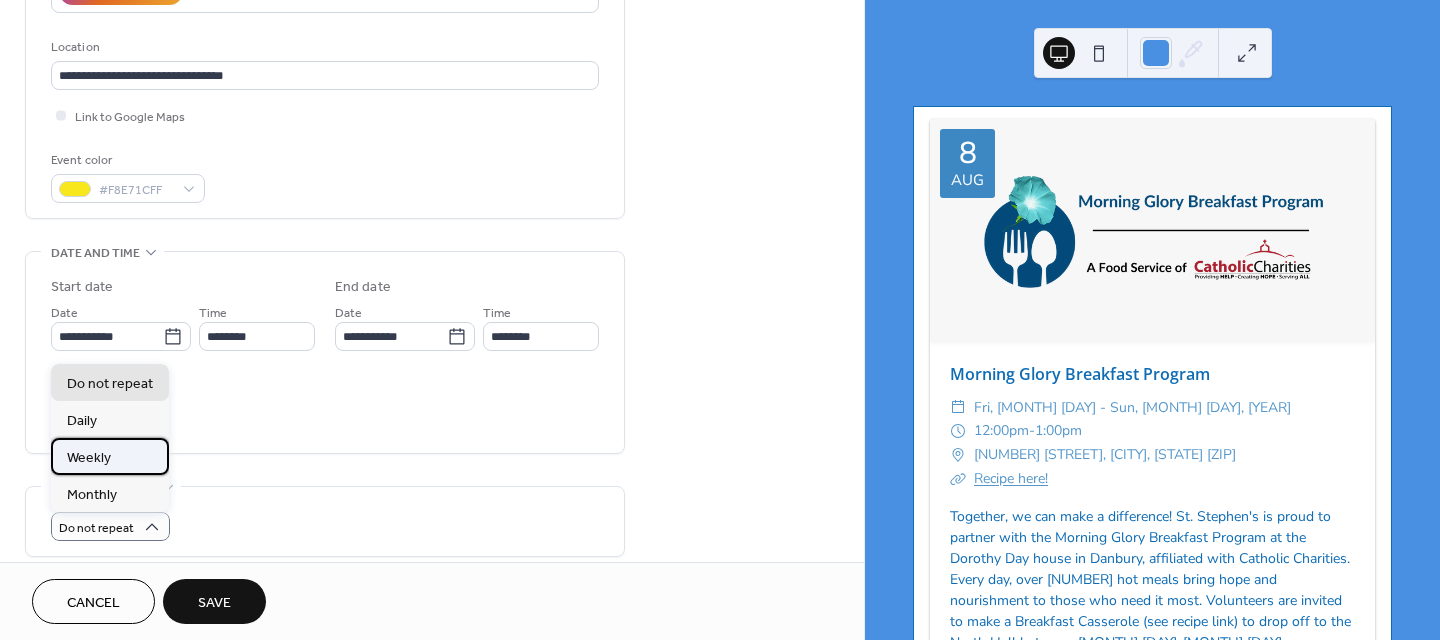 click on "Weekly" at bounding box center (110, 456) 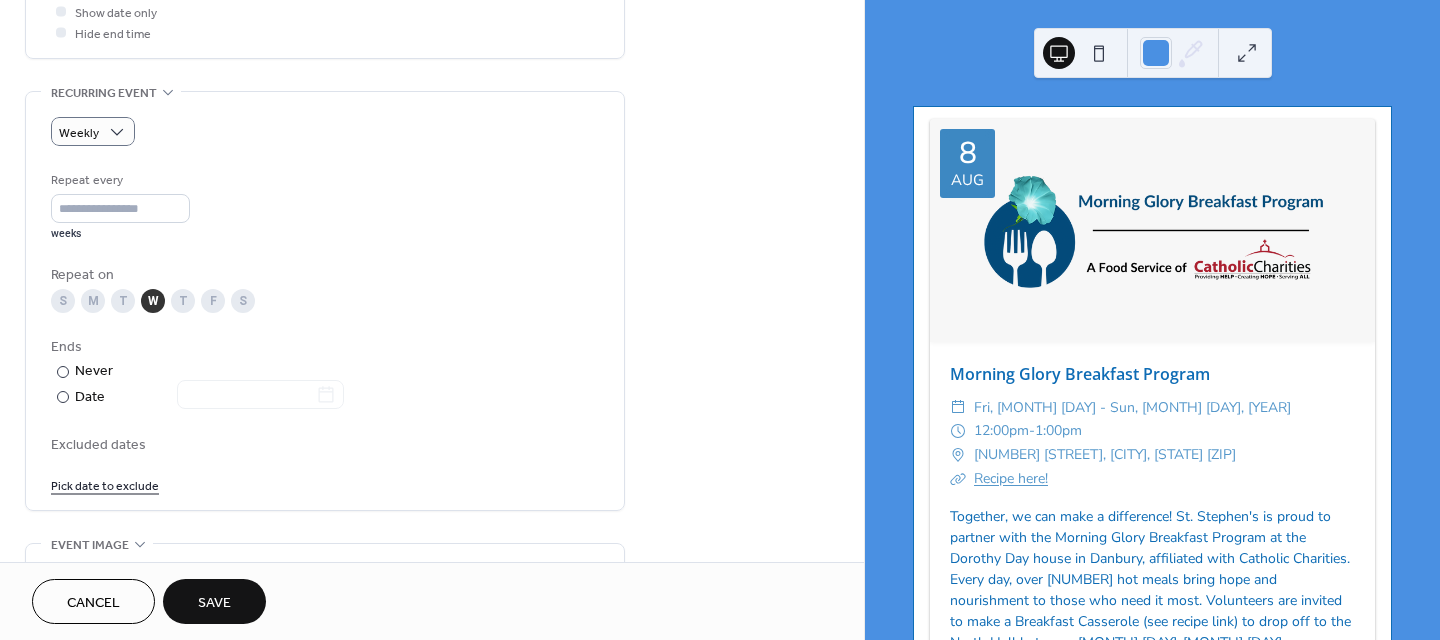 scroll, scrollTop: 800, scrollLeft: 0, axis: vertical 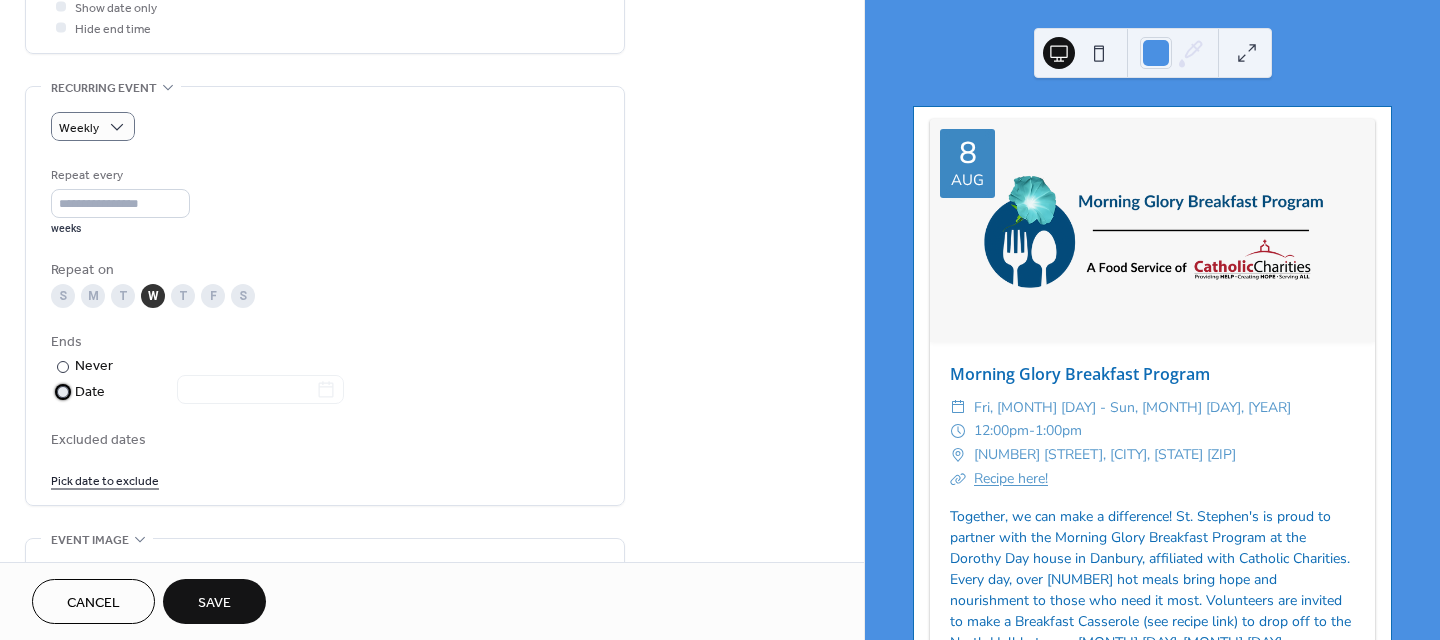 click at bounding box center [63, 392] 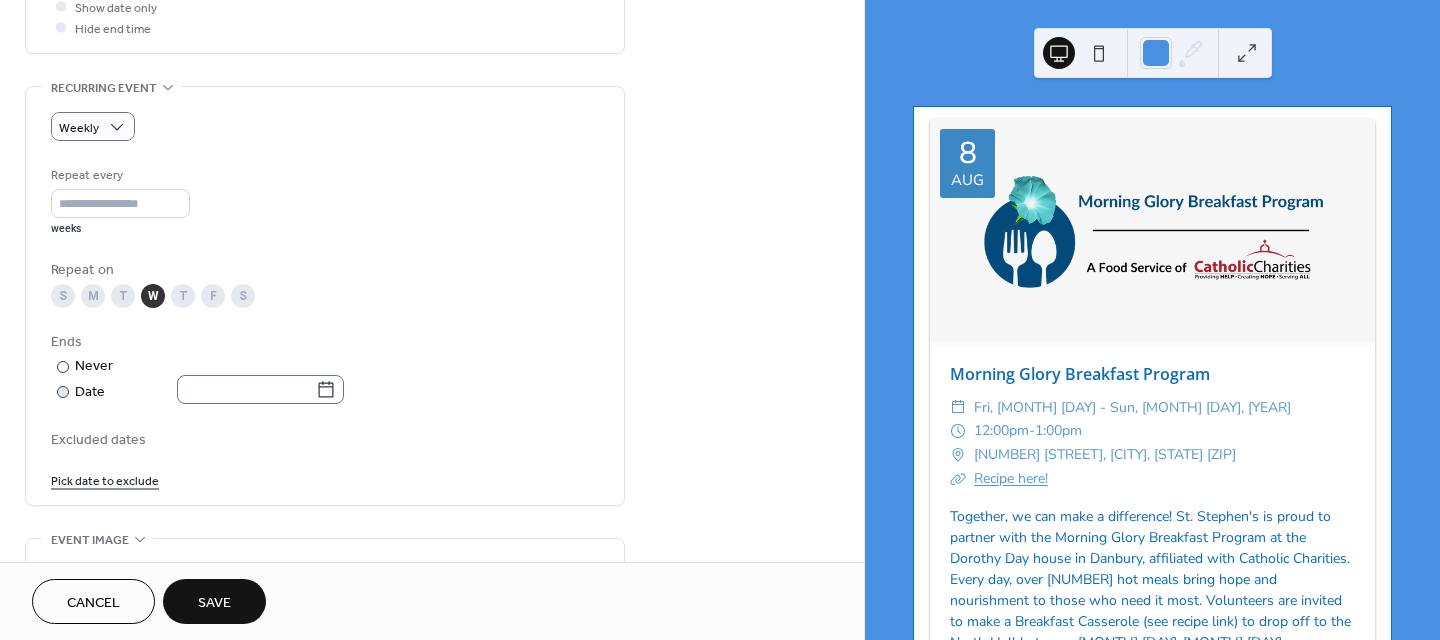 click 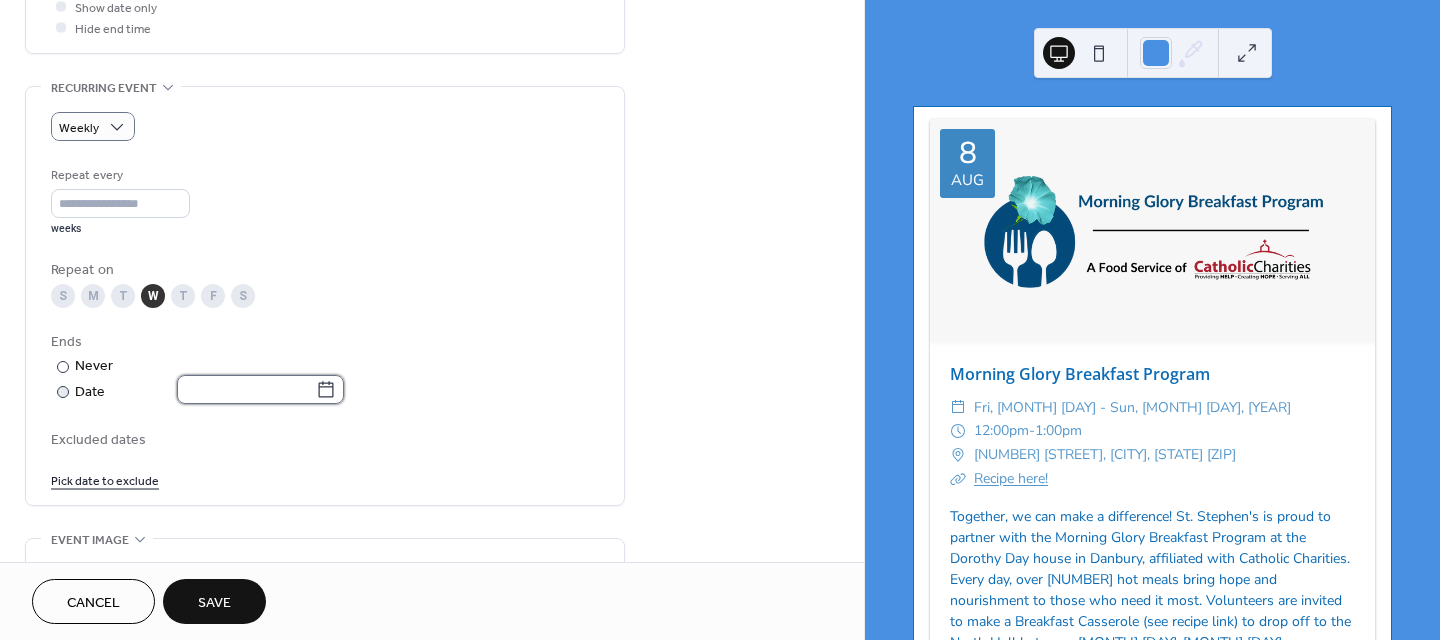 click at bounding box center (246, 389) 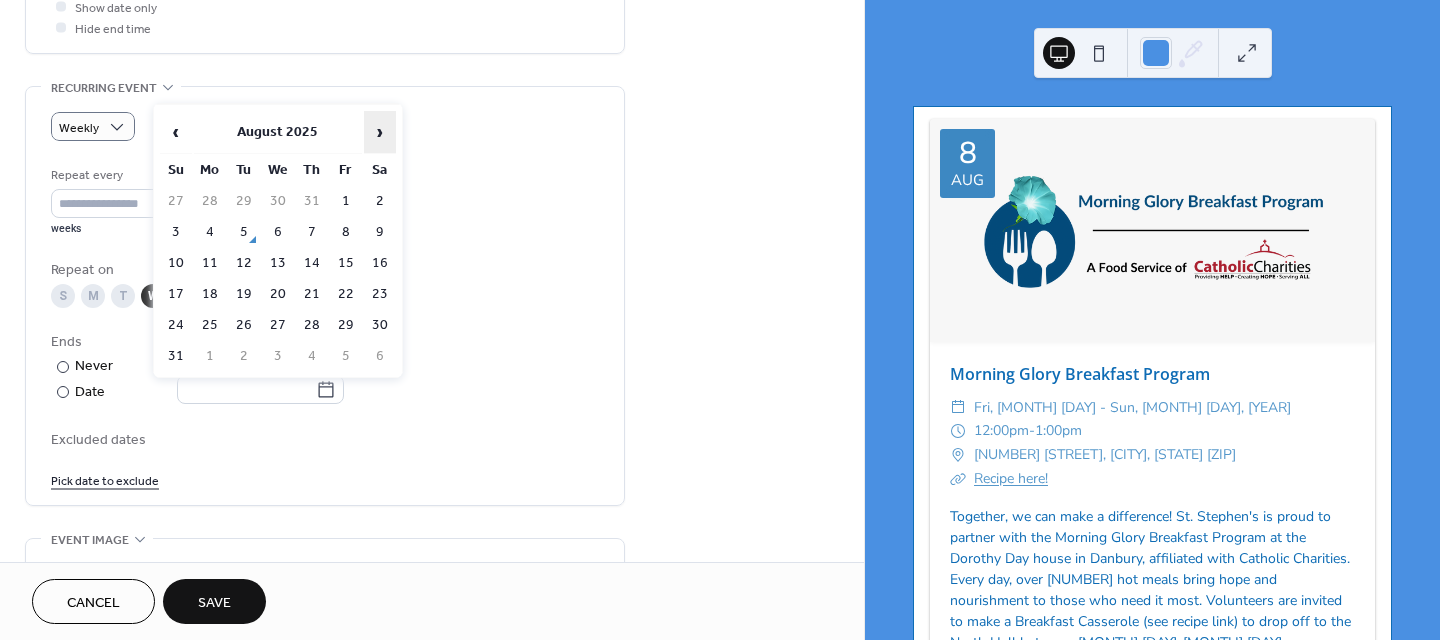 click on "›" at bounding box center [380, 132] 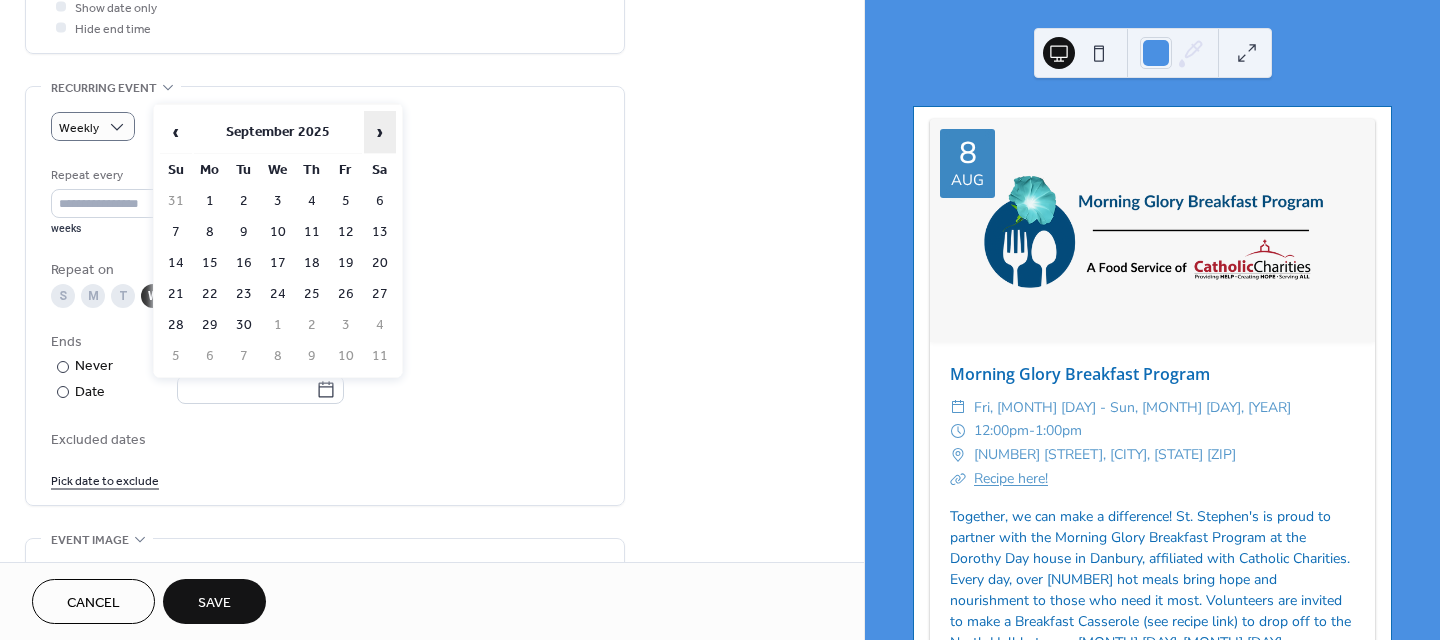 click on "›" at bounding box center [380, 132] 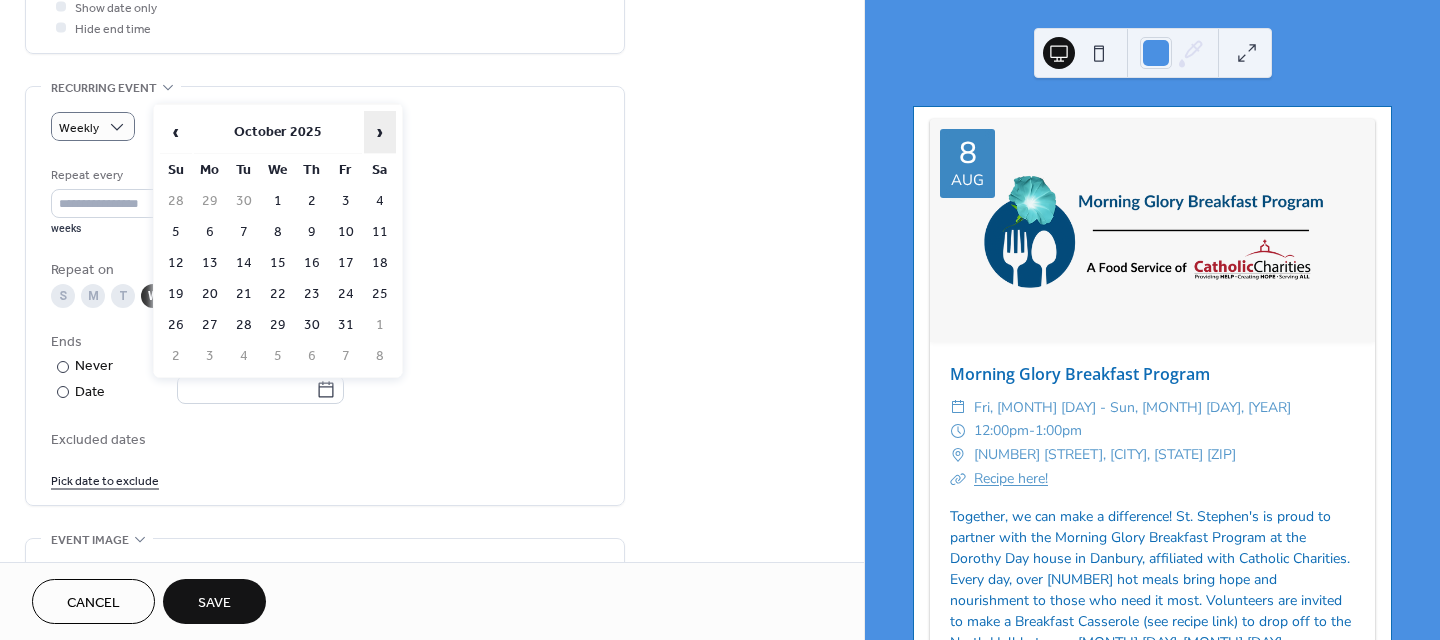 click on "›" at bounding box center [380, 132] 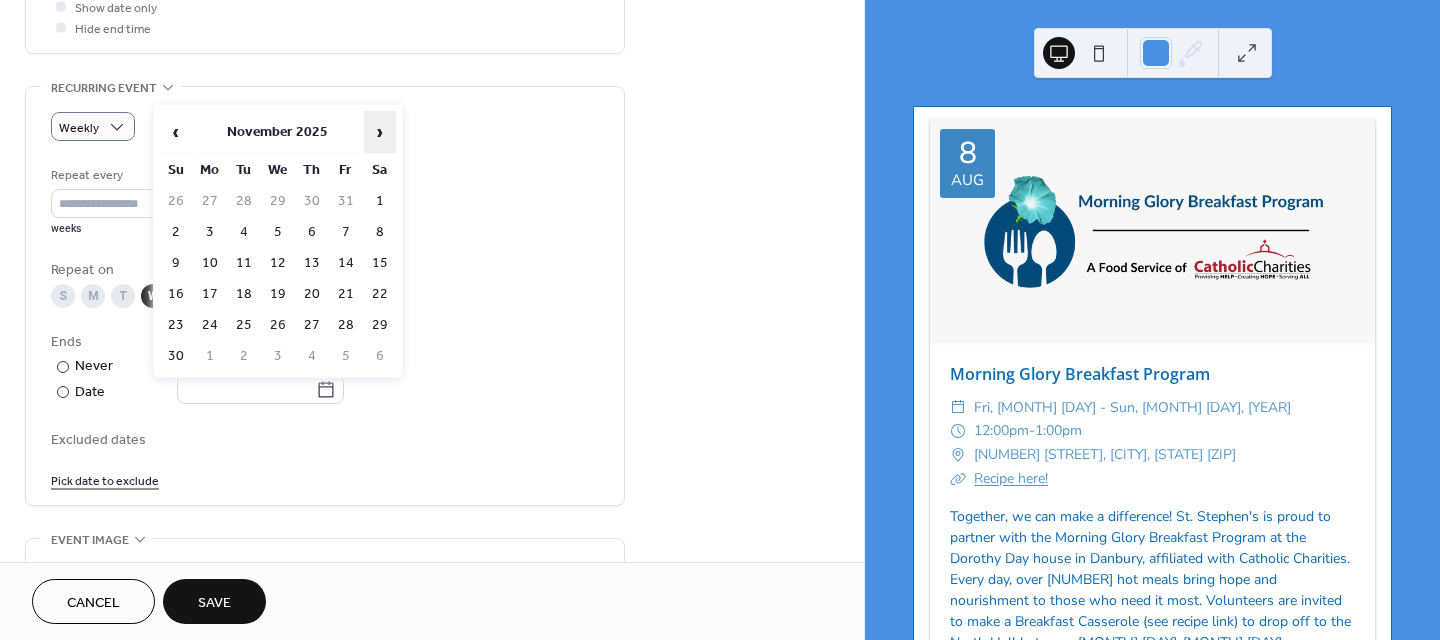 click on "›" at bounding box center (380, 132) 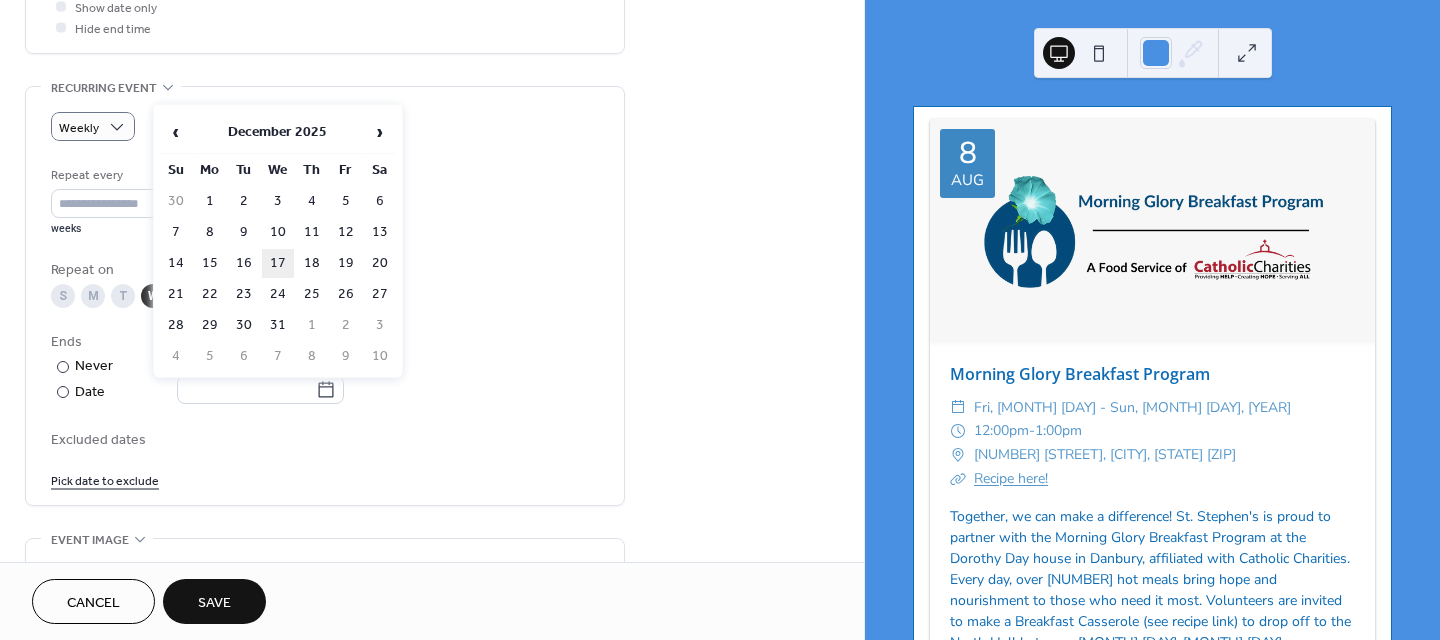 click on "17" at bounding box center (278, 263) 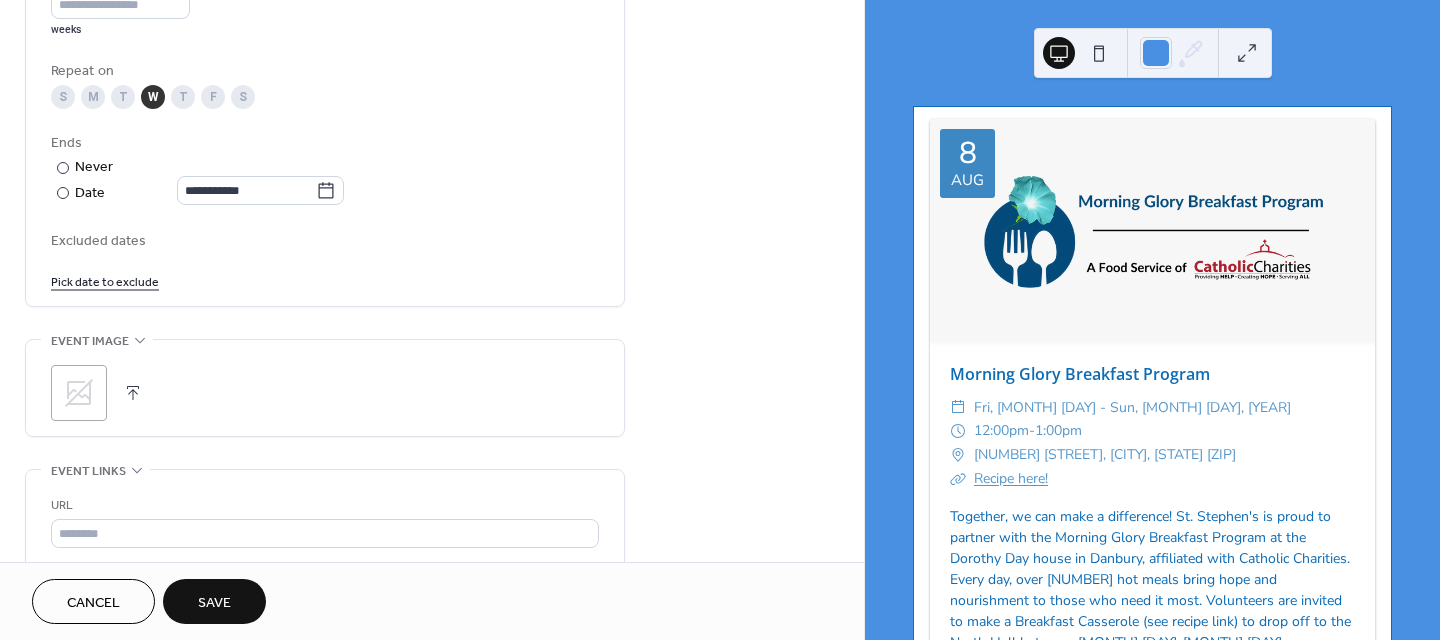 scroll, scrollTop: 1000, scrollLeft: 0, axis: vertical 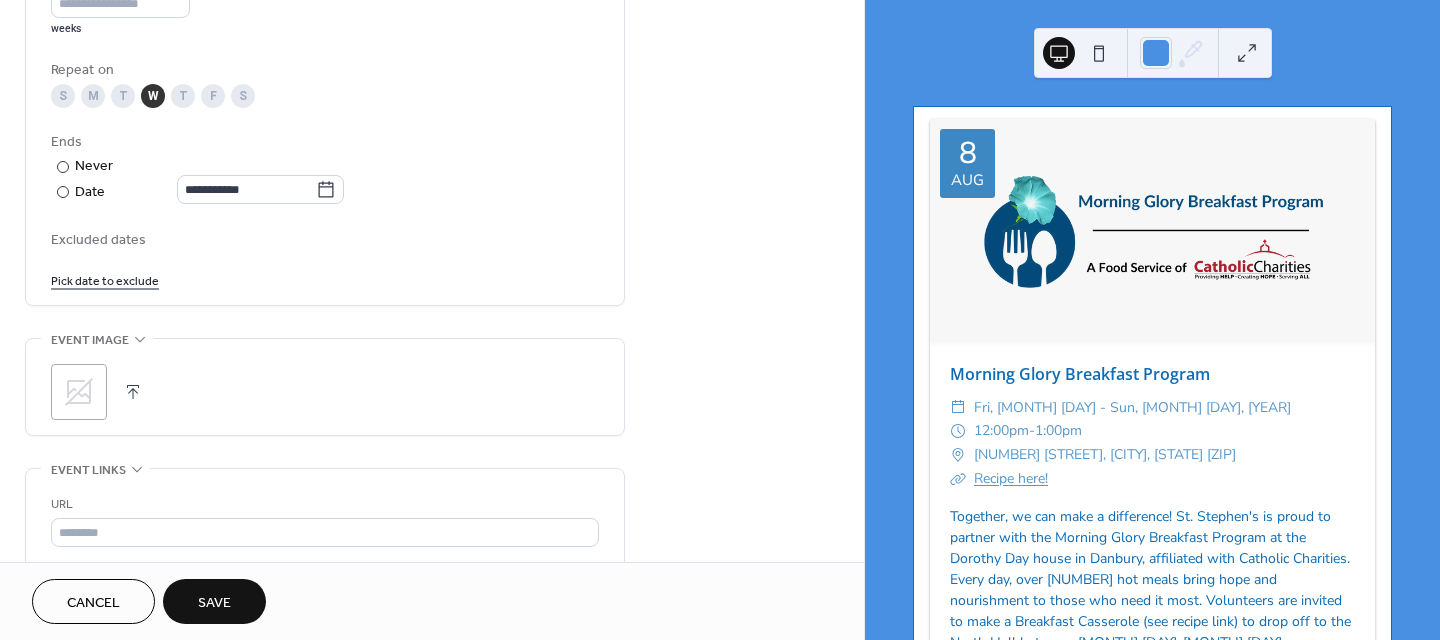 click at bounding box center [133, 392] 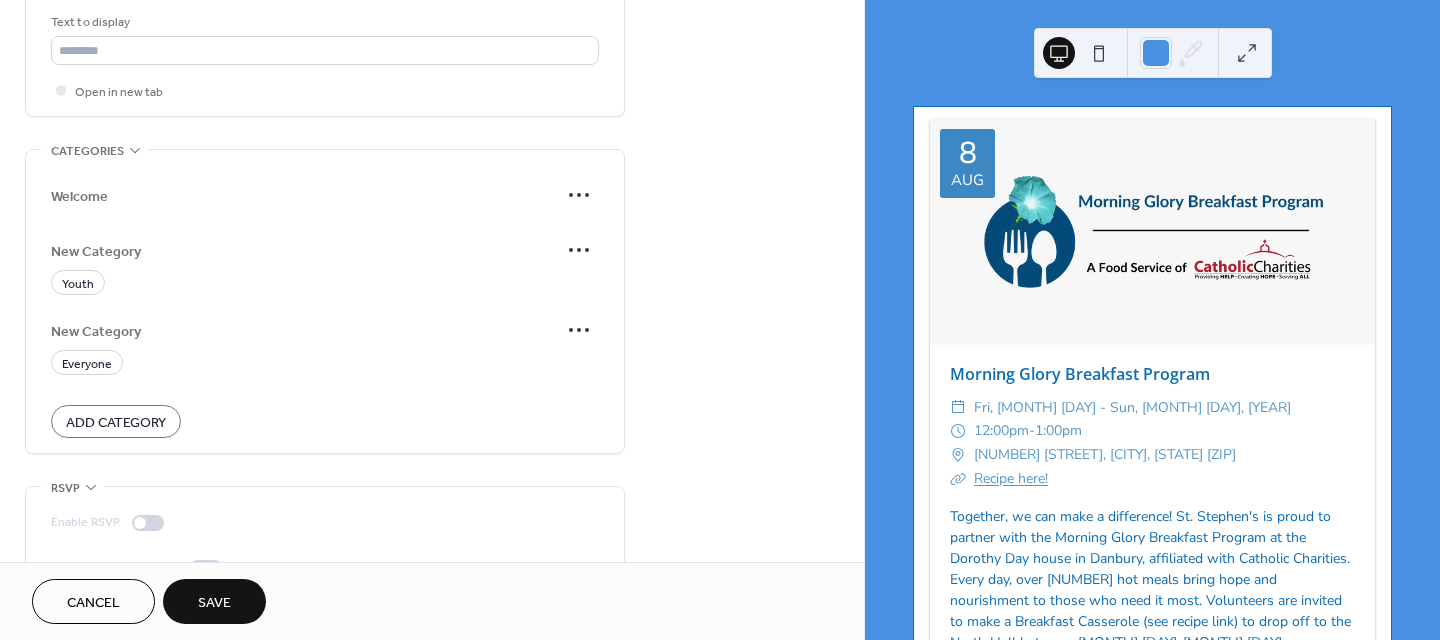 scroll, scrollTop: 1602, scrollLeft: 0, axis: vertical 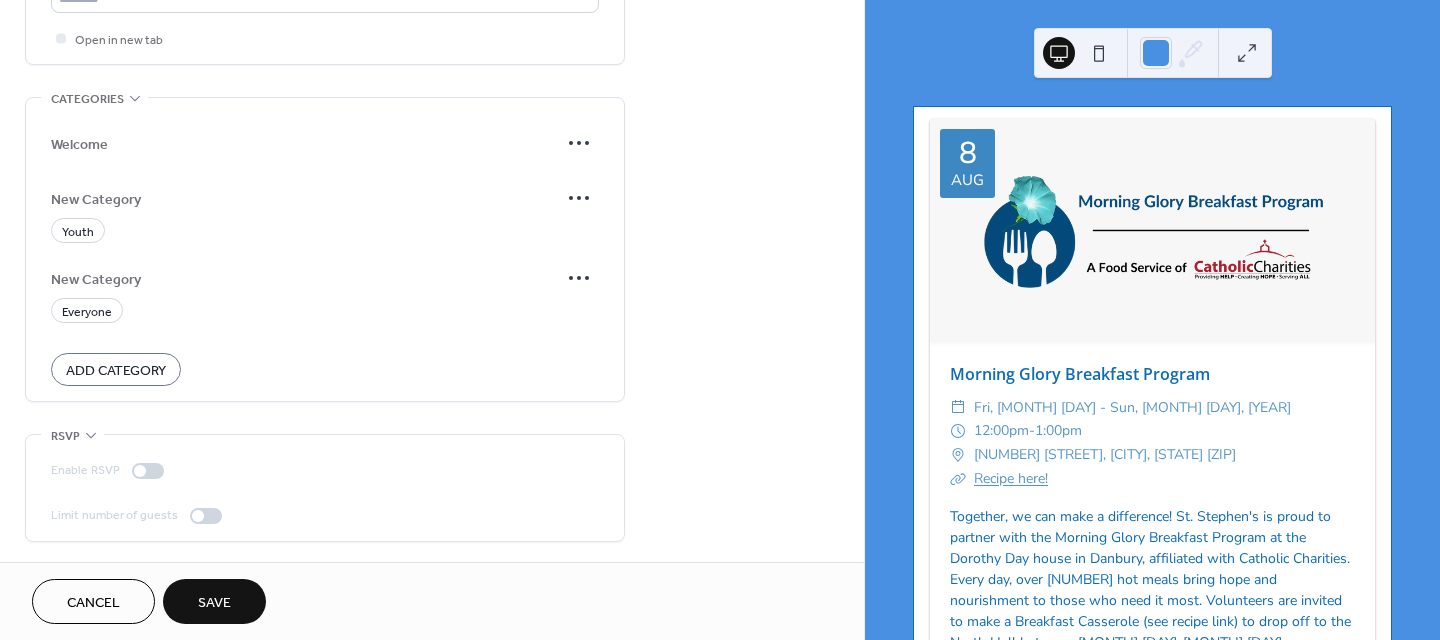 click on "Save" at bounding box center (214, 603) 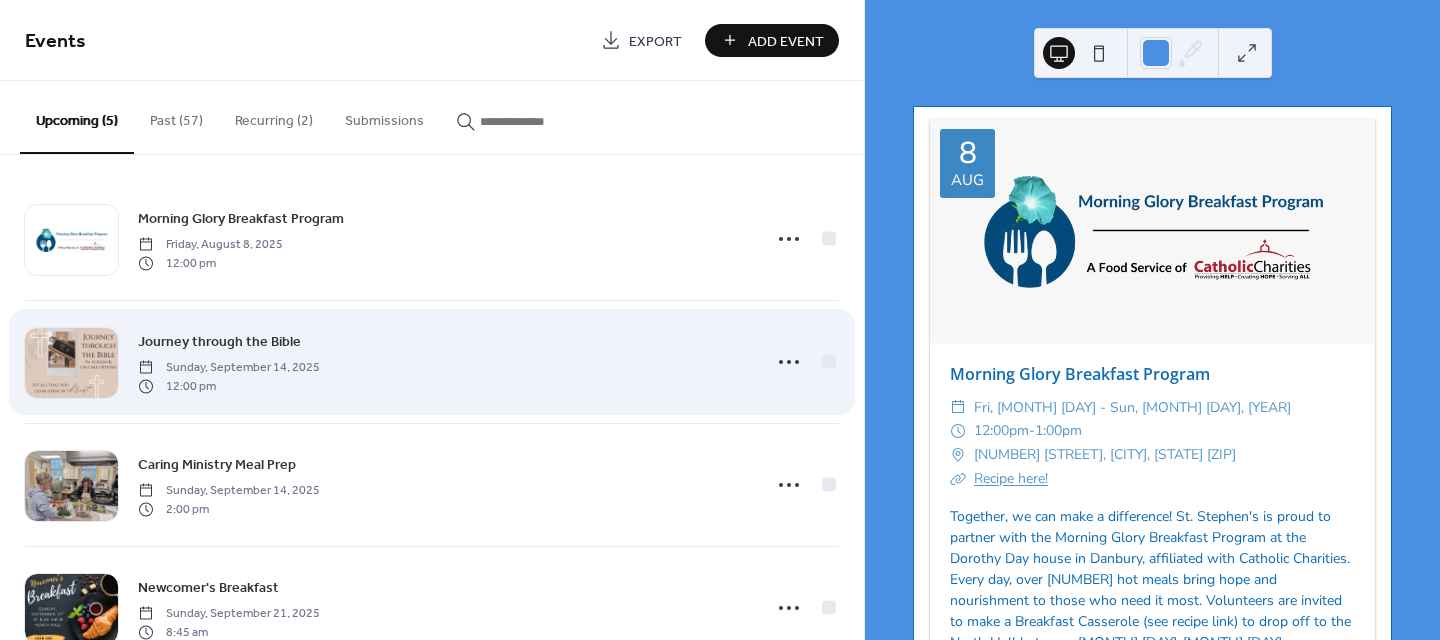scroll, scrollTop: 0, scrollLeft: 0, axis: both 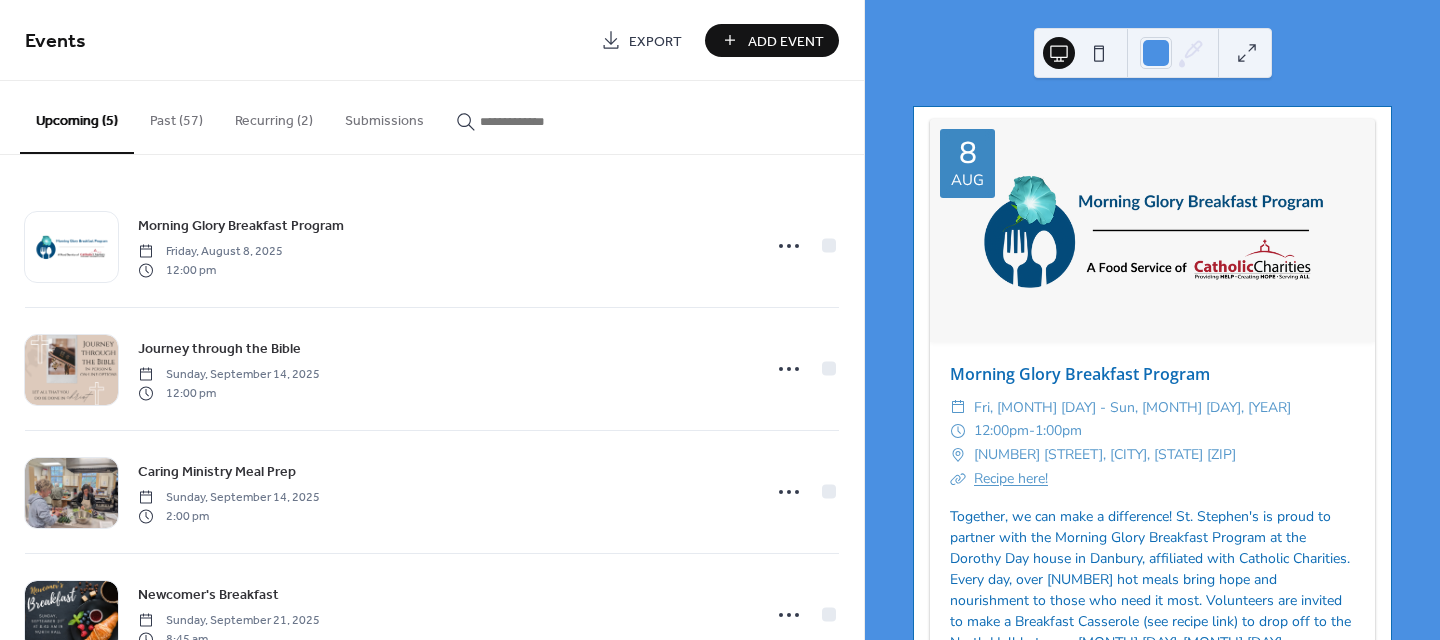 click on "Recurring (2)" at bounding box center [274, 116] 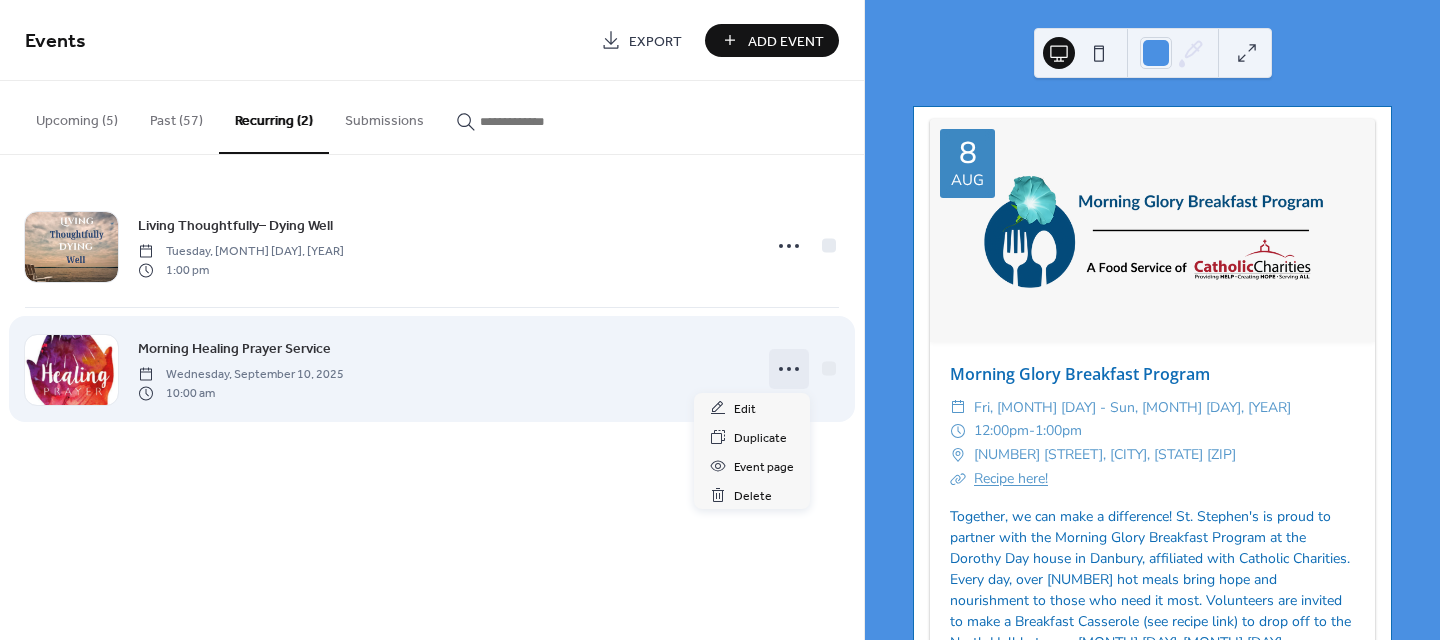 click 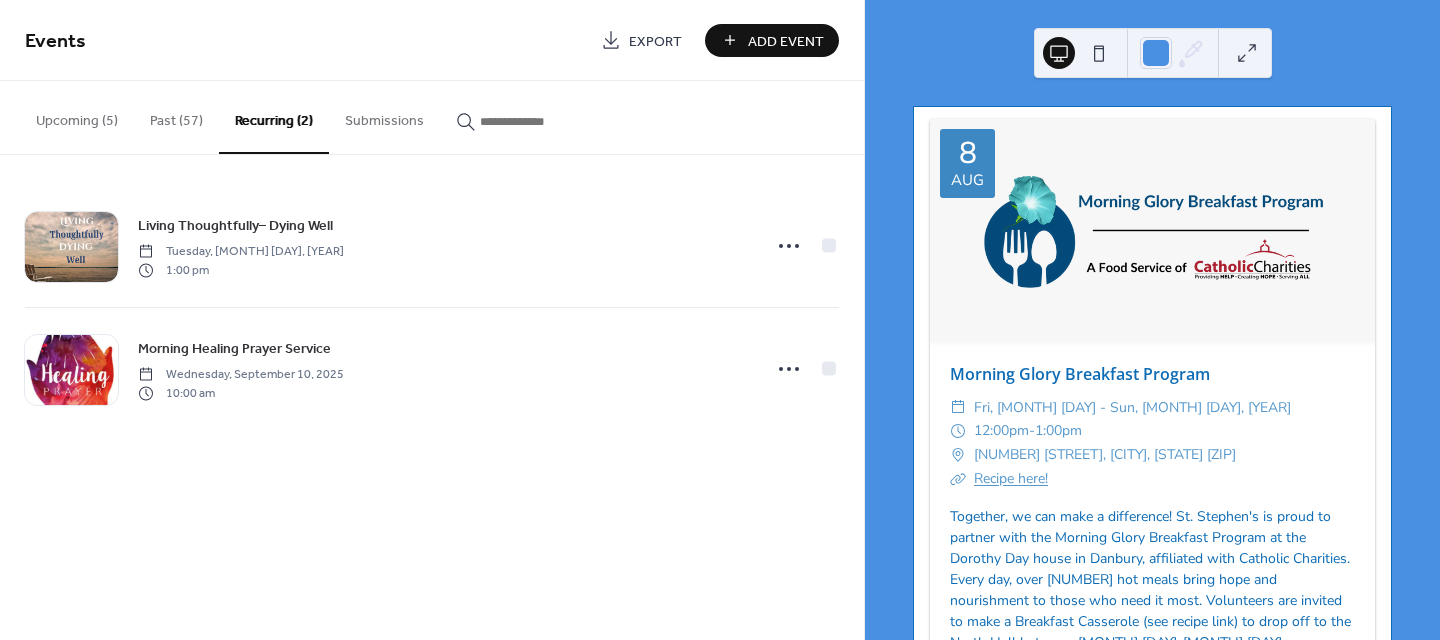 click on "Upcoming (5)" at bounding box center (77, 116) 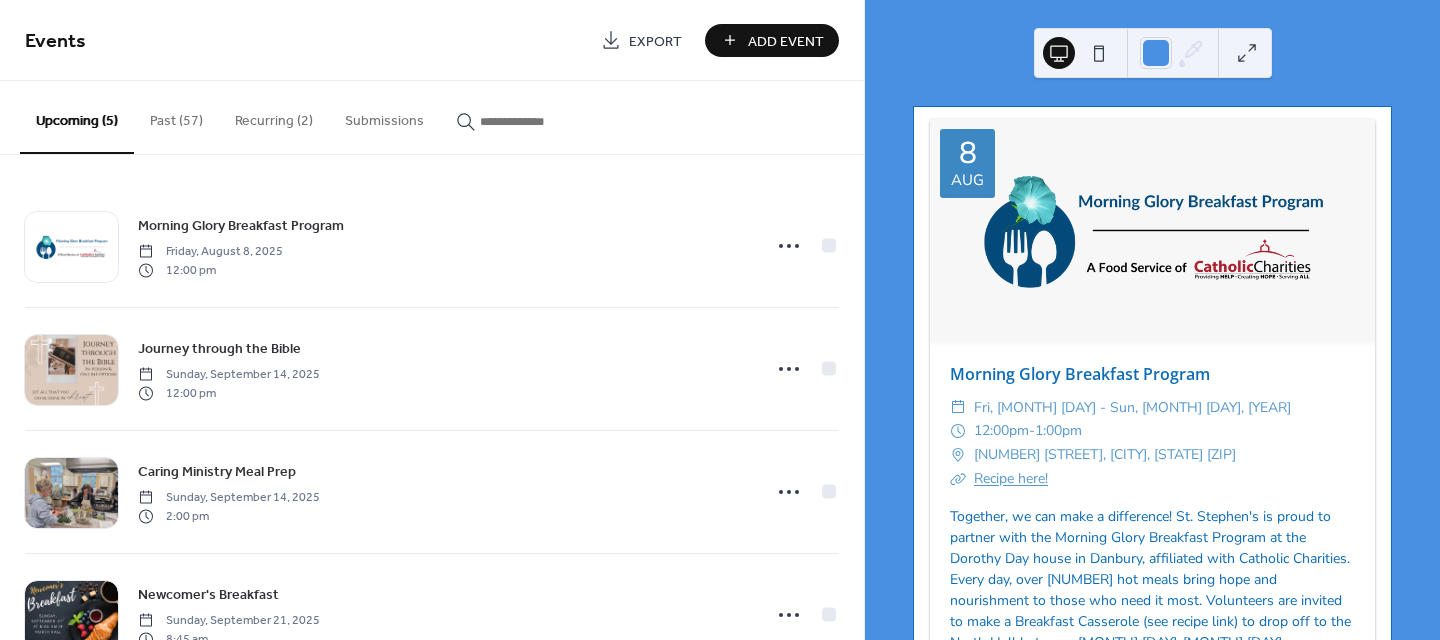 click on "Recurring (2)" at bounding box center (274, 116) 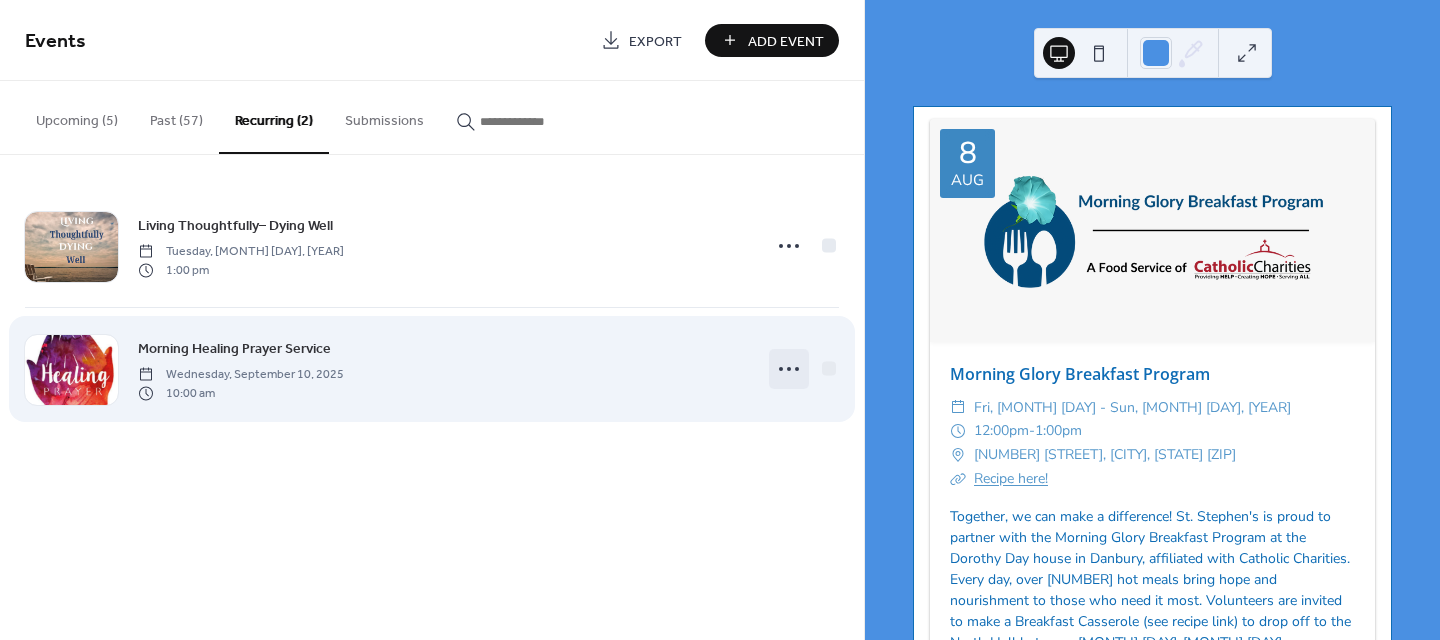 click 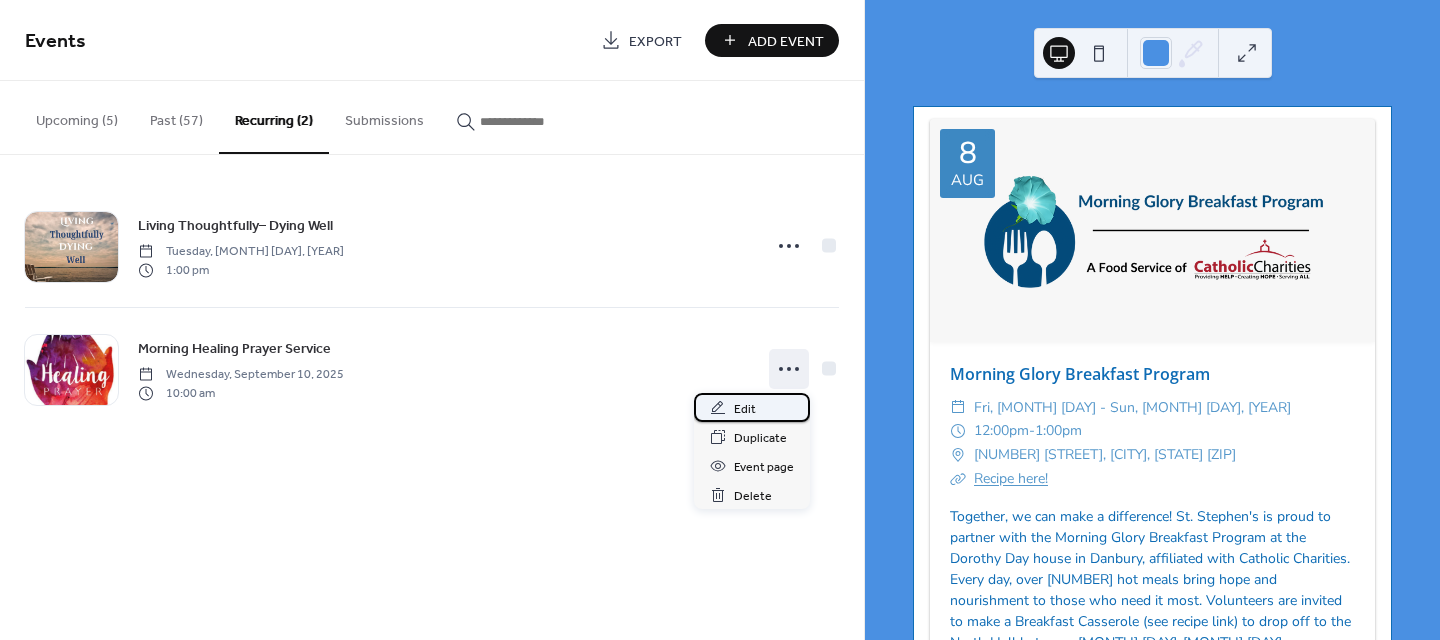 click on "Edit" at bounding box center [745, 409] 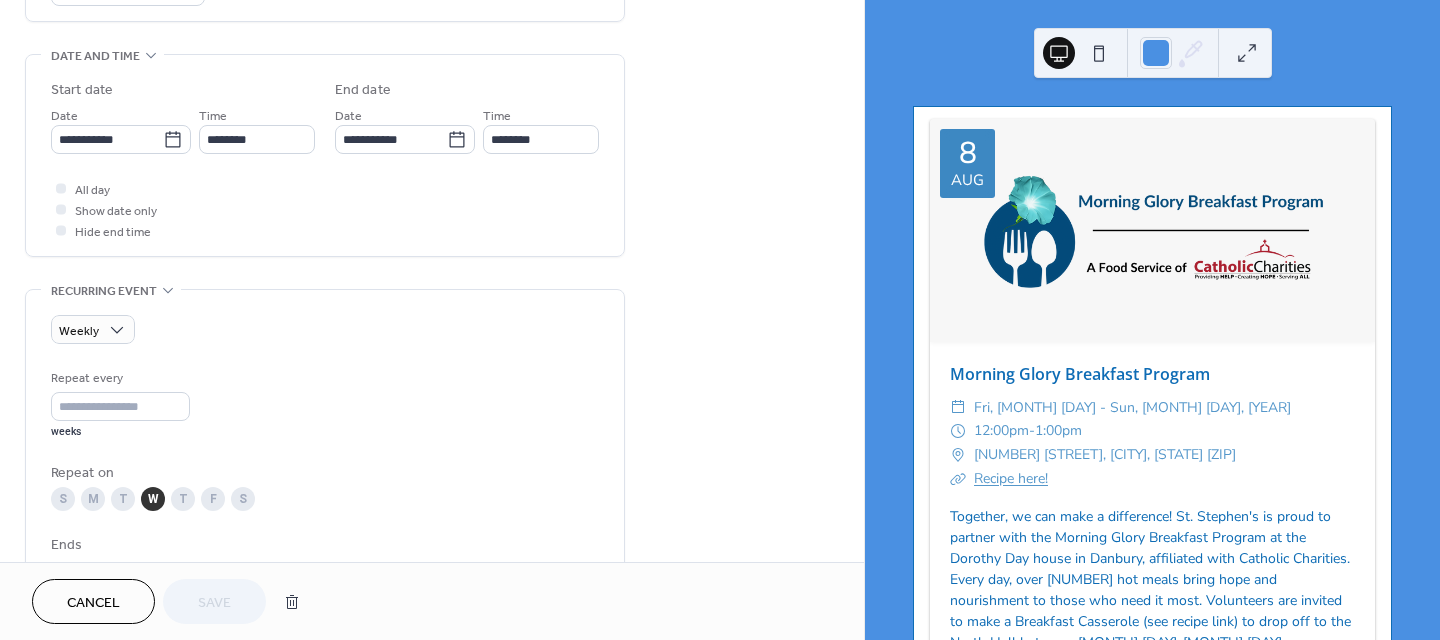 scroll, scrollTop: 600, scrollLeft: 0, axis: vertical 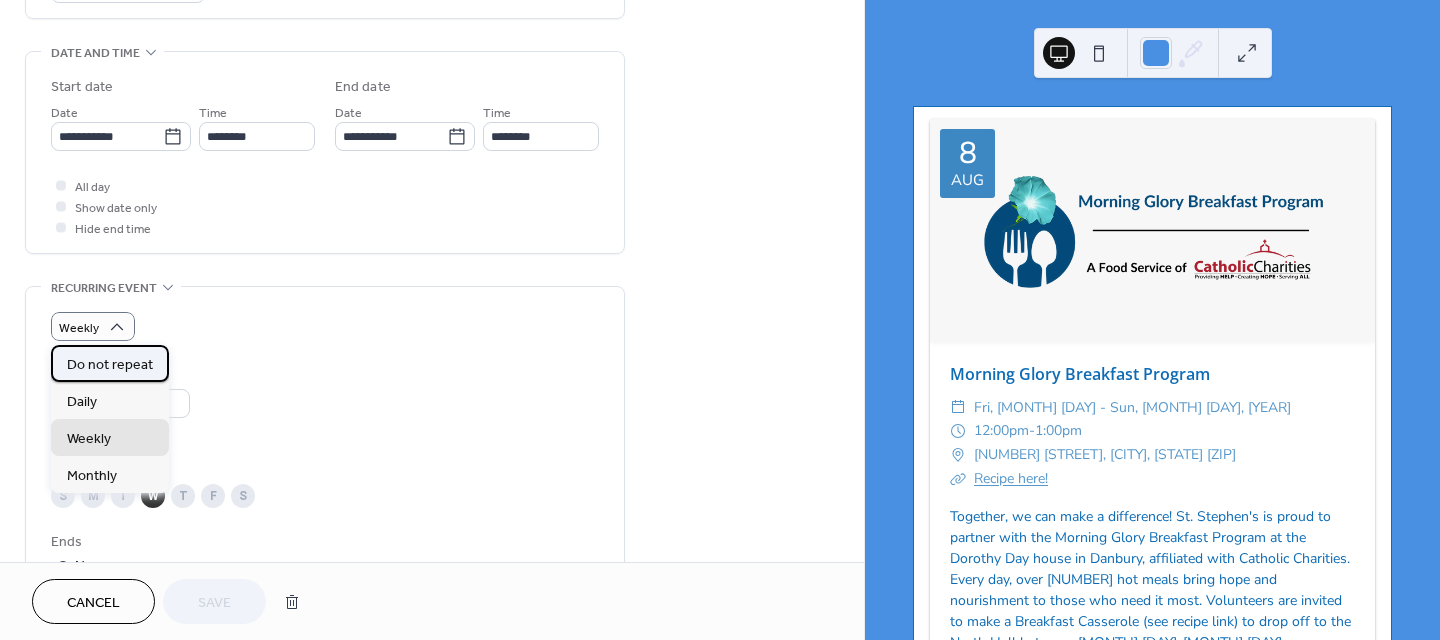 click on "Do not repeat" at bounding box center (110, 365) 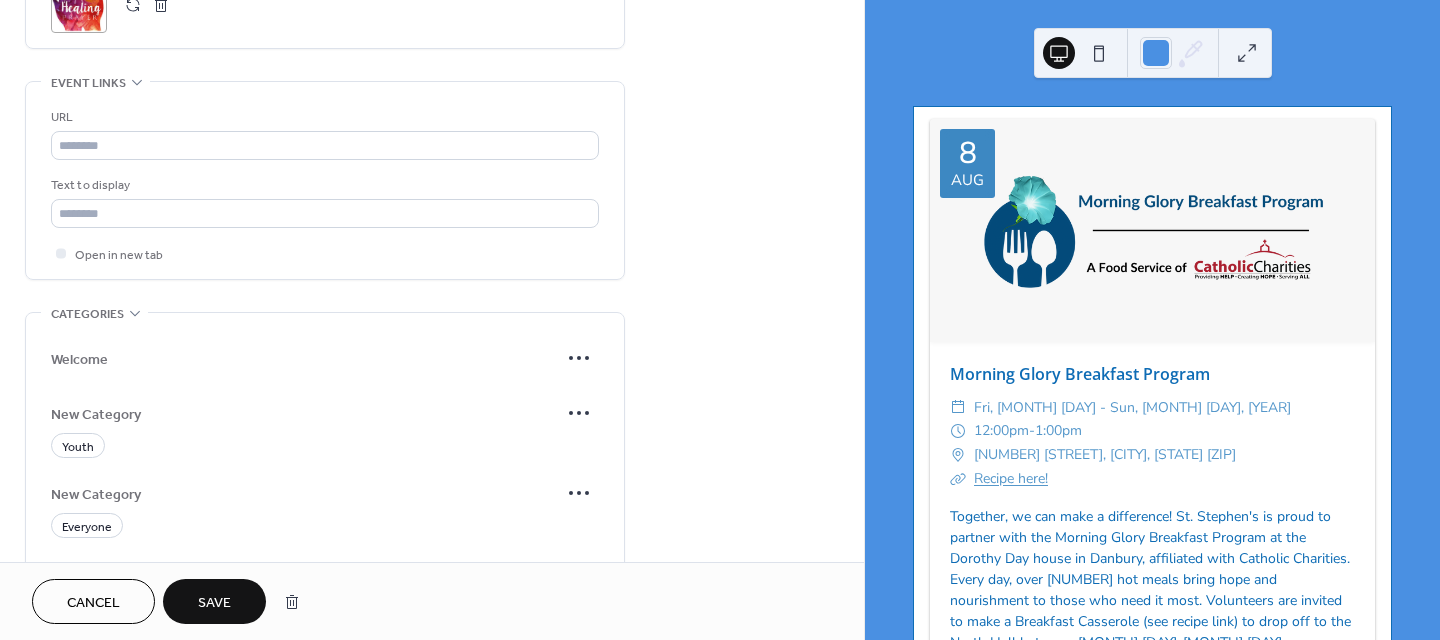 scroll, scrollTop: 1100, scrollLeft: 0, axis: vertical 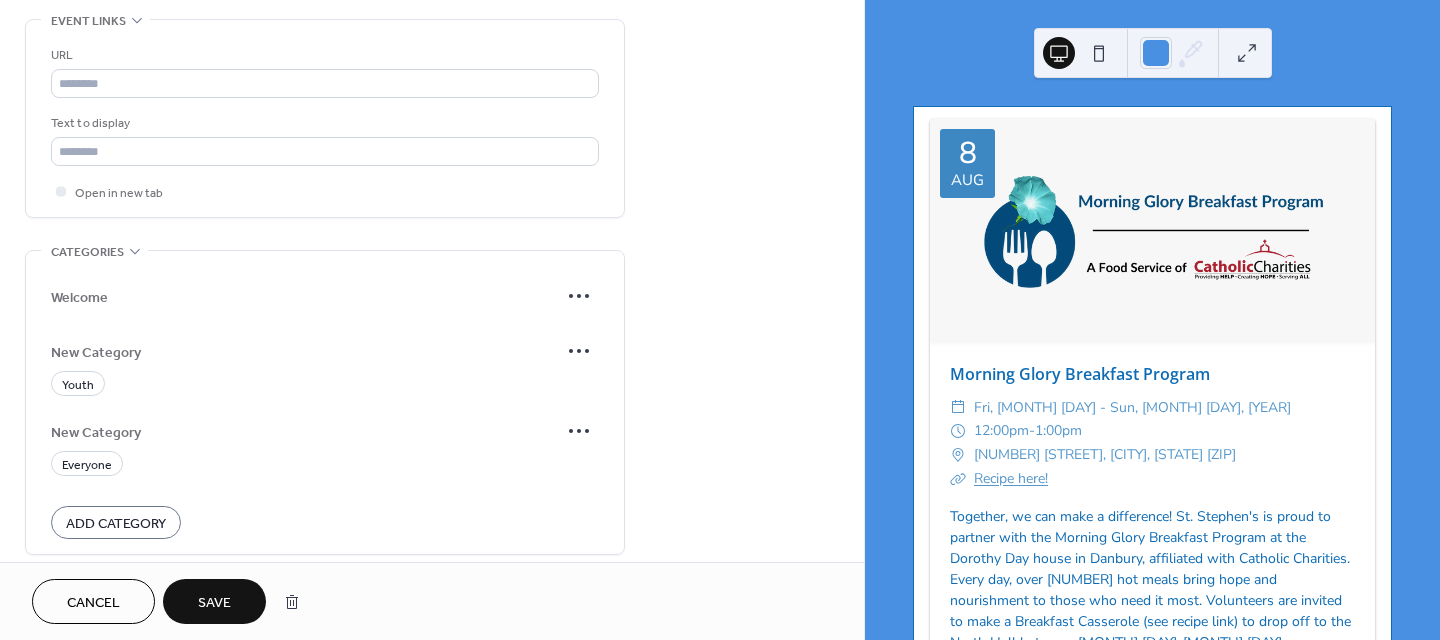 click on "Save" at bounding box center [214, 603] 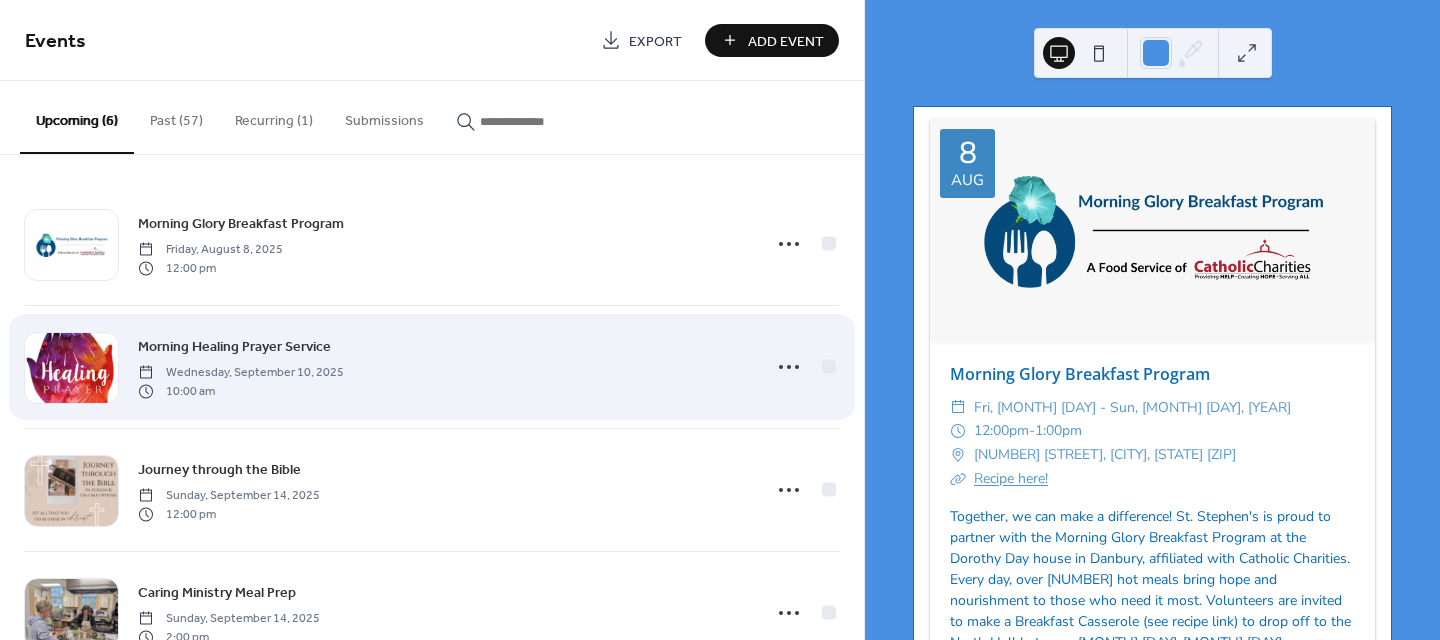 scroll, scrollTop: 0, scrollLeft: 0, axis: both 